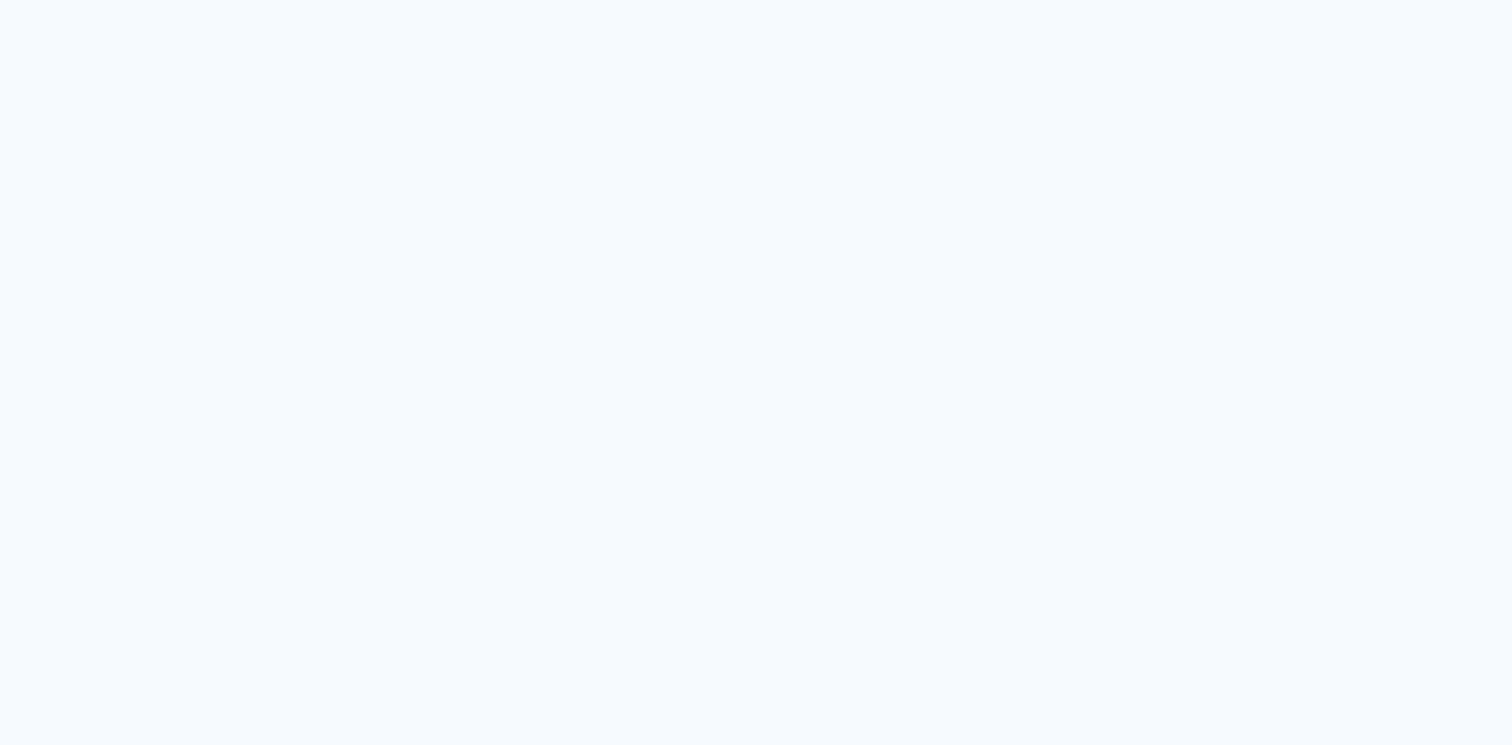 scroll, scrollTop: 0, scrollLeft: 0, axis: both 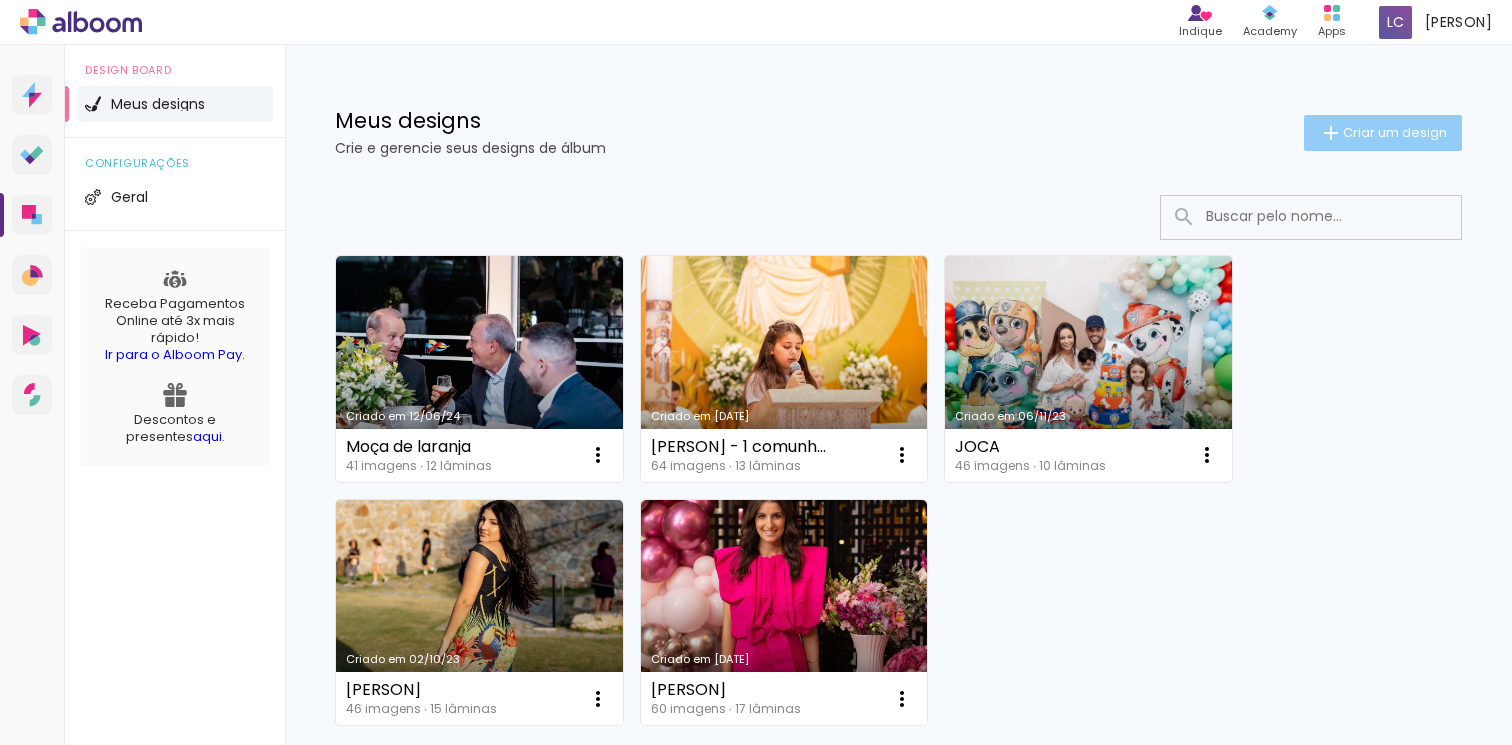 click on "Criar um design" 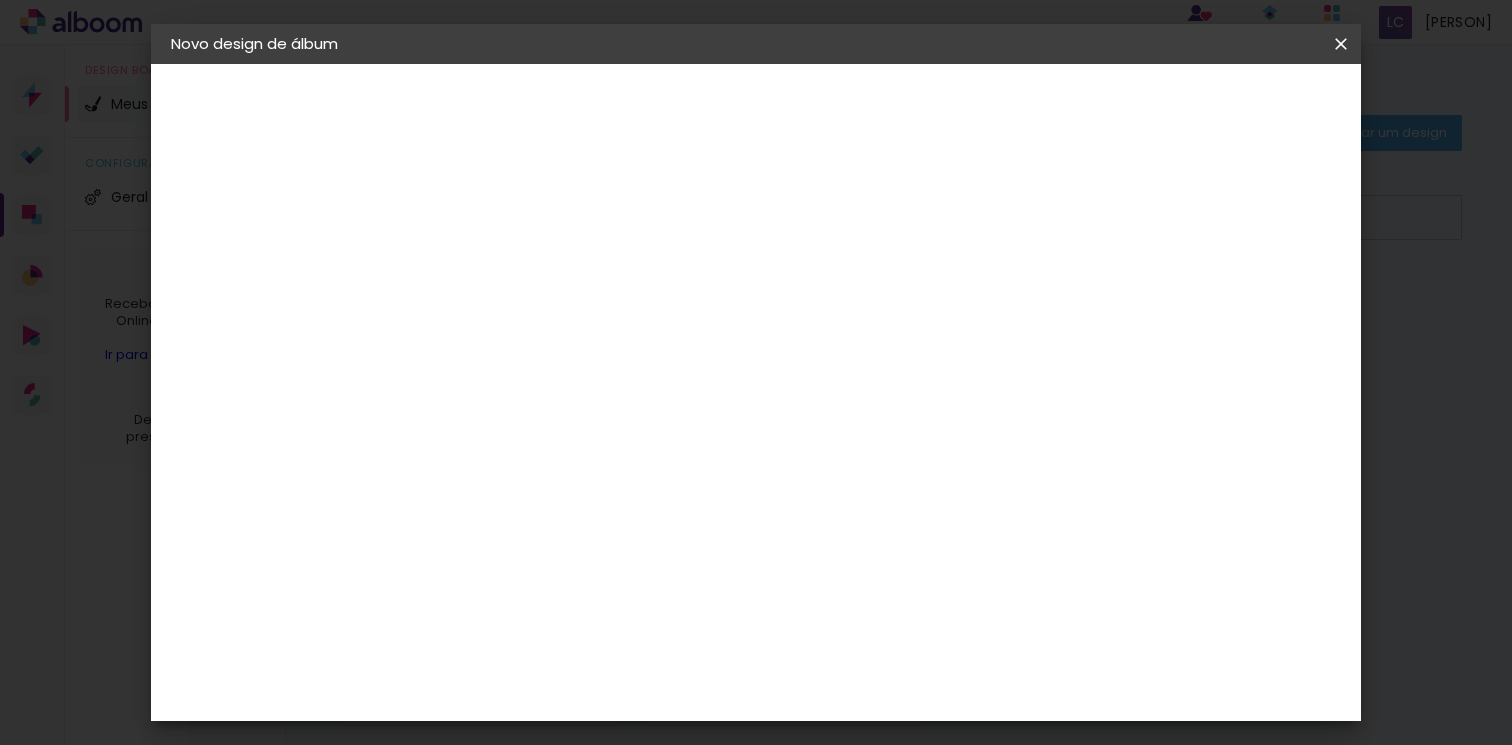 click at bounding box center (498, 268) 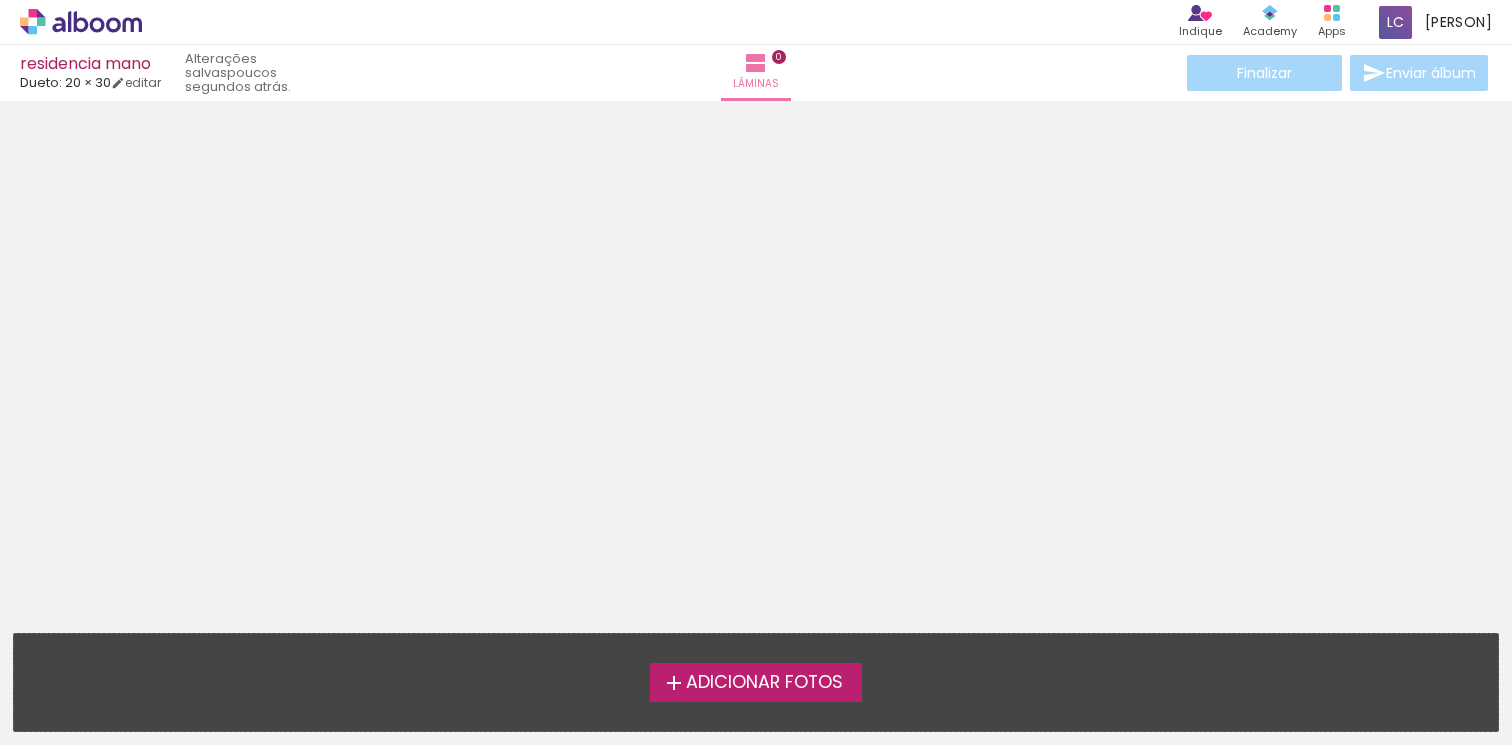 click on "Adicionar Fotos" at bounding box center [764, 683] 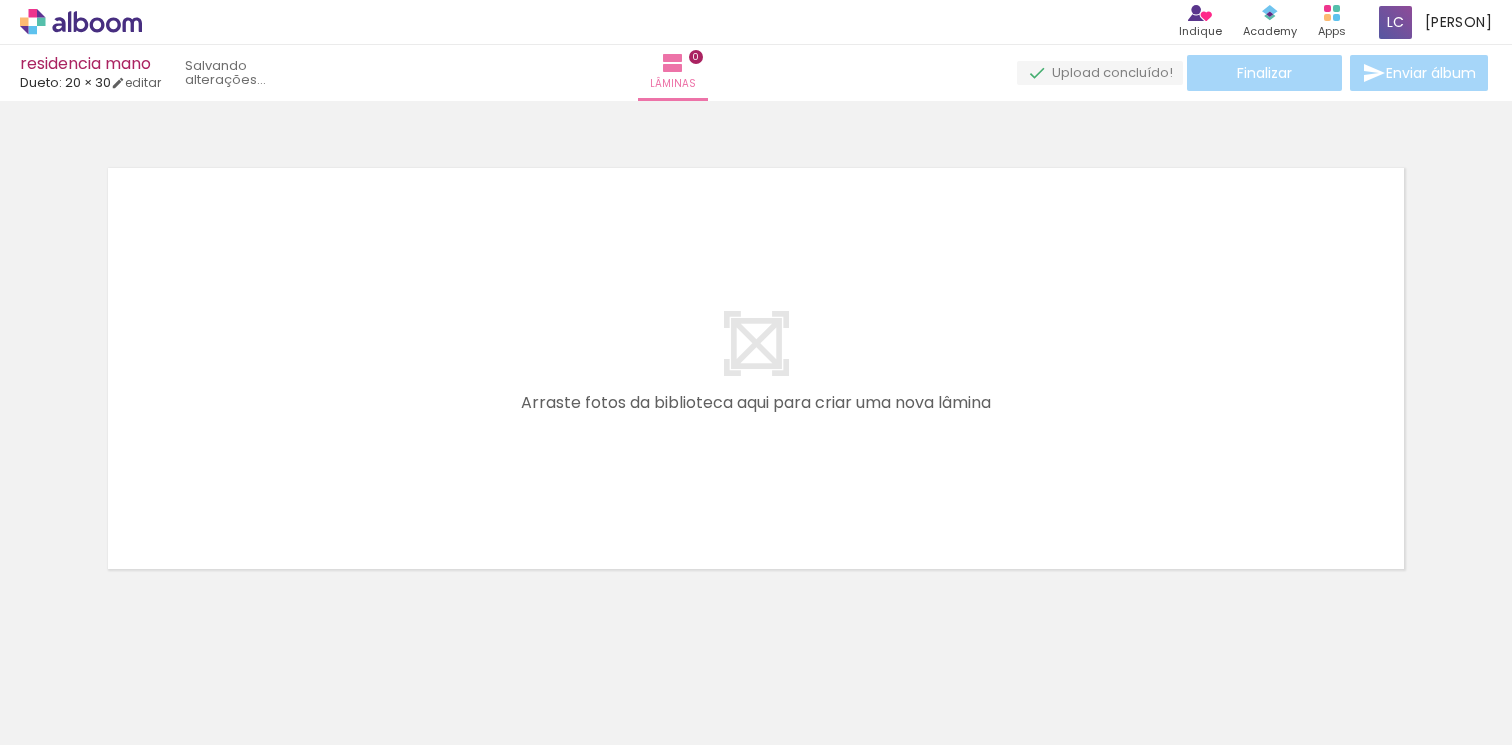 scroll, scrollTop: 0, scrollLeft: 0, axis: both 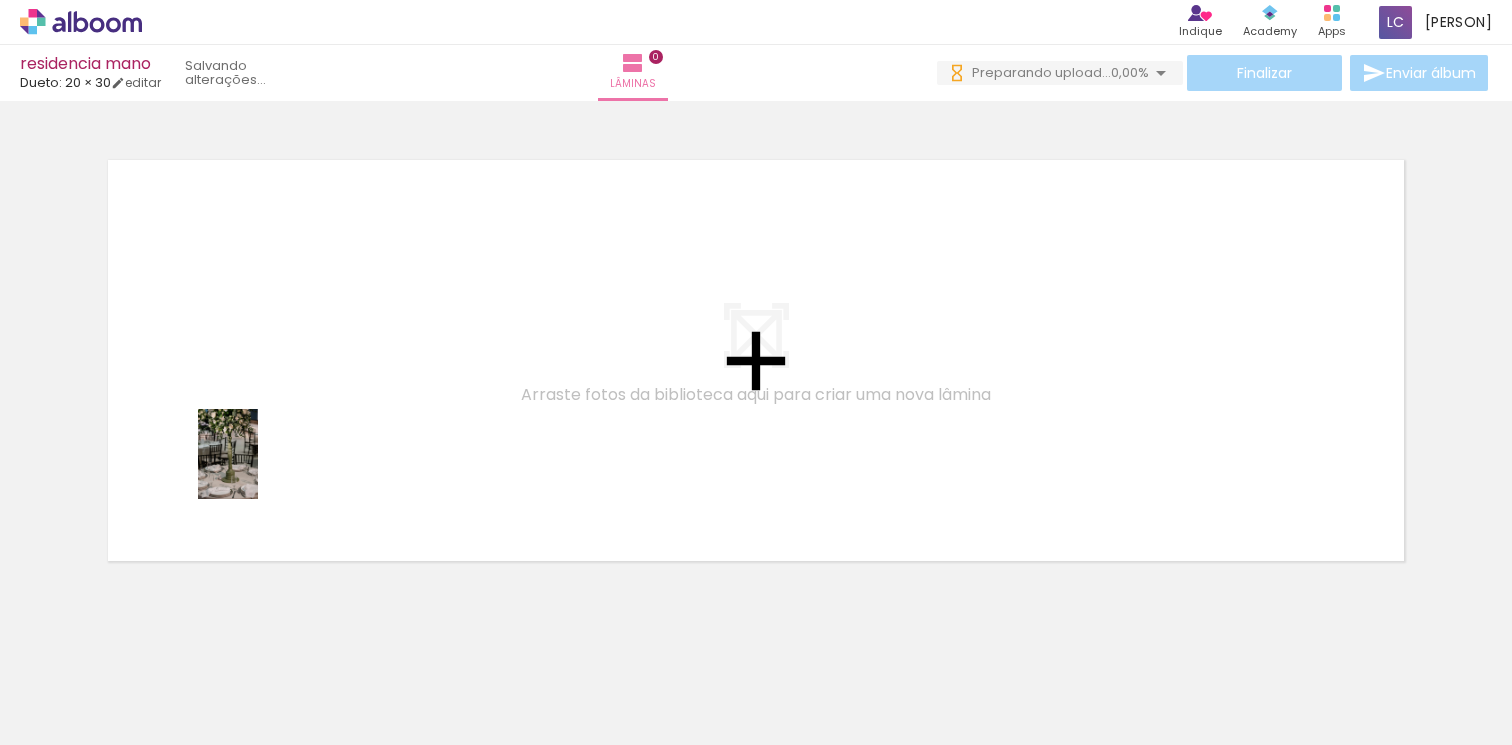 drag, startPoint x: 221, startPoint y: 698, endPoint x: 241, endPoint y: 404, distance: 294.67947 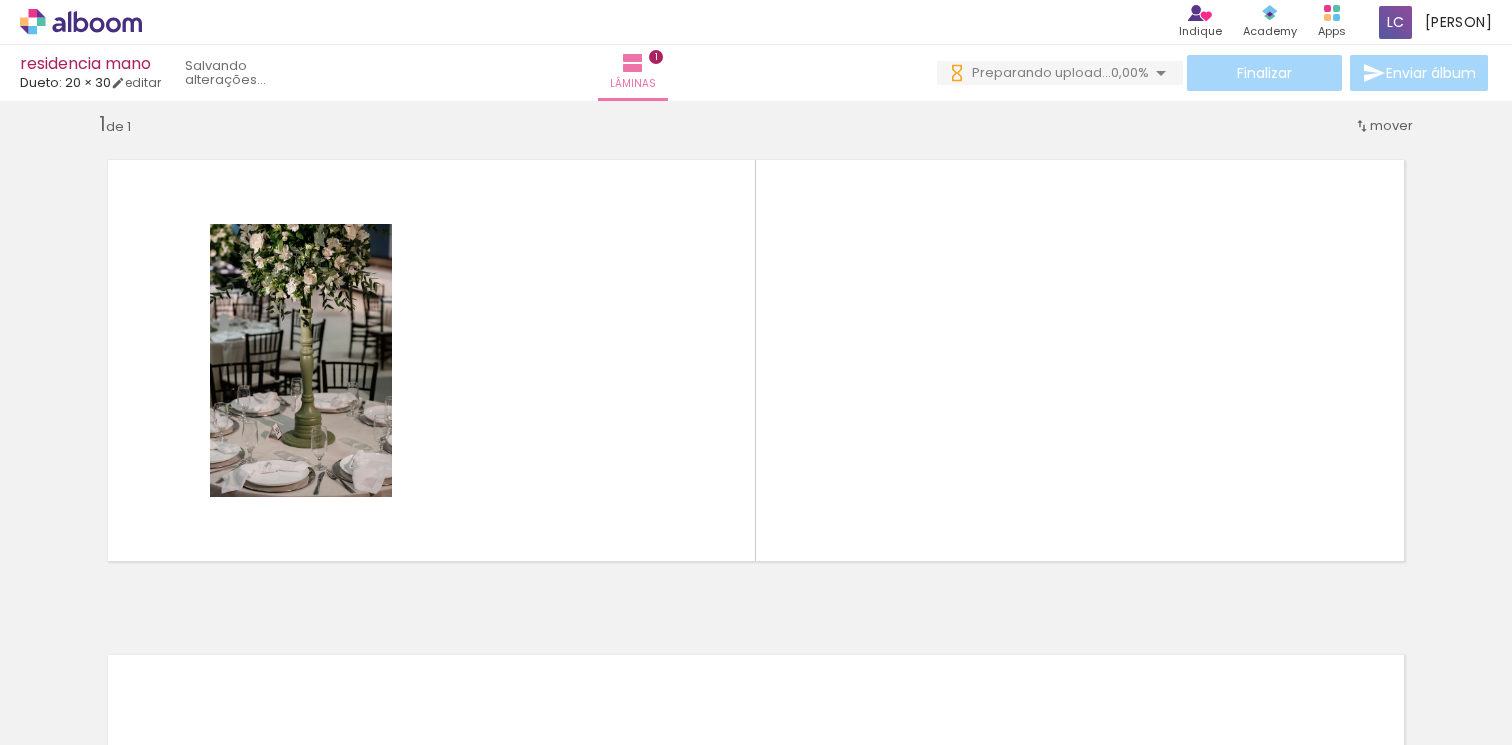 scroll, scrollTop: 0, scrollLeft: 0, axis: both 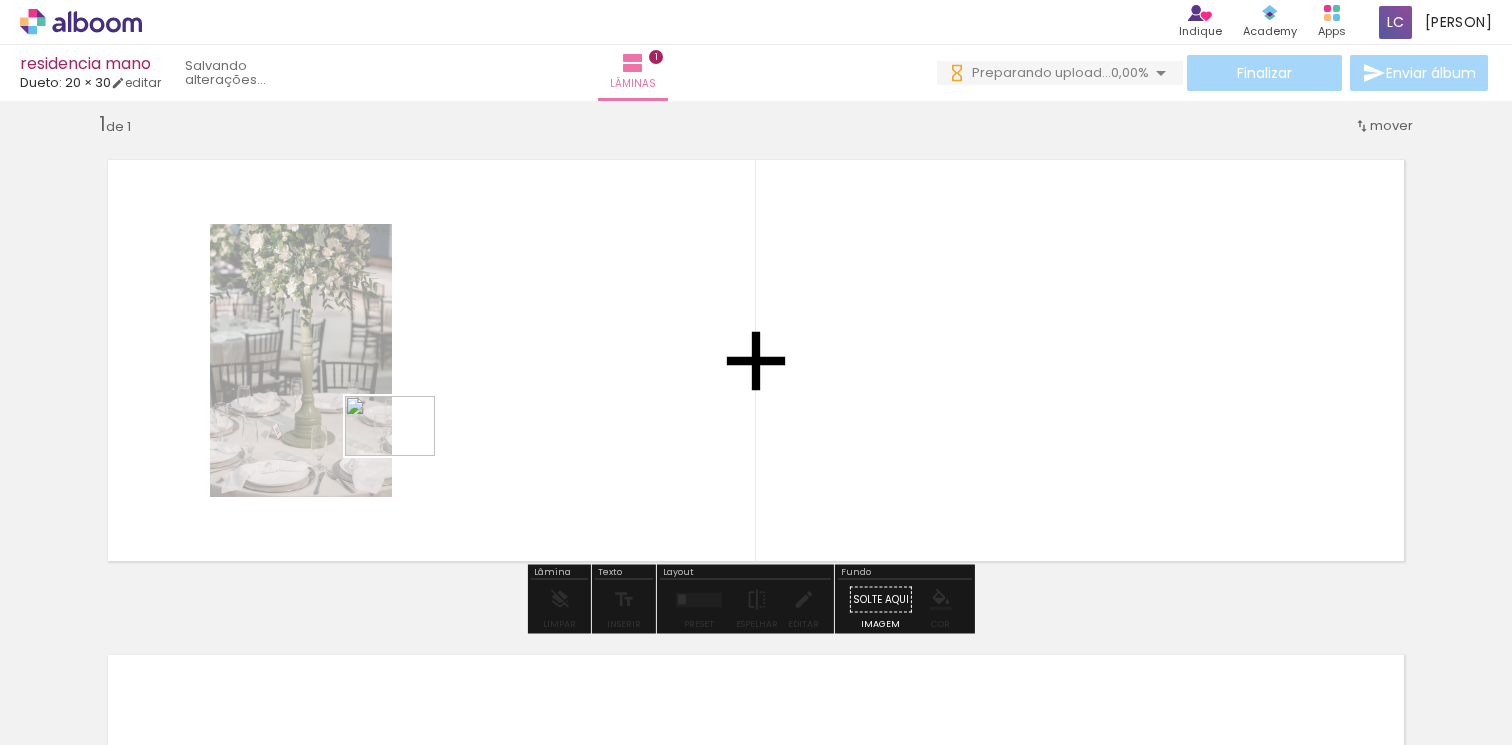 drag, startPoint x: 291, startPoint y: 692, endPoint x: 407, endPoint y: 449, distance: 269.26752 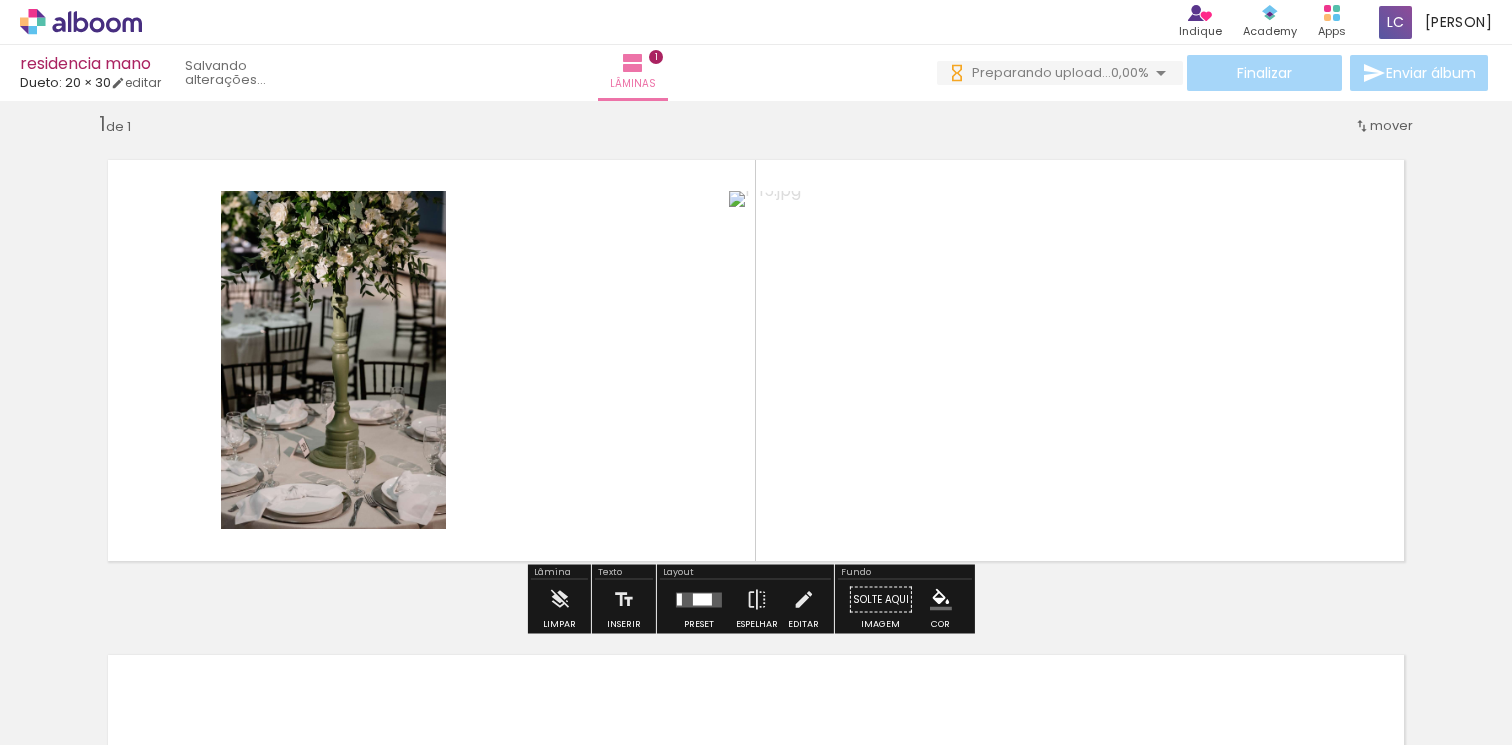 scroll, scrollTop: 0, scrollLeft: 0, axis: both 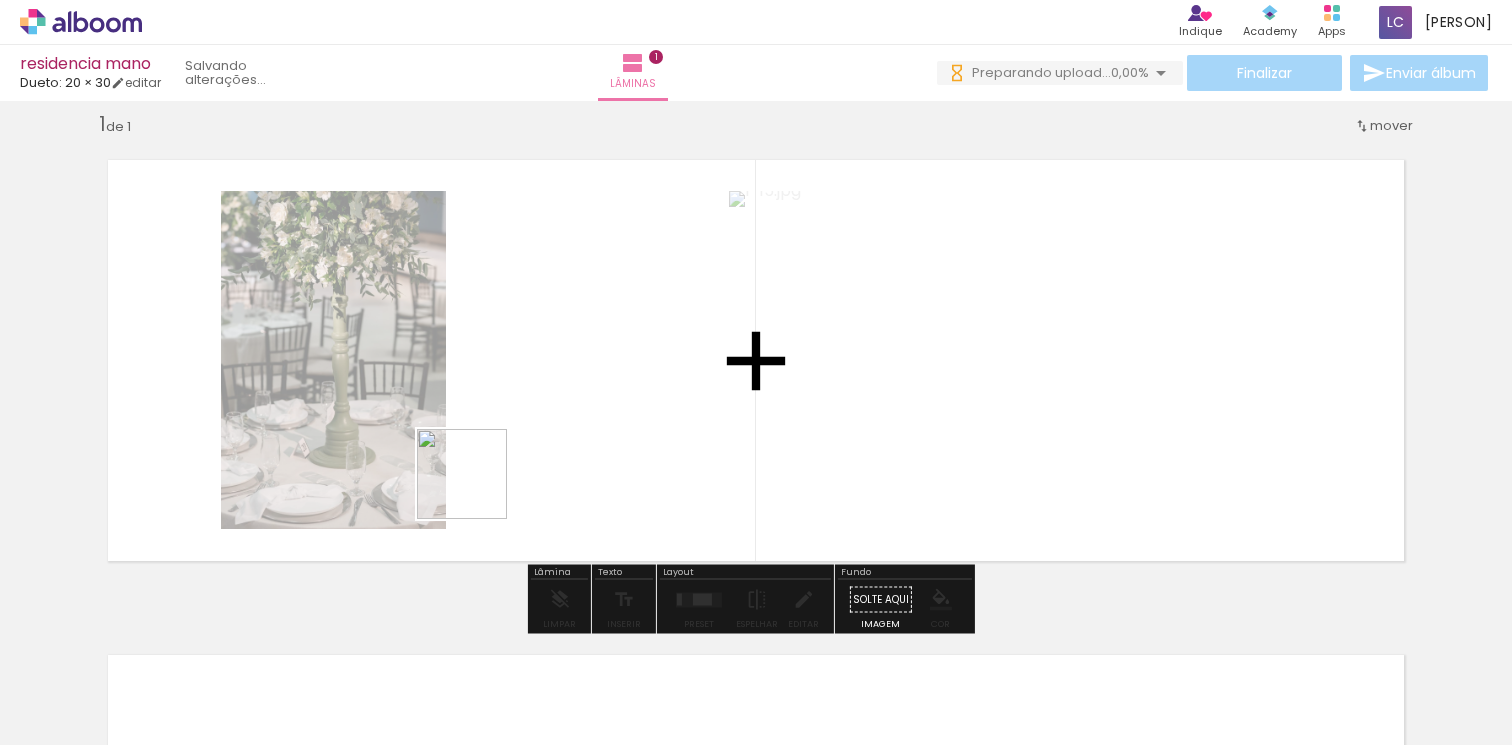 drag, startPoint x: 426, startPoint y: 679, endPoint x: 511, endPoint y: 420, distance: 272.59128 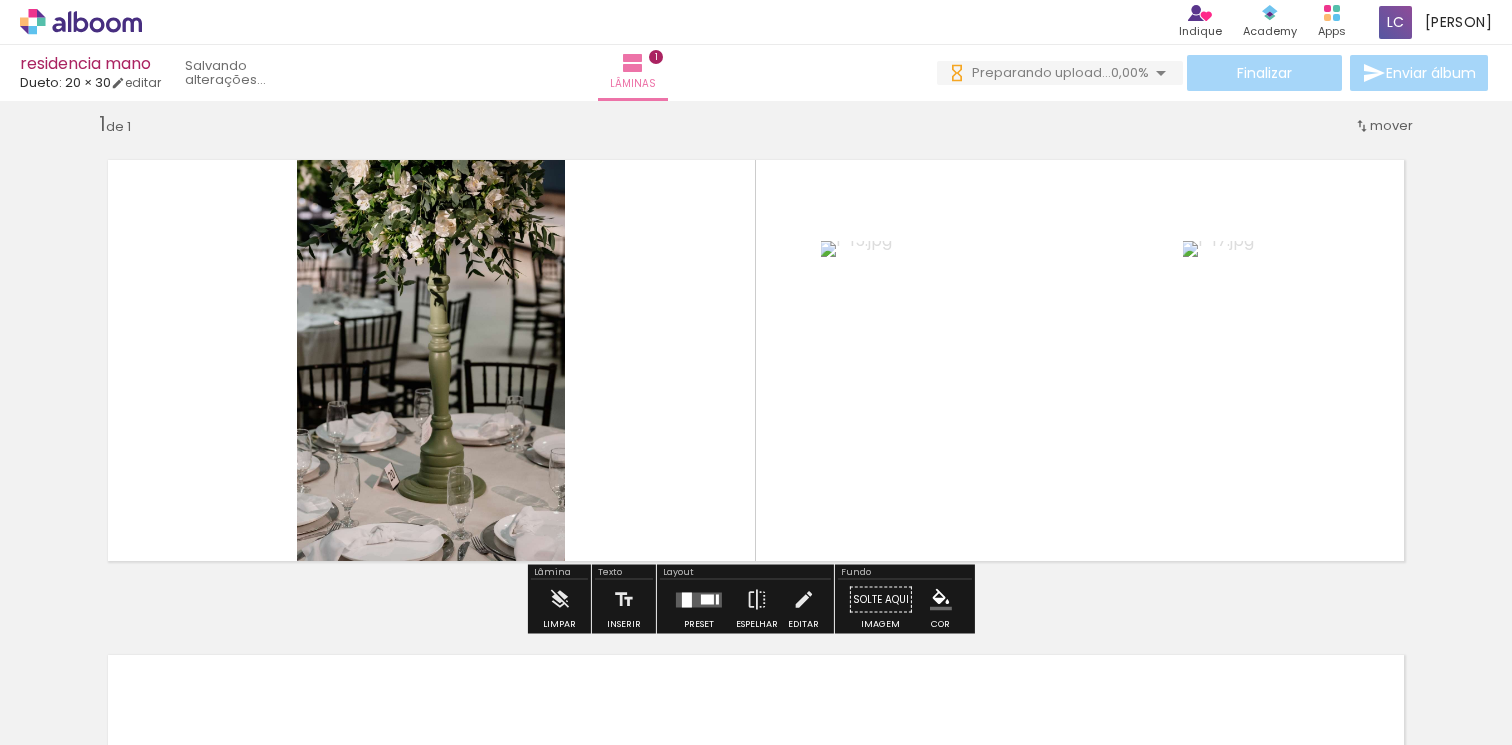 scroll, scrollTop: 0, scrollLeft: 0, axis: both 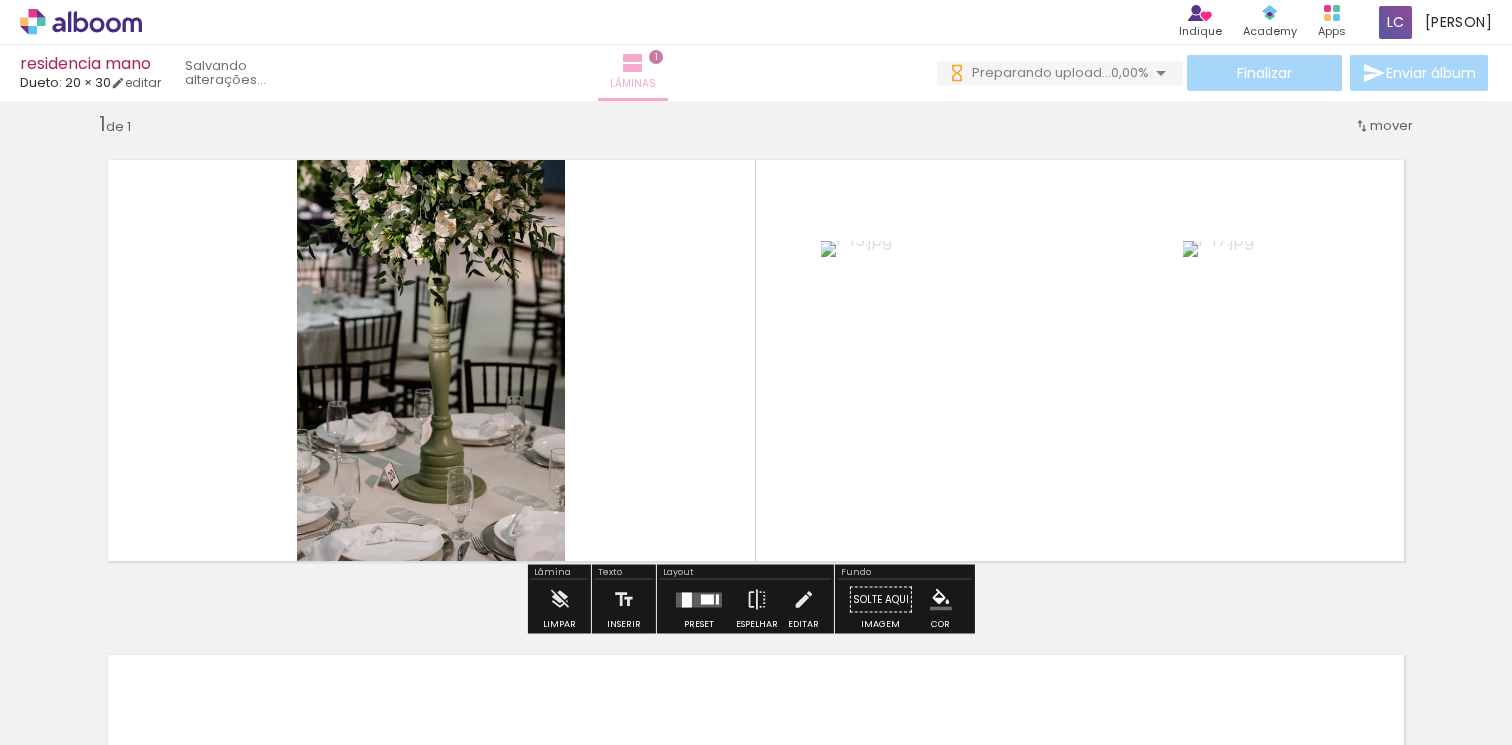 click on "Lâminas 1" at bounding box center [633, 73] 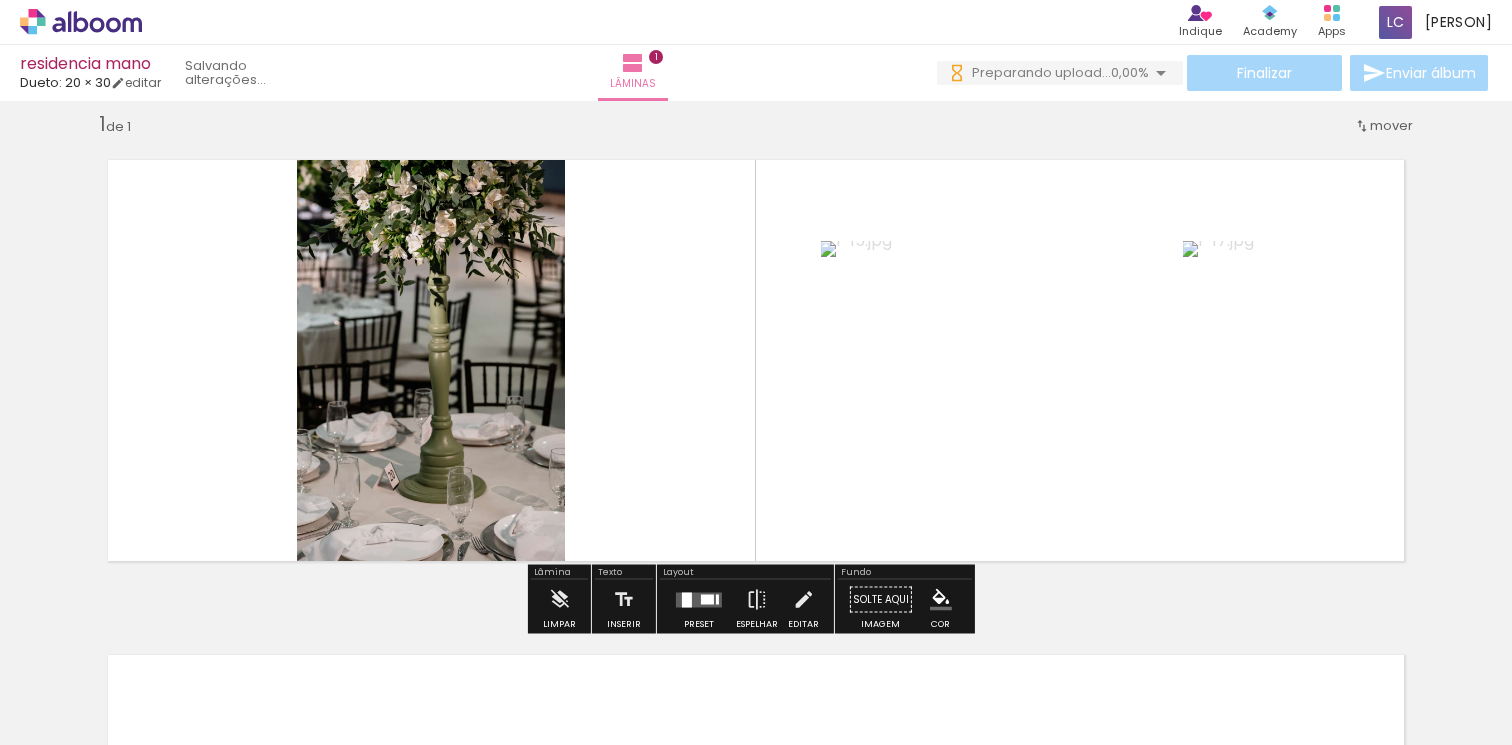click at bounding box center [687, 599] 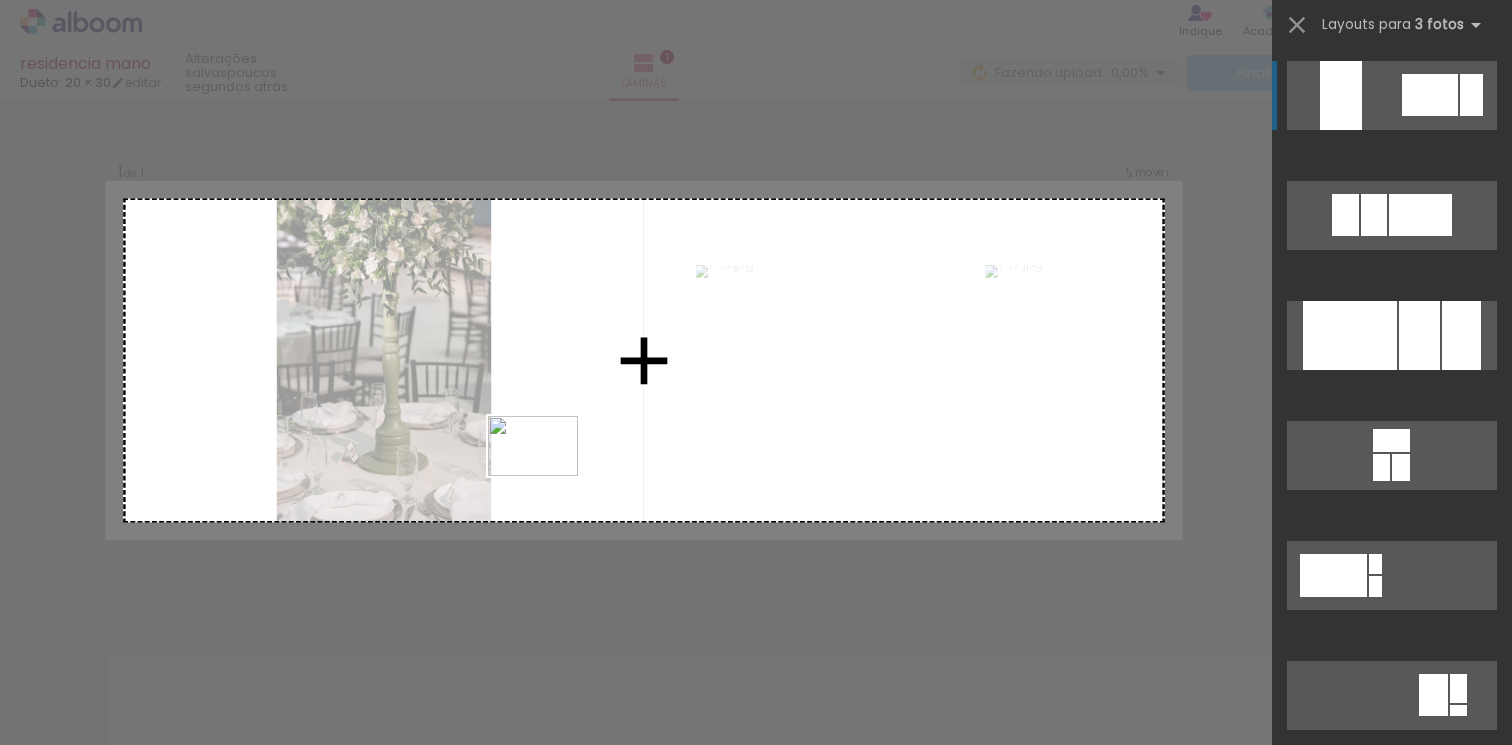 drag, startPoint x: 547, startPoint y: 689, endPoint x: 548, endPoint y: 471, distance: 218.00229 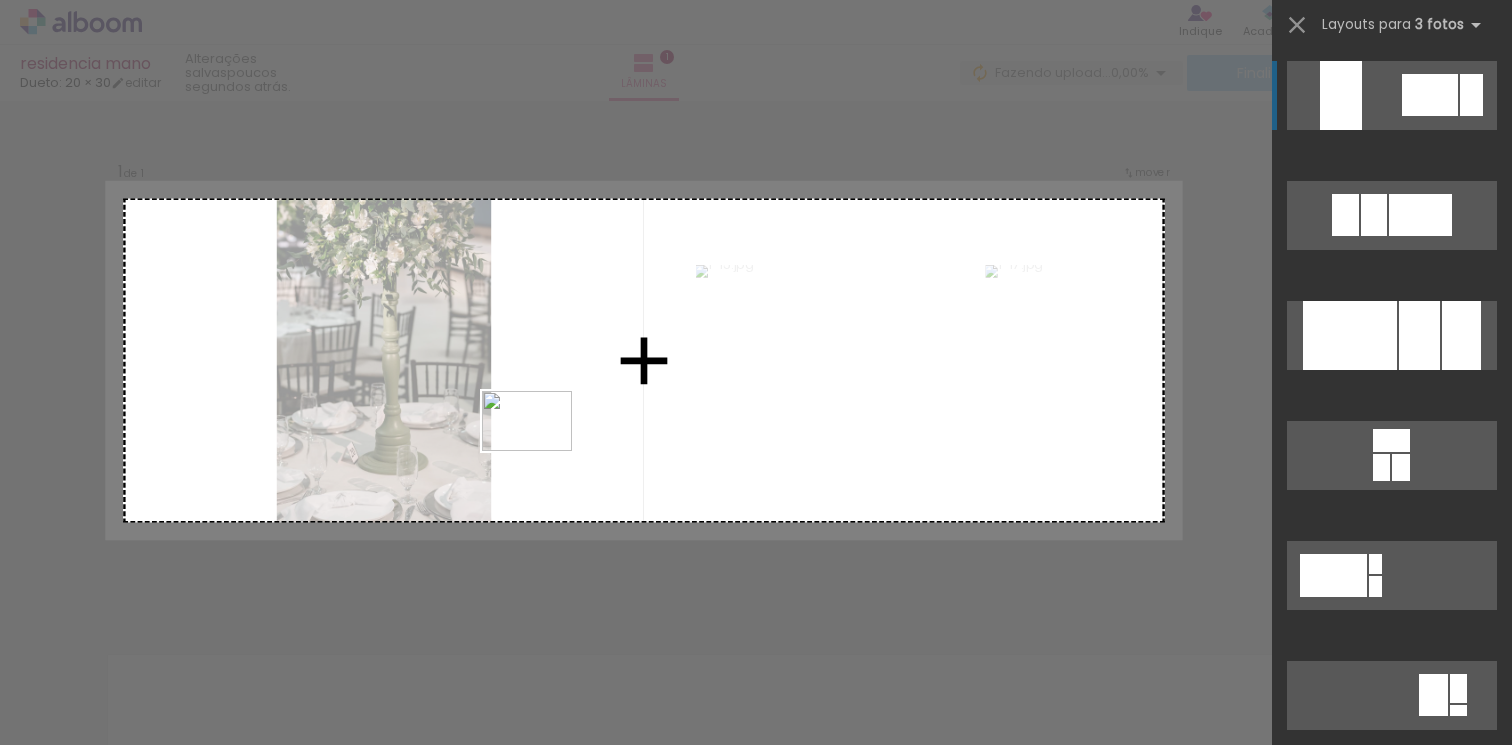 drag, startPoint x: 553, startPoint y: 683, endPoint x: 542, endPoint y: 451, distance: 232.26064 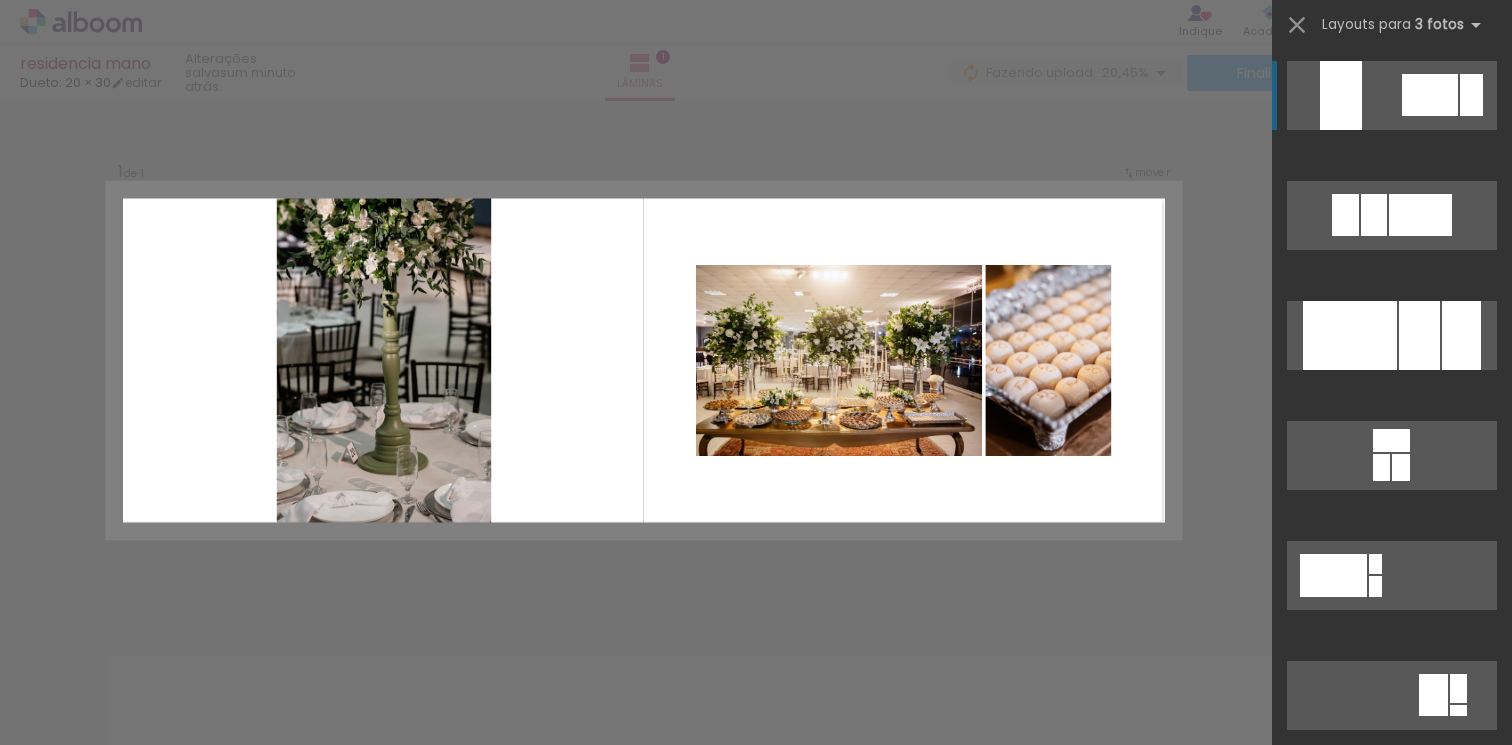 click on "Confirmar Cancelar" at bounding box center [756, 599] 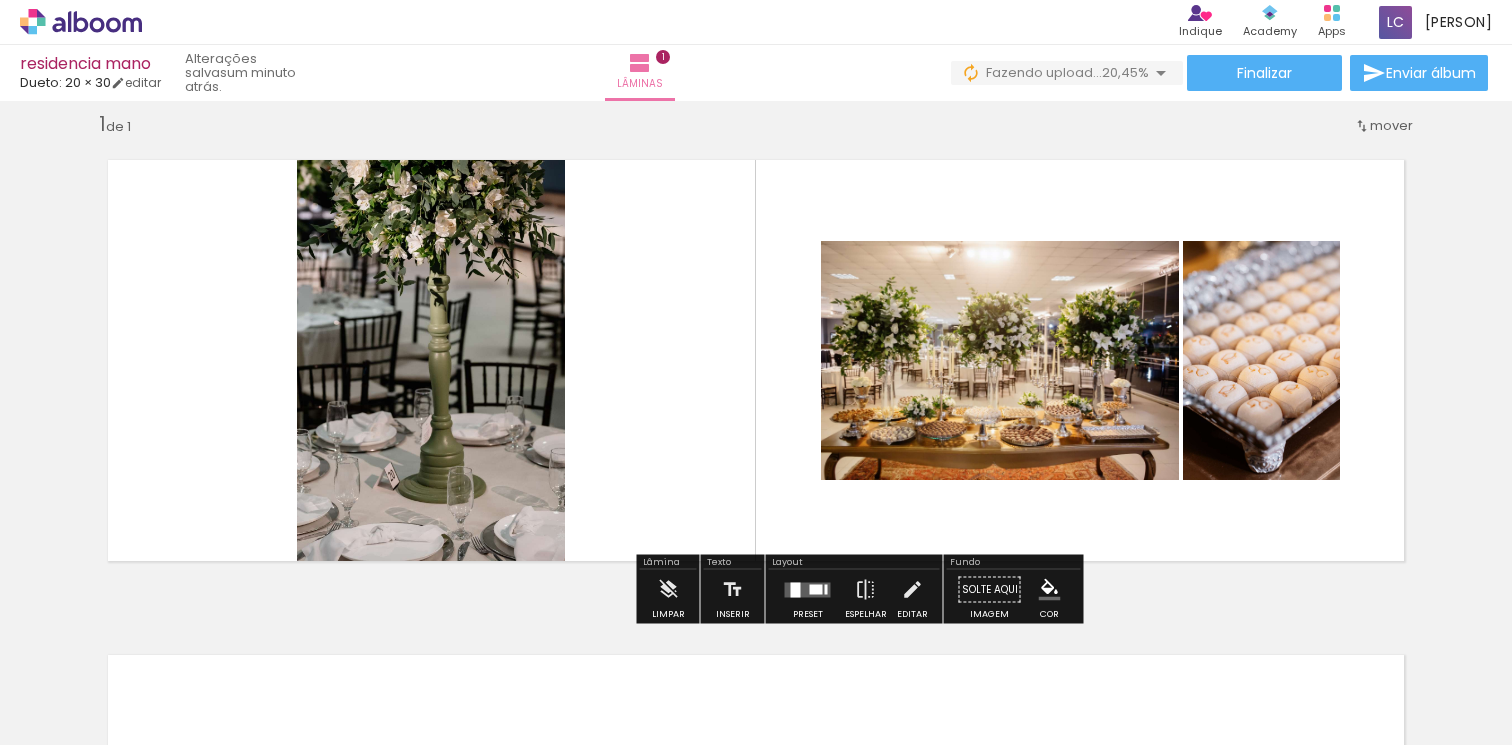 click at bounding box center (808, 590) 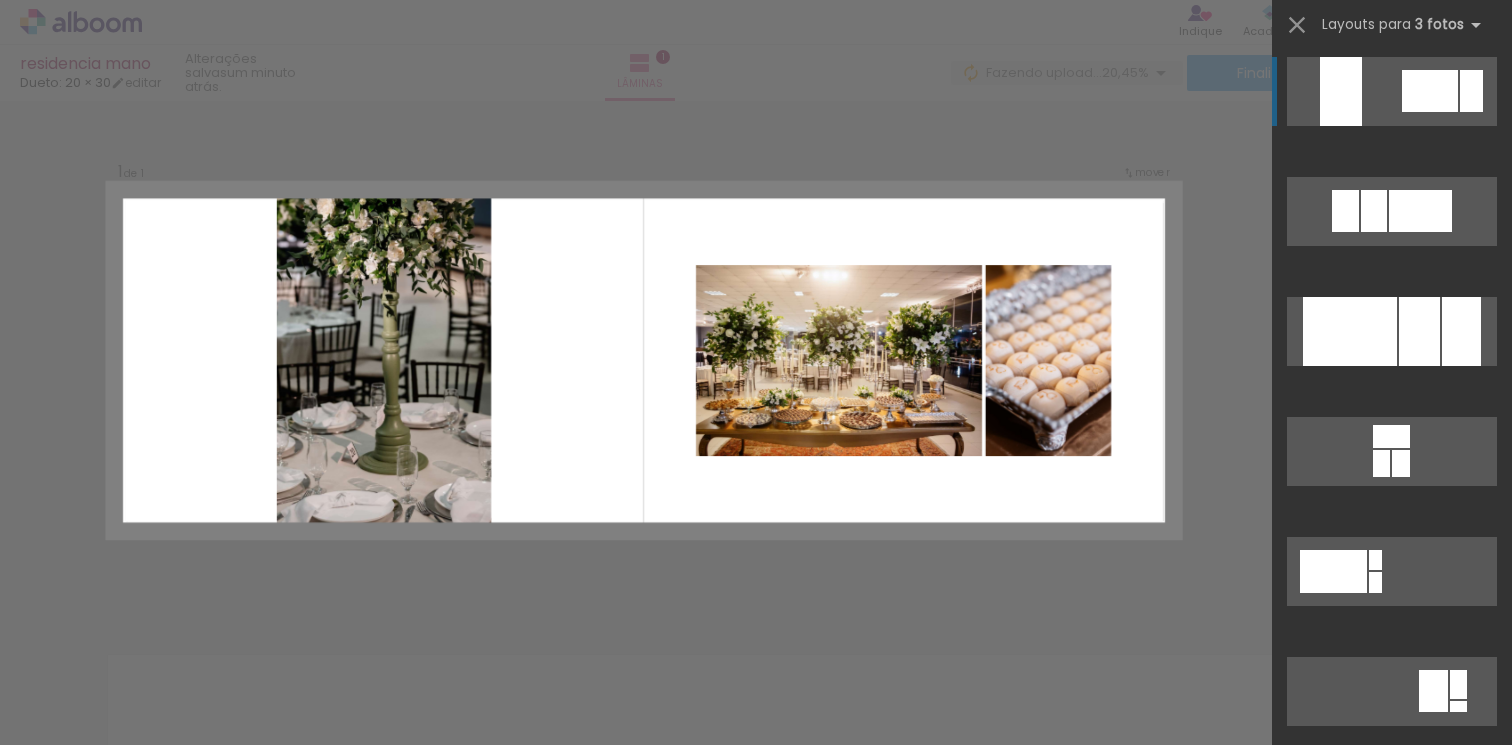 scroll, scrollTop: 0, scrollLeft: 0, axis: both 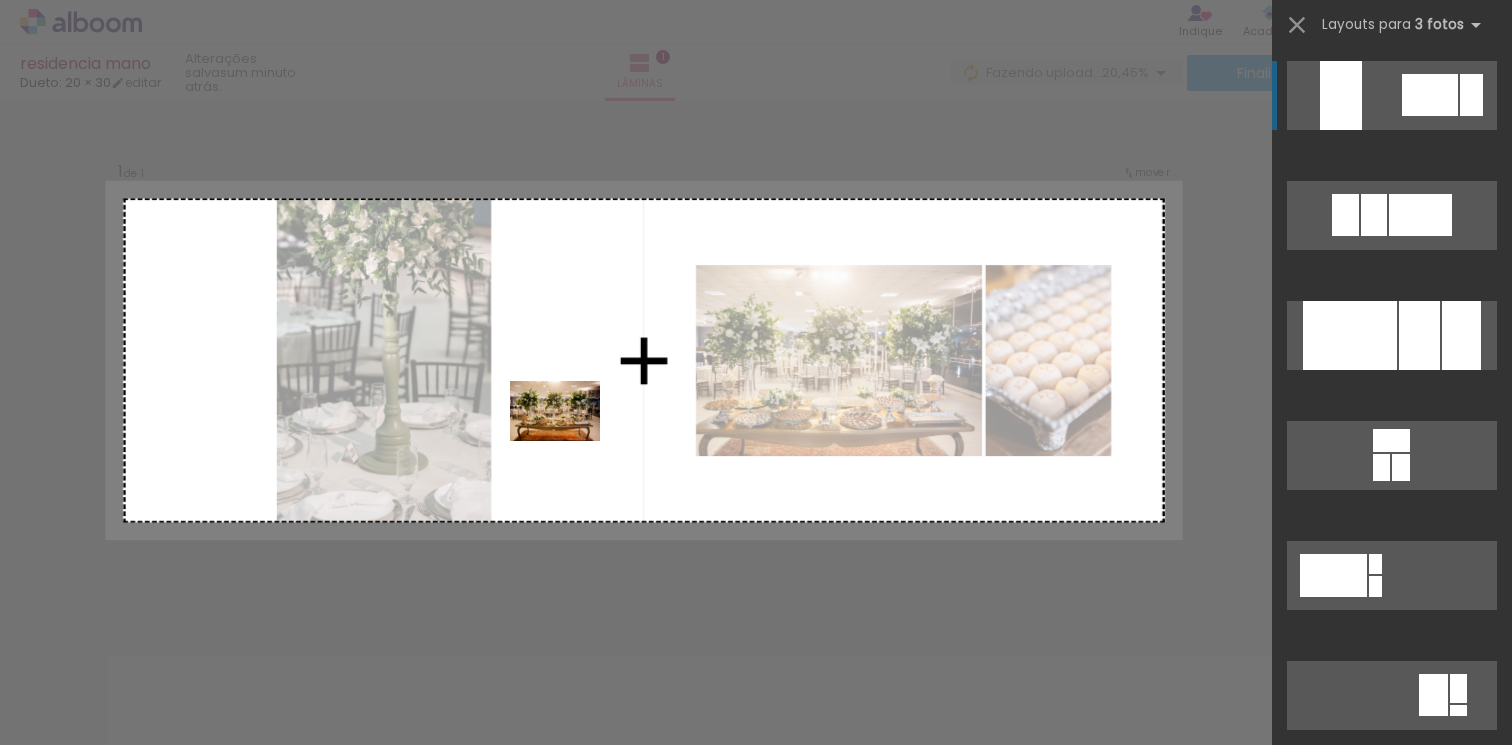 drag, startPoint x: 551, startPoint y: 679, endPoint x: 575, endPoint y: 430, distance: 250.15395 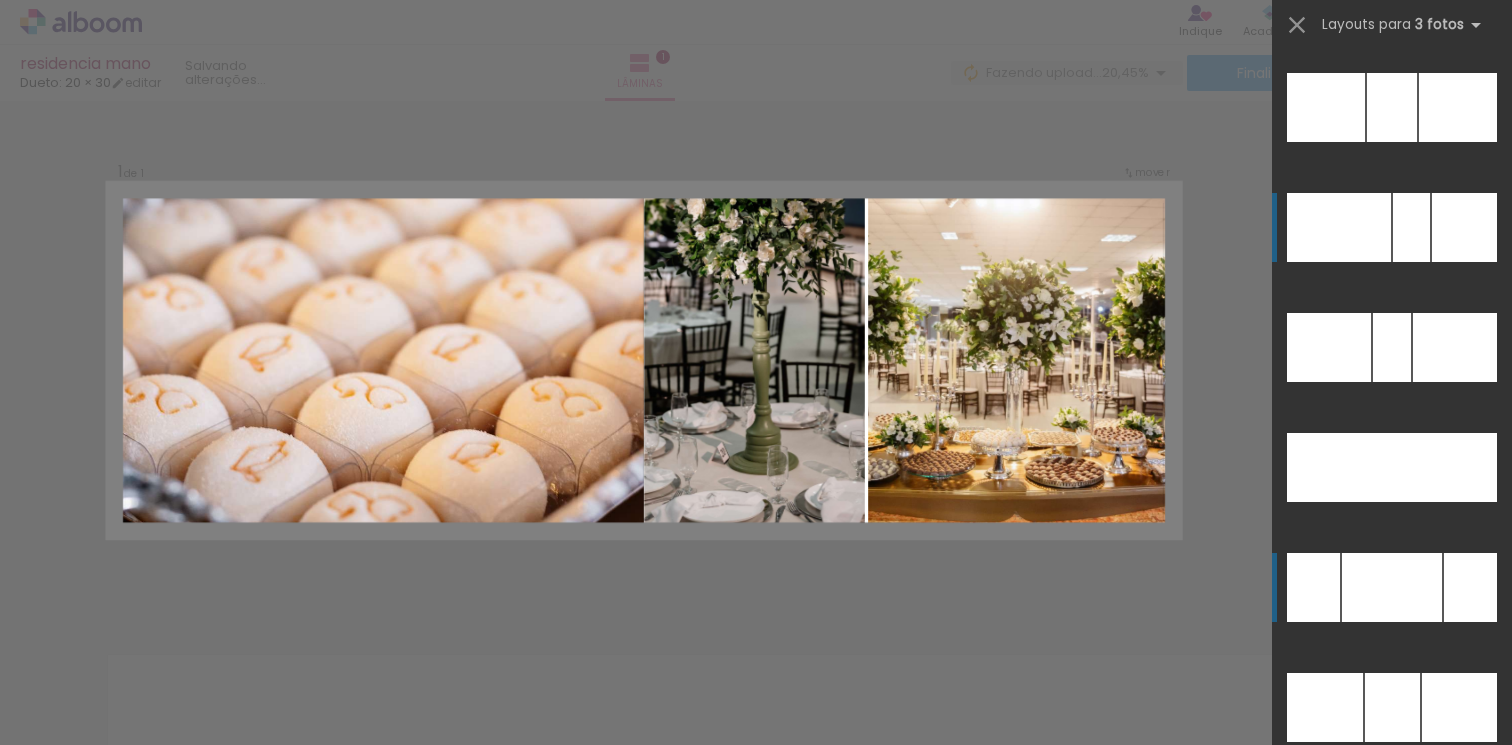 scroll, scrollTop: 19753, scrollLeft: 0, axis: vertical 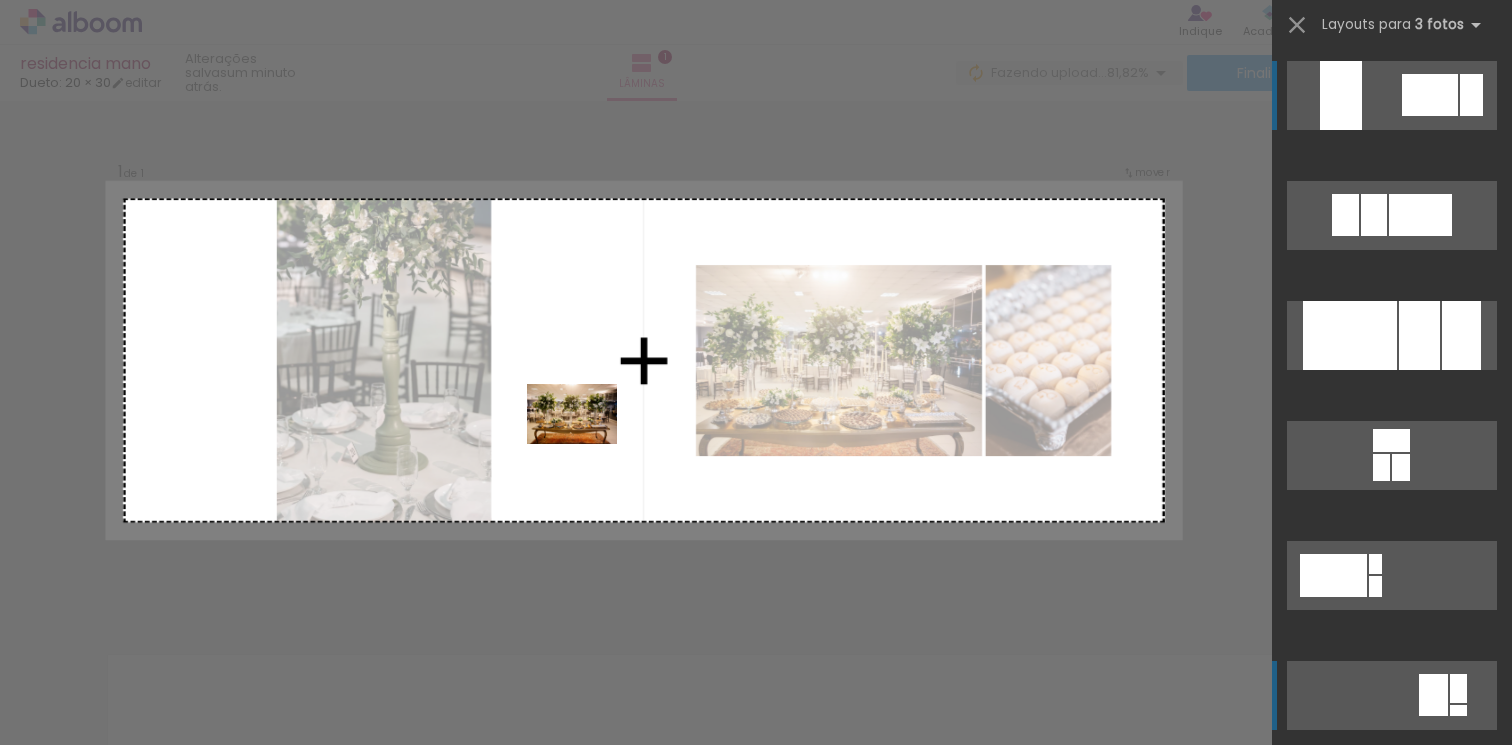 drag, startPoint x: 566, startPoint y: 681, endPoint x: 587, endPoint y: 444, distance: 237.92856 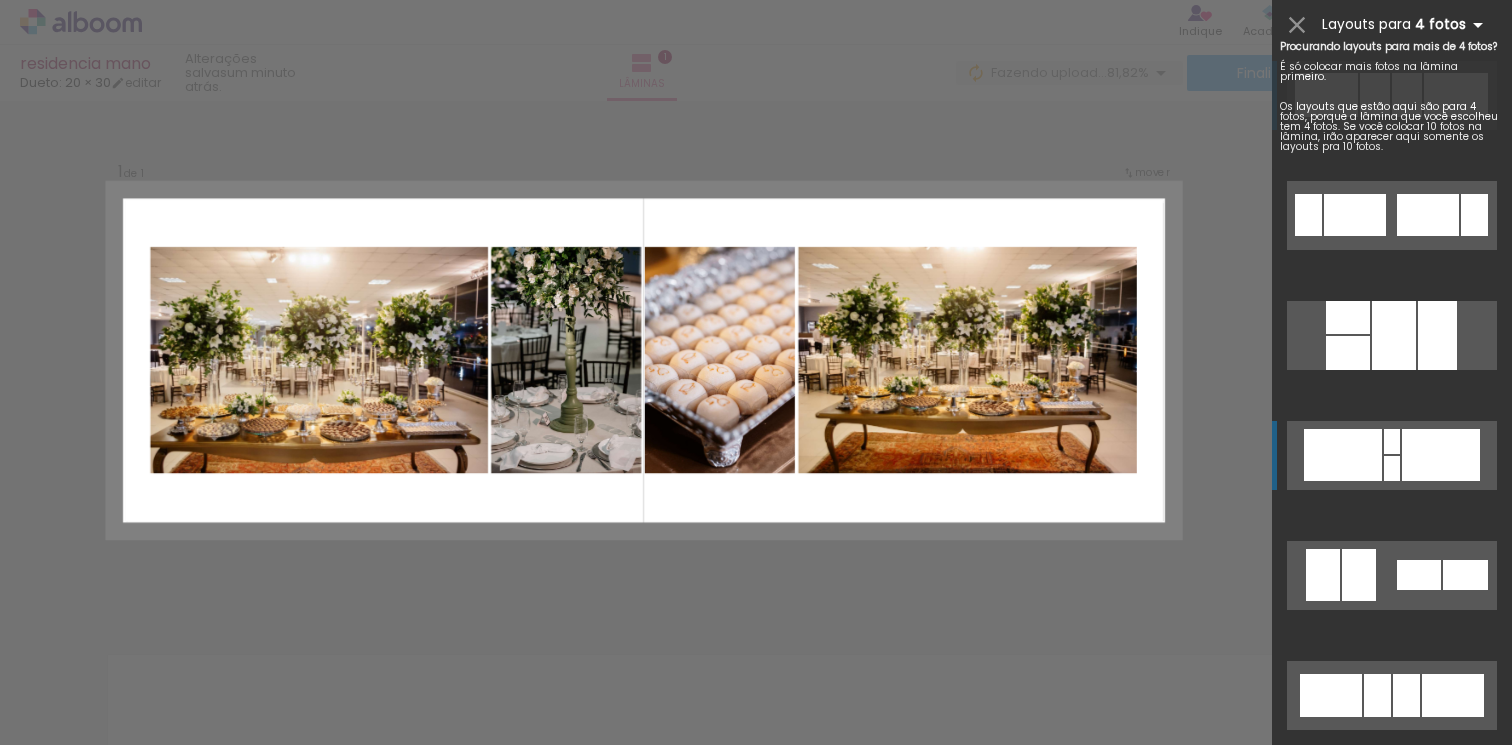 click on "4 fotos" at bounding box center (1452, 24) 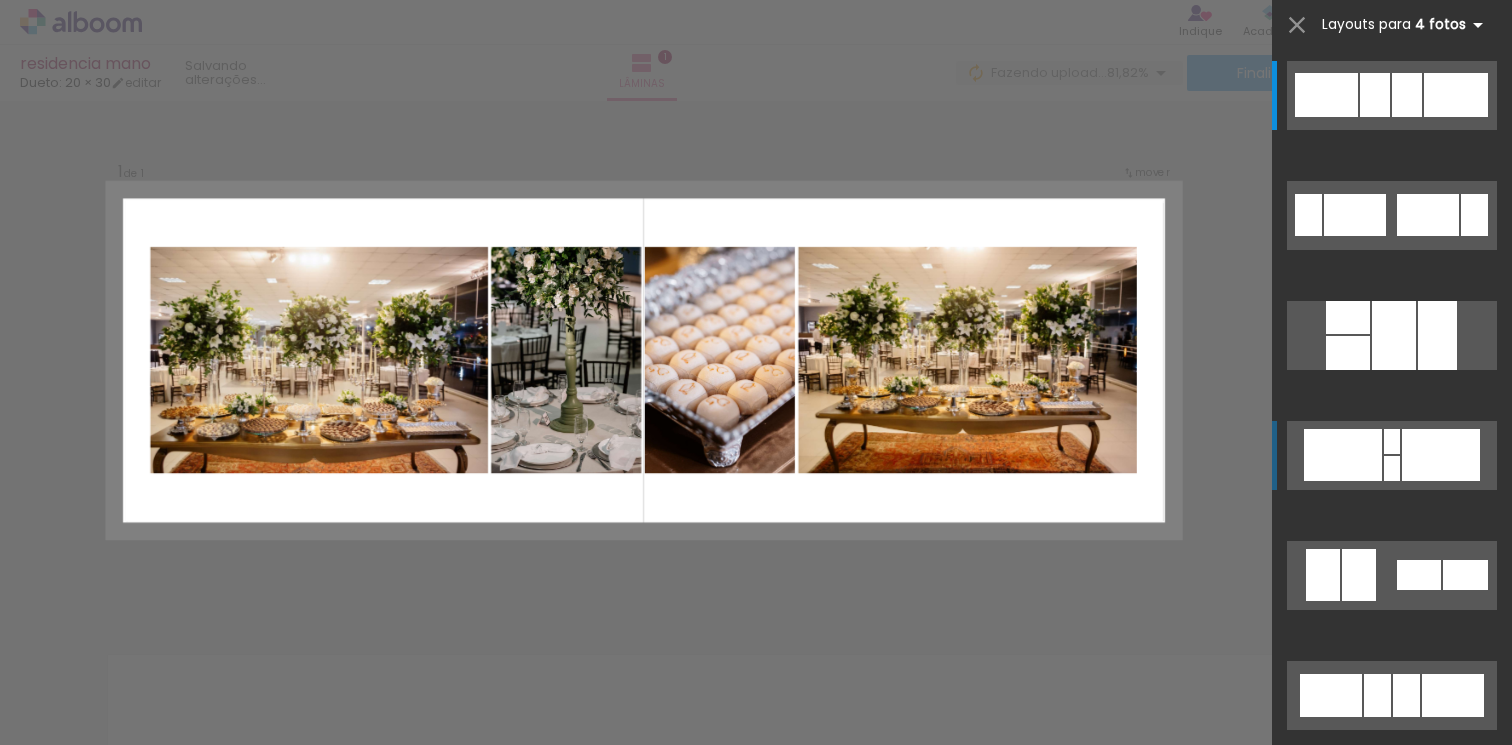 click on "4 fotos" at bounding box center (1452, 24) 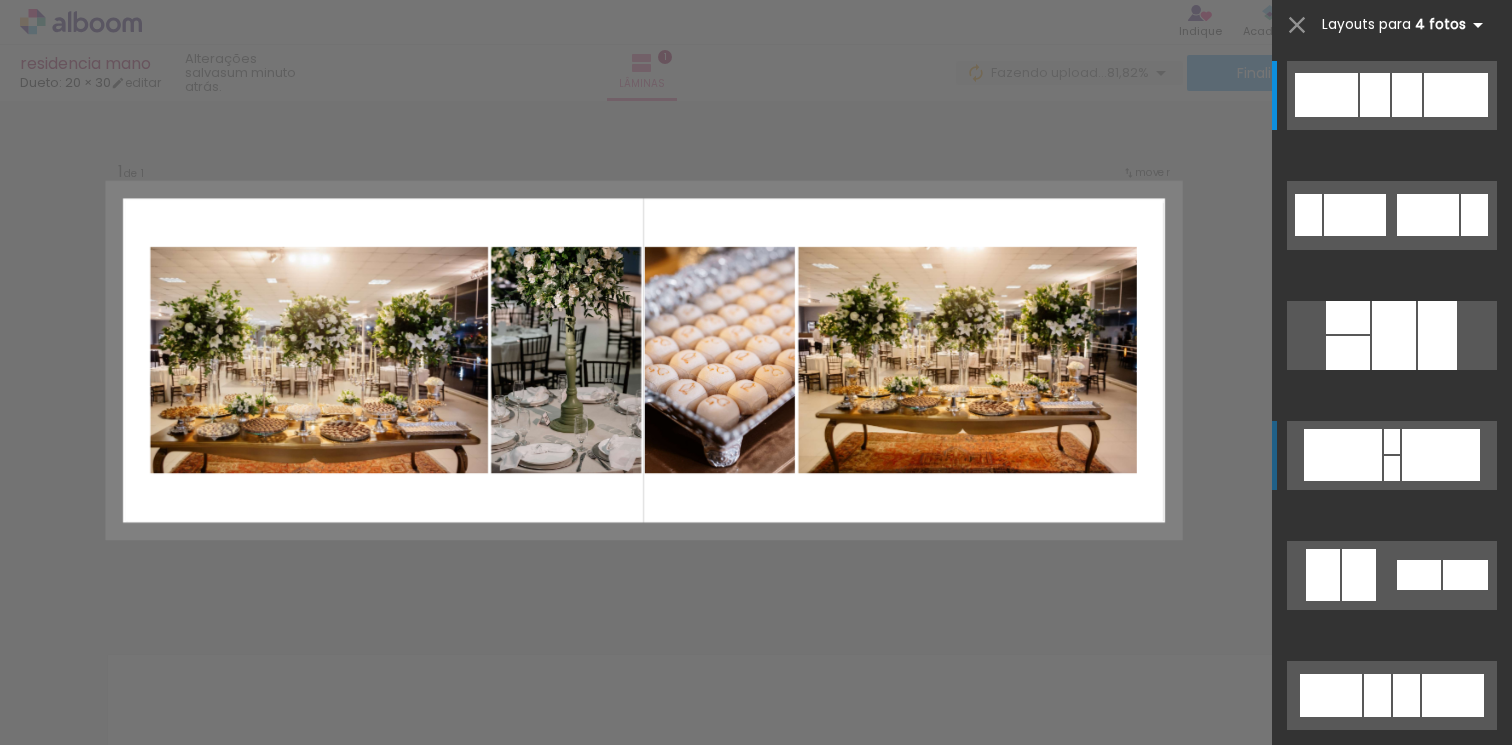 click on "4 fotos" at bounding box center (1452, 24) 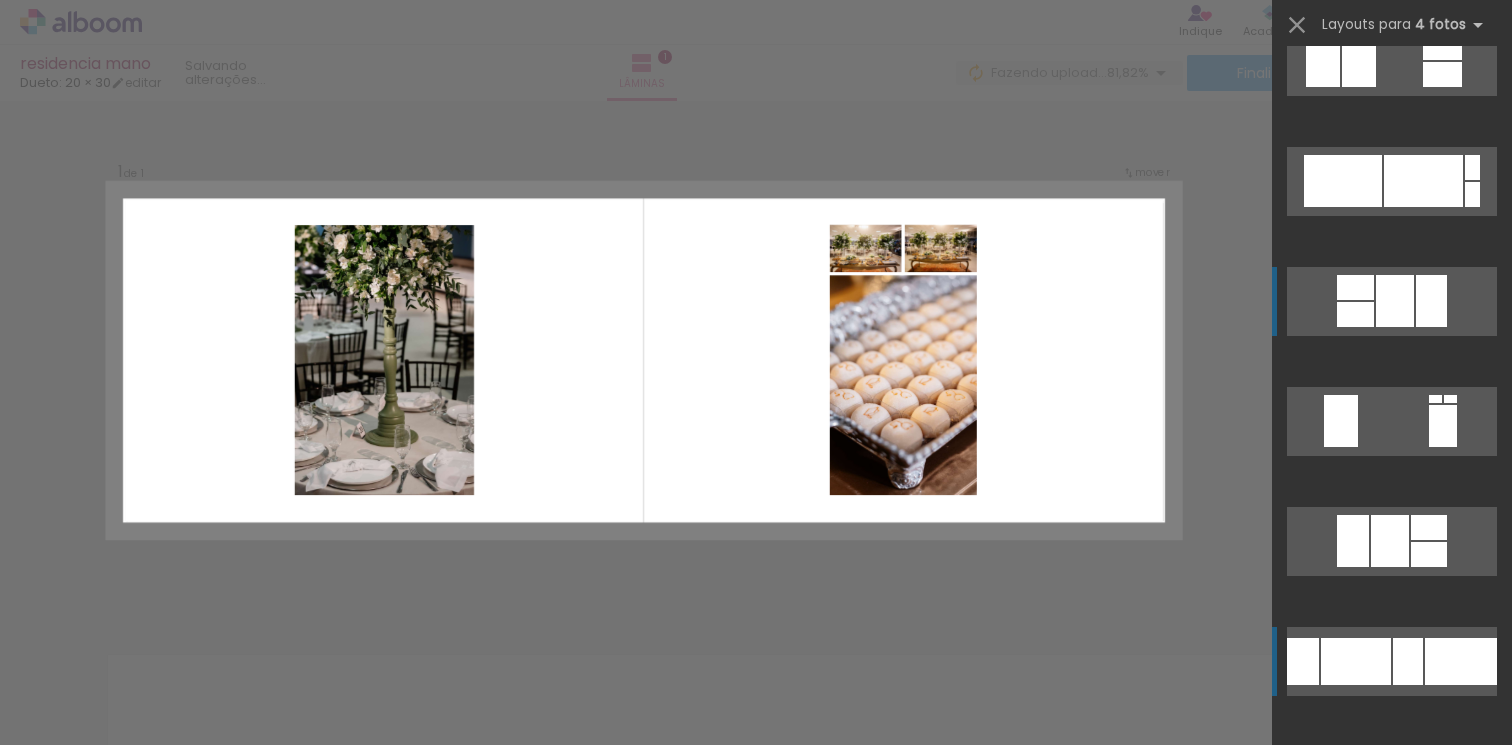 scroll, scrollTop: 2735, scrollLeft: 0, axis: vertical 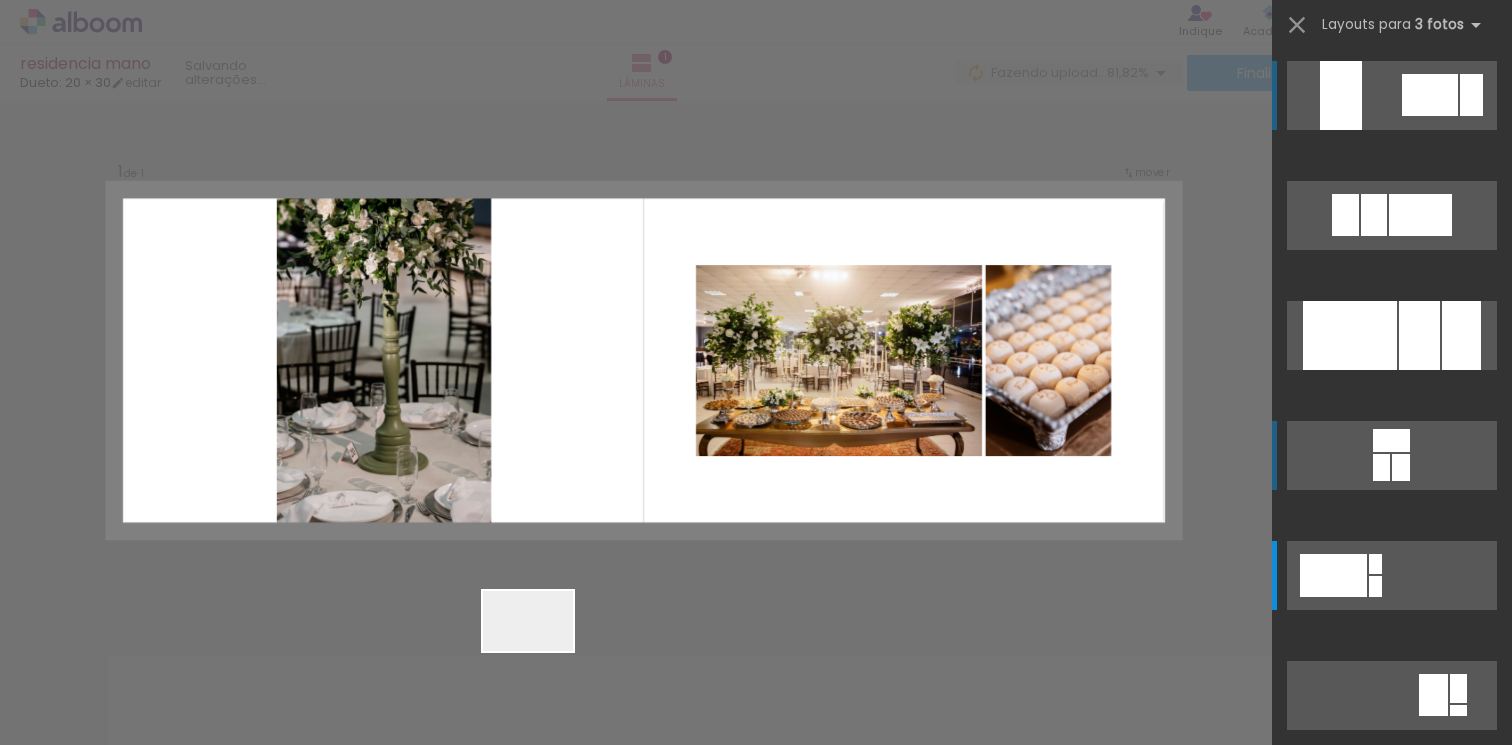 drag, startPoint x: 543, startPoint y: 651, endPoint x: 718, endPoint y: 416, distance: 293.0017 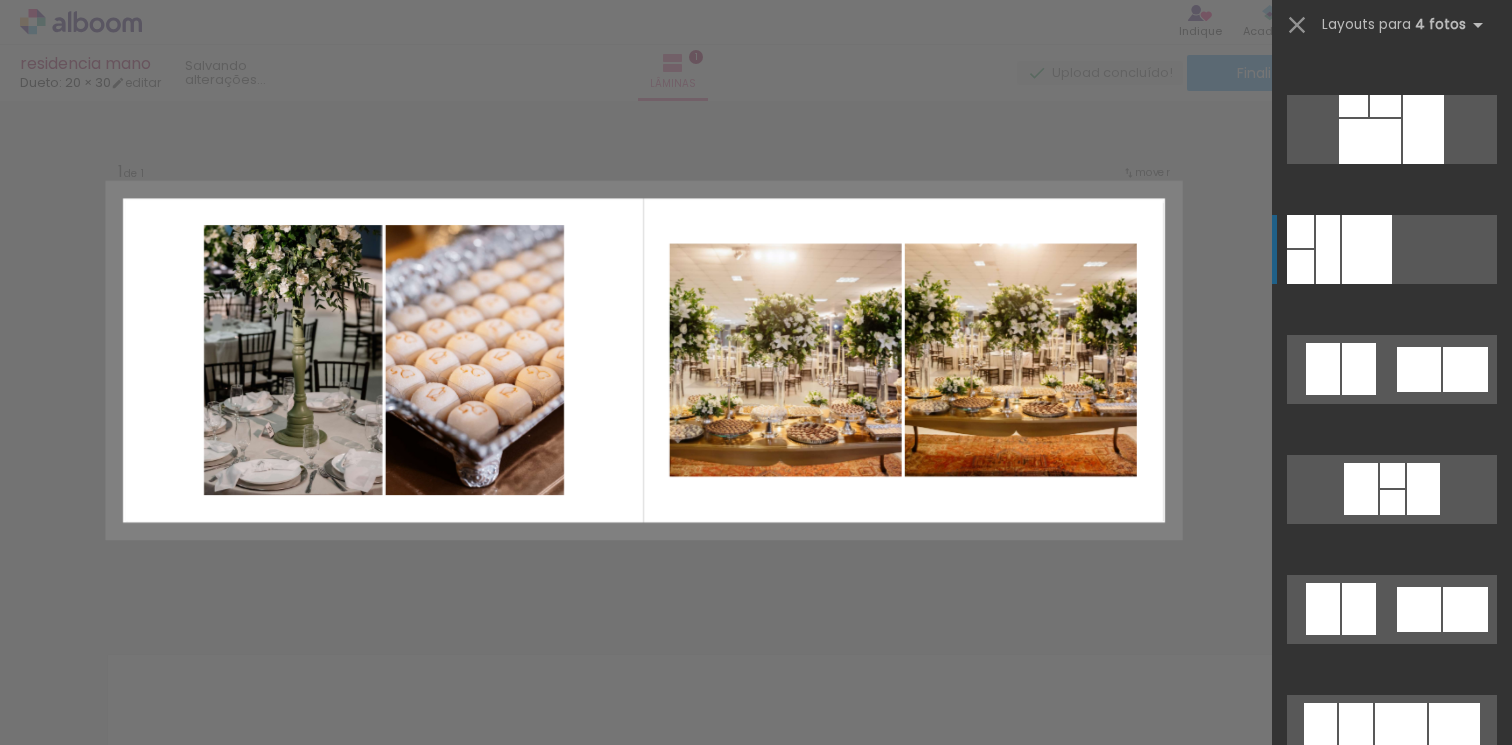scroll, scrollTop: 21238, scrollLeft: 0, axis: vertical 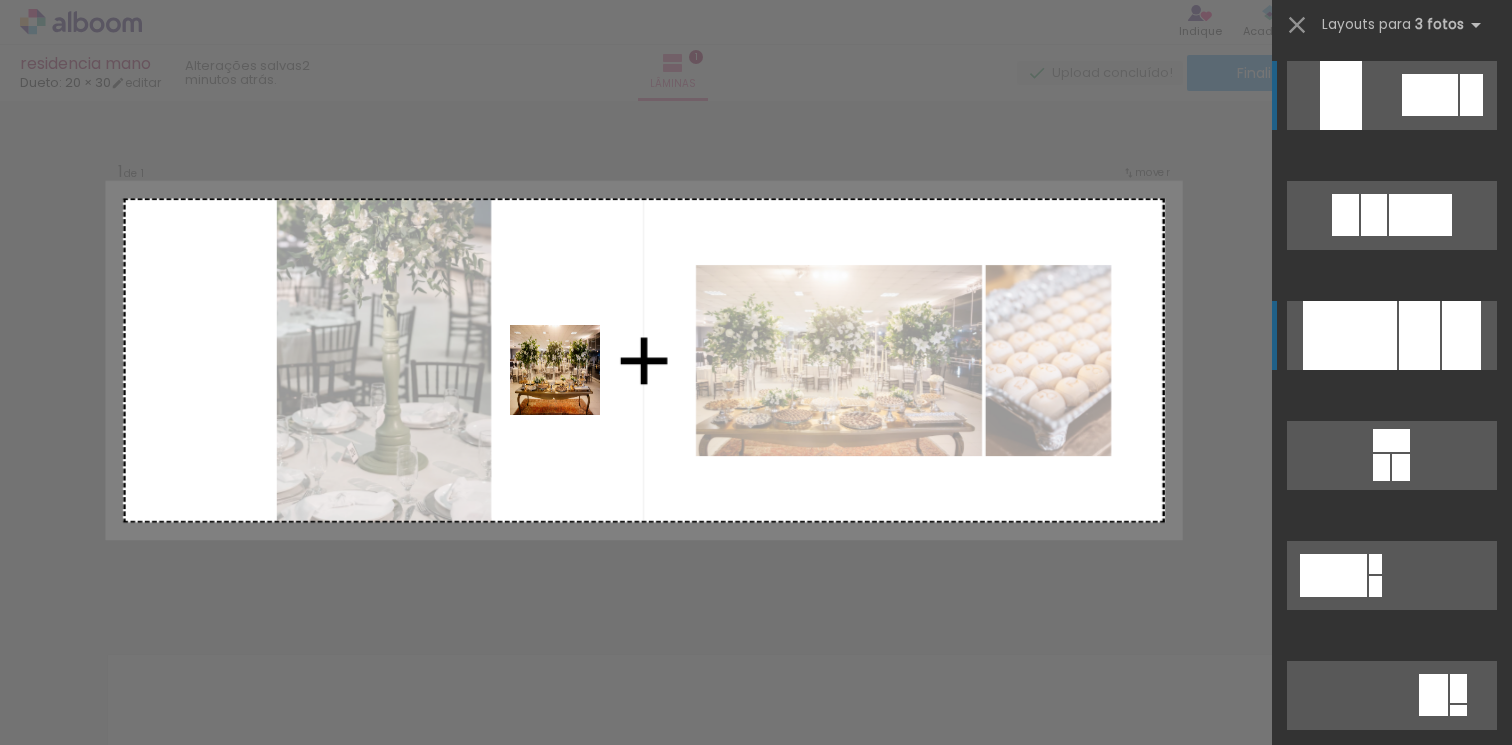 drag, startPoint x: 554, startPoint y: 583, endPoint x: 570, endPoint y: 351, distance: 232.55107 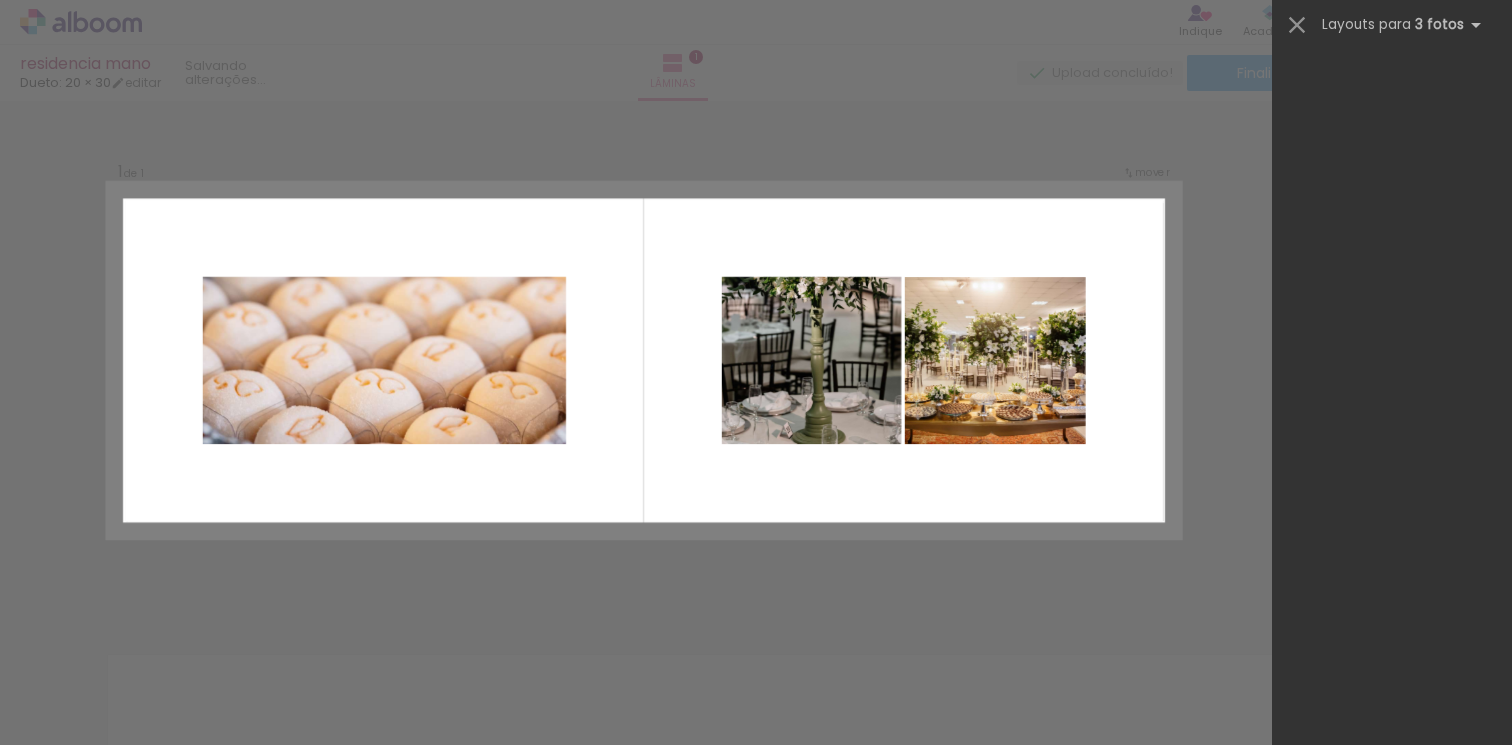 scroll, scrollTop: 25461, scrollLeft: 0, axis: vertical 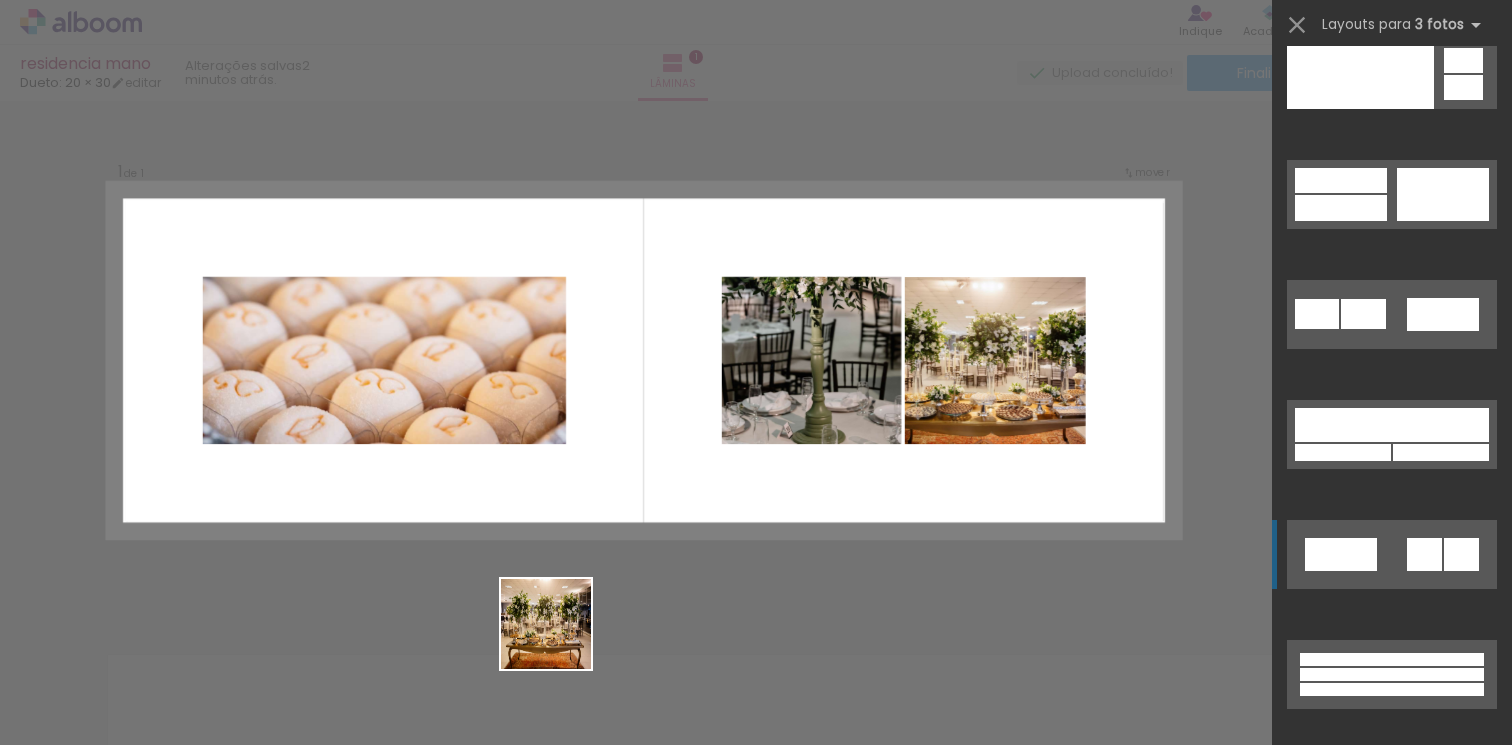 drag, startPoint x: 575, startPoint y: 679, endPoint x: 533, endPoint y: 378, distance: 303.9161 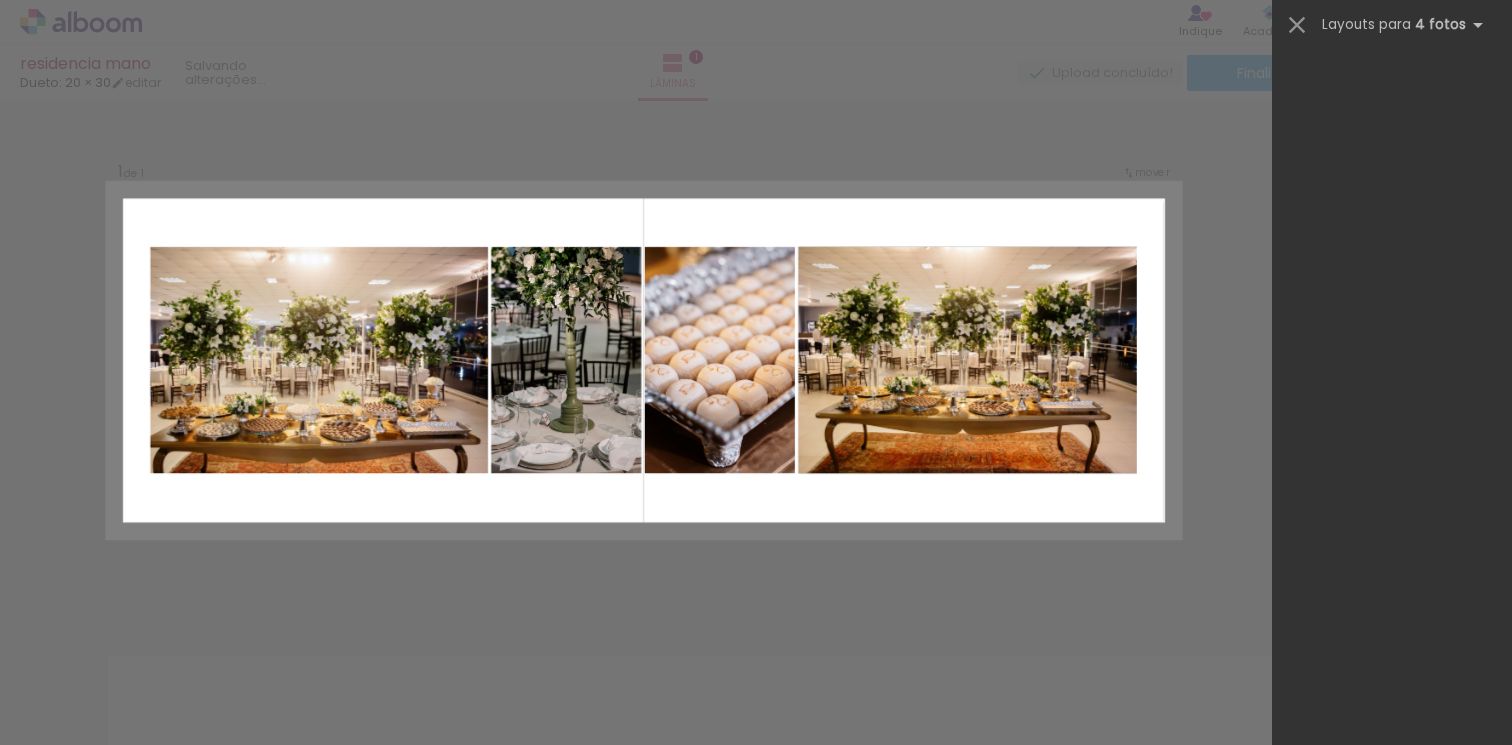 scroll, scrollTop: 0, scrollLeft: 0, axis: both 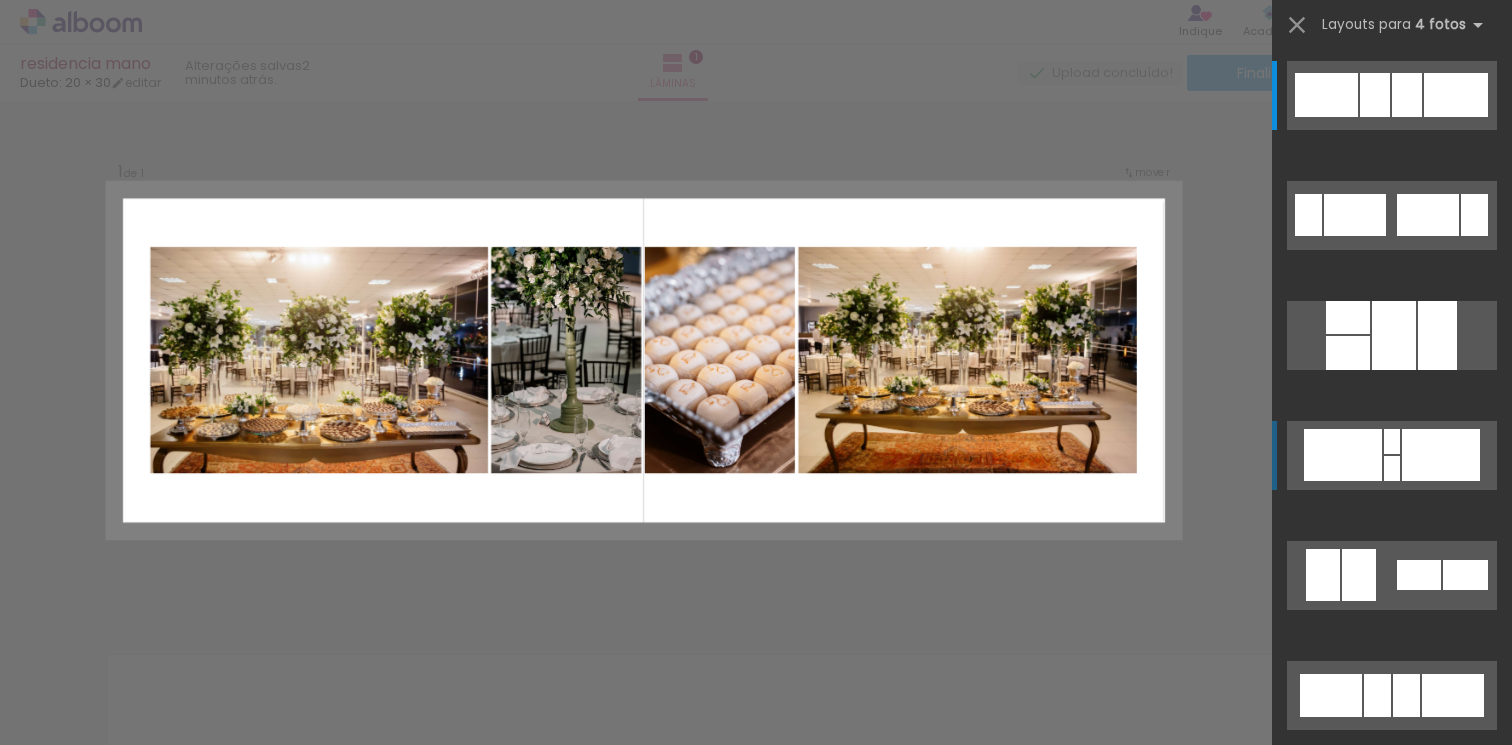 click on "Confirmar Cancelar" at bounding box center (756, 599) 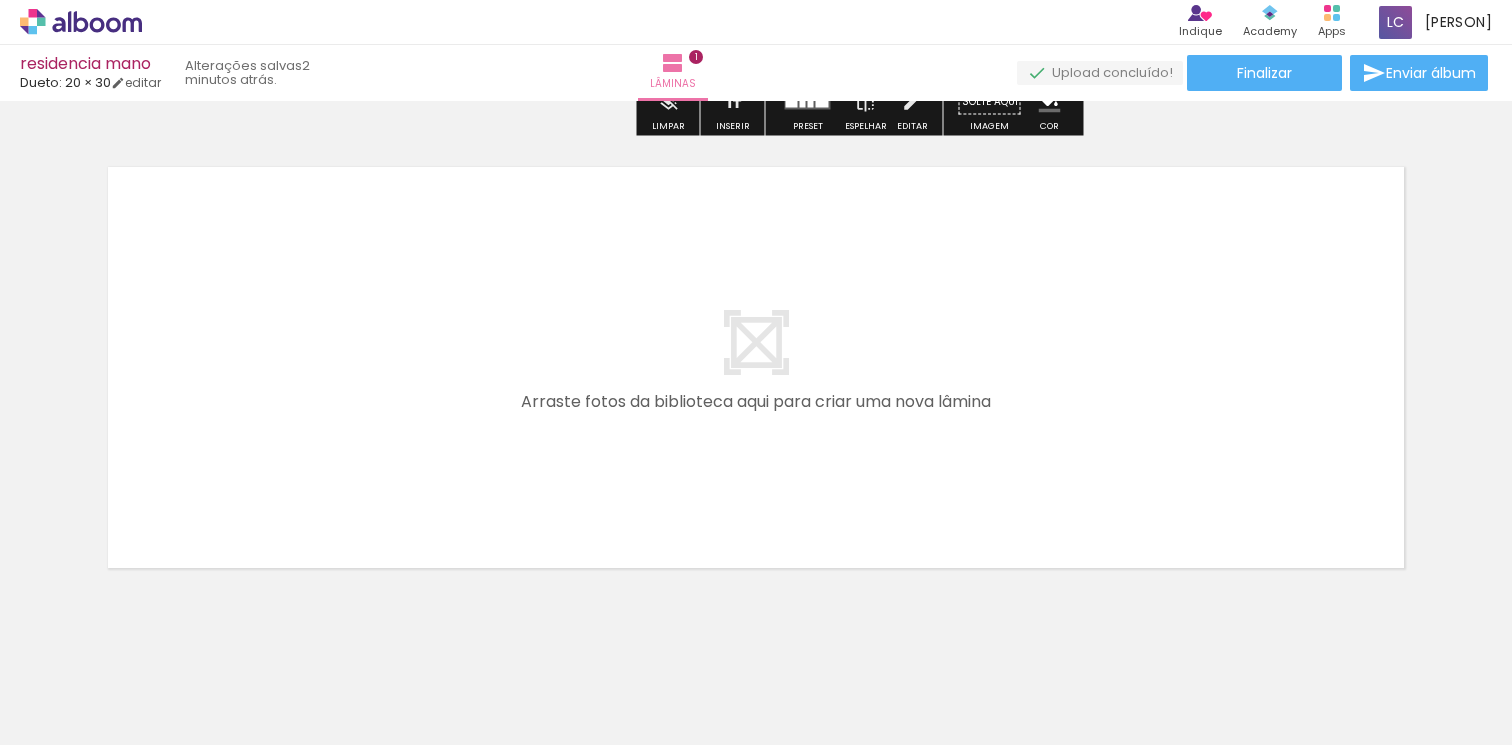 scroll, scrollTop: 504, scrollLeft: 0, axis: vertical 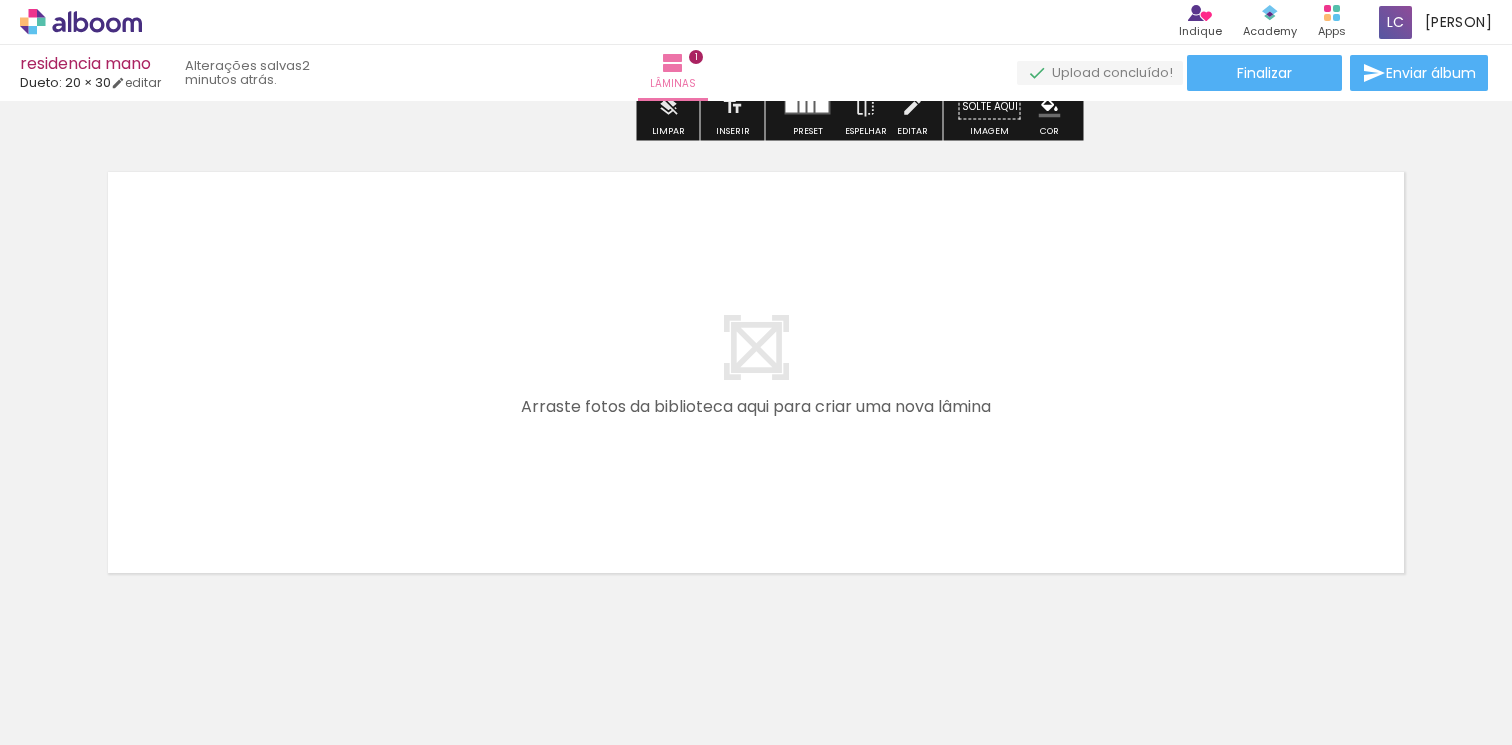 click at bounding box center (756, 372) 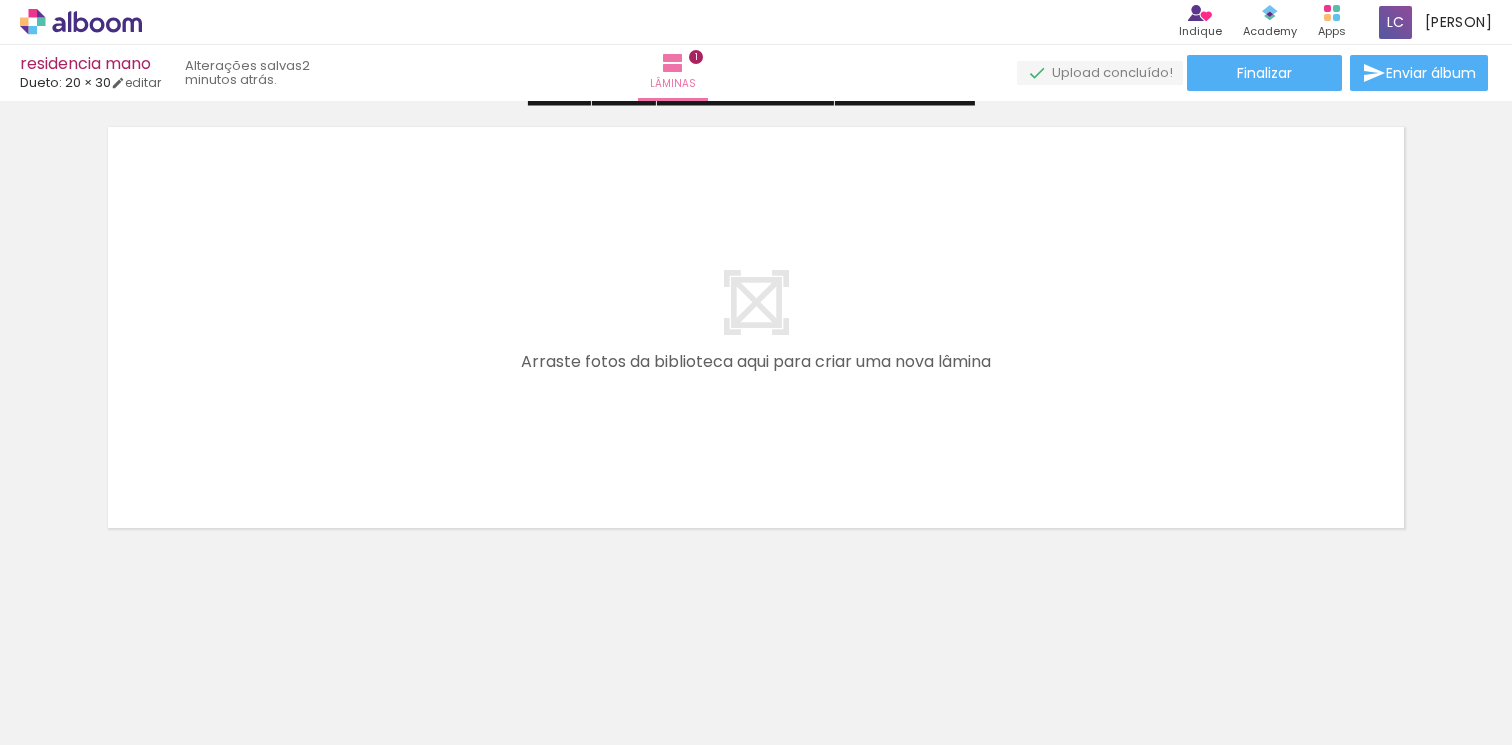 scroll, scrollTop: 545, scrollLeft: 0, axis: vertical 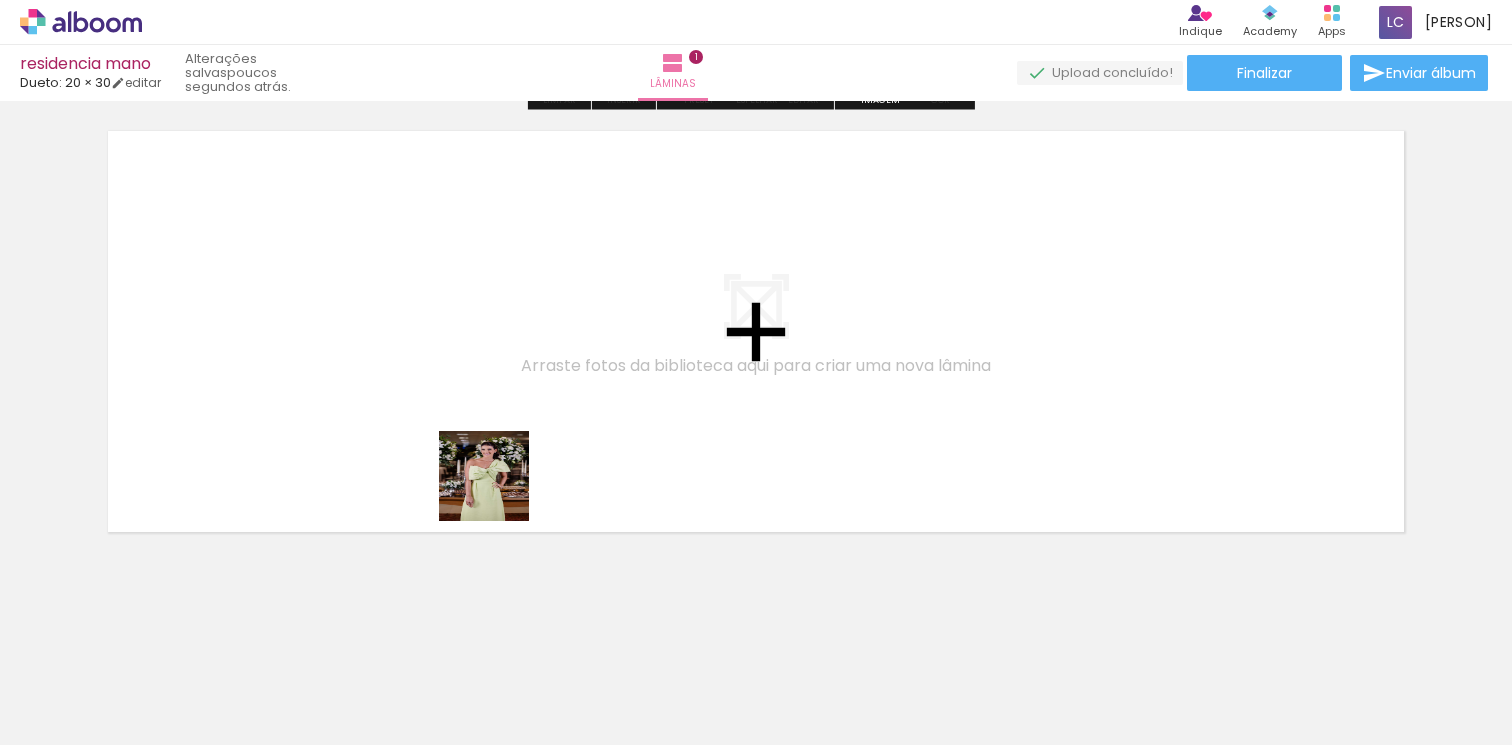 drag, startPoint x: 664, startPoint y: 694, endPoint x: 492, endPoint y: 444, distance: 303.45346 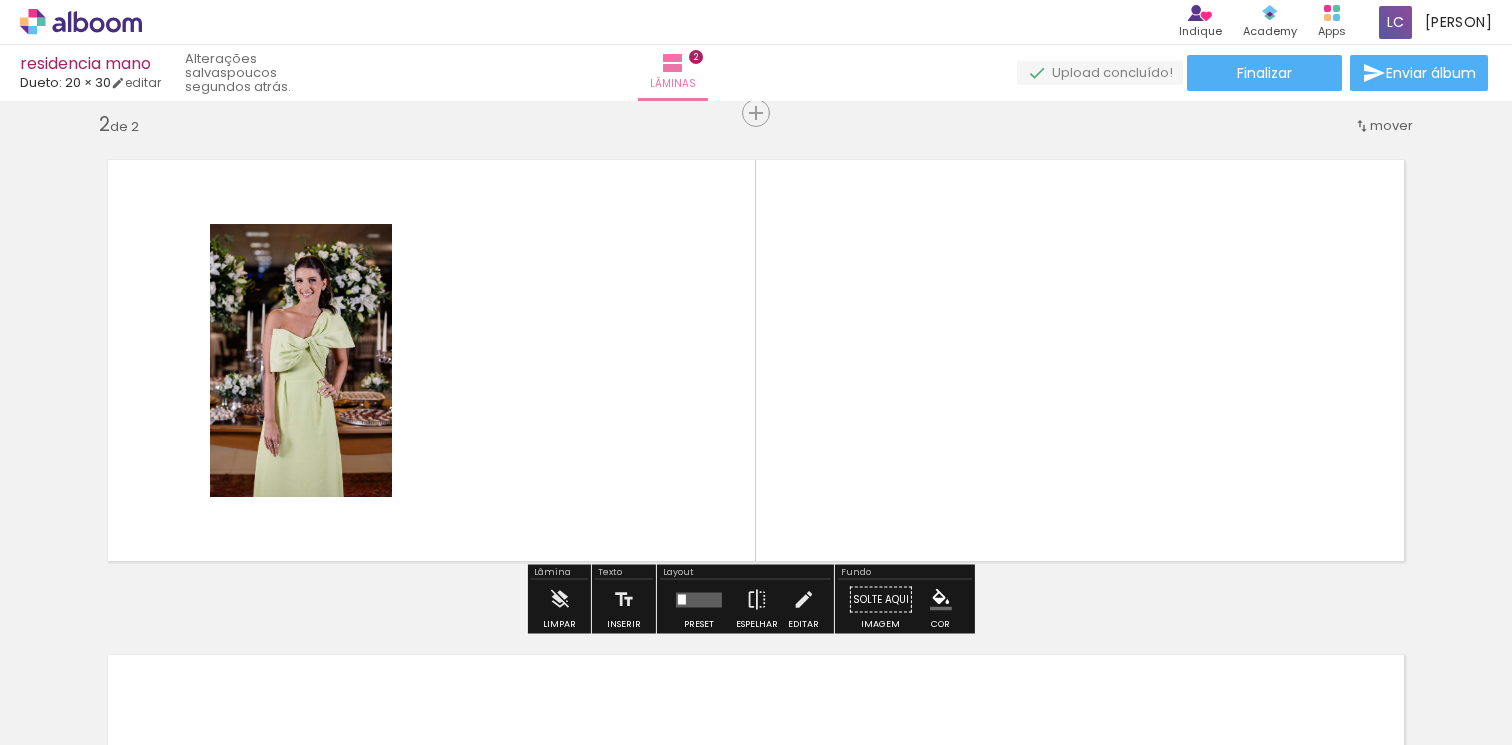scroll, scrollTop: 516, scrollLeft: 0, axis: vertical 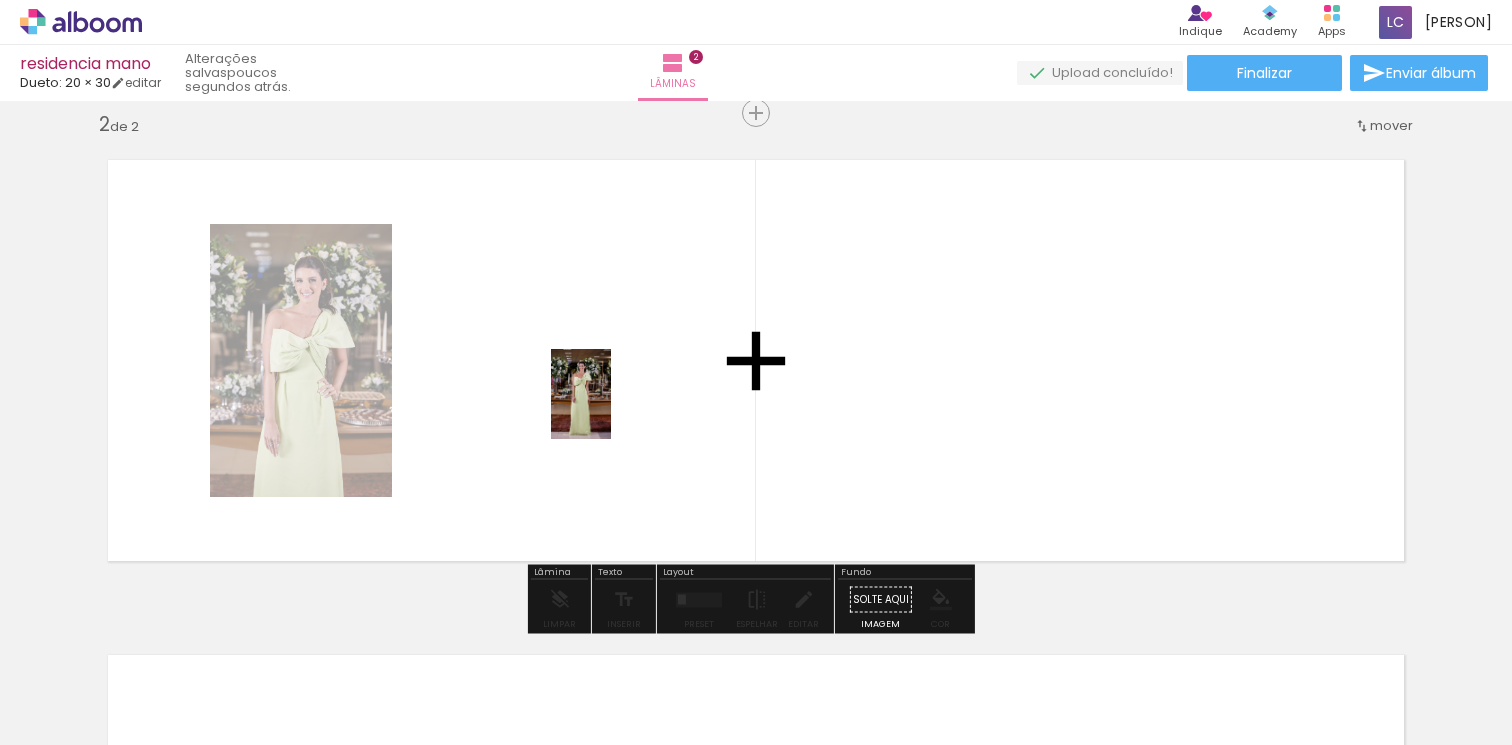 drag, startPoint x: 755, startPoint y: 673, endPoint x: 611, endPoint y: 409, distance: 300.71915 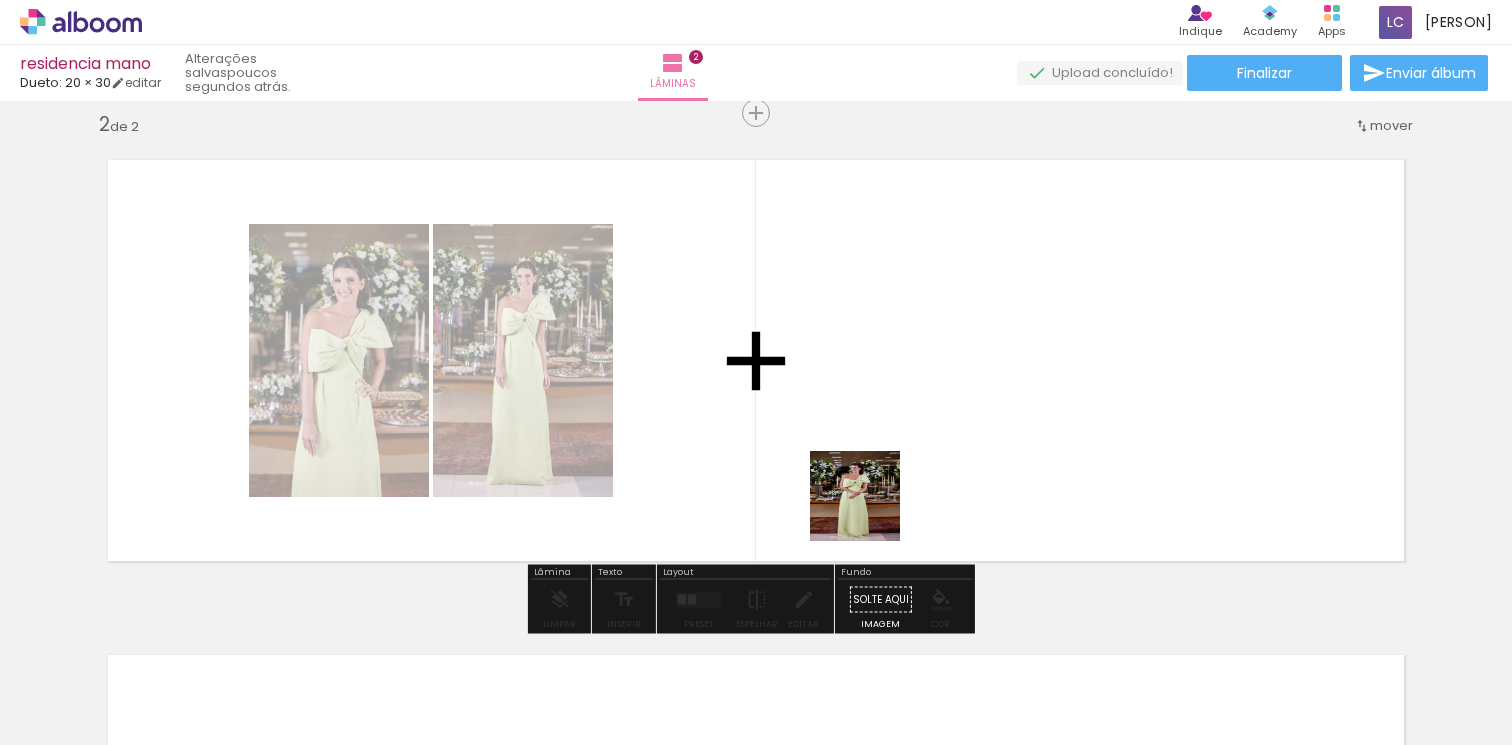 drag, startPoint x: 874, startPoint y: 700, endPoint x: 860, endPoint y: 459, distance: 241.4063 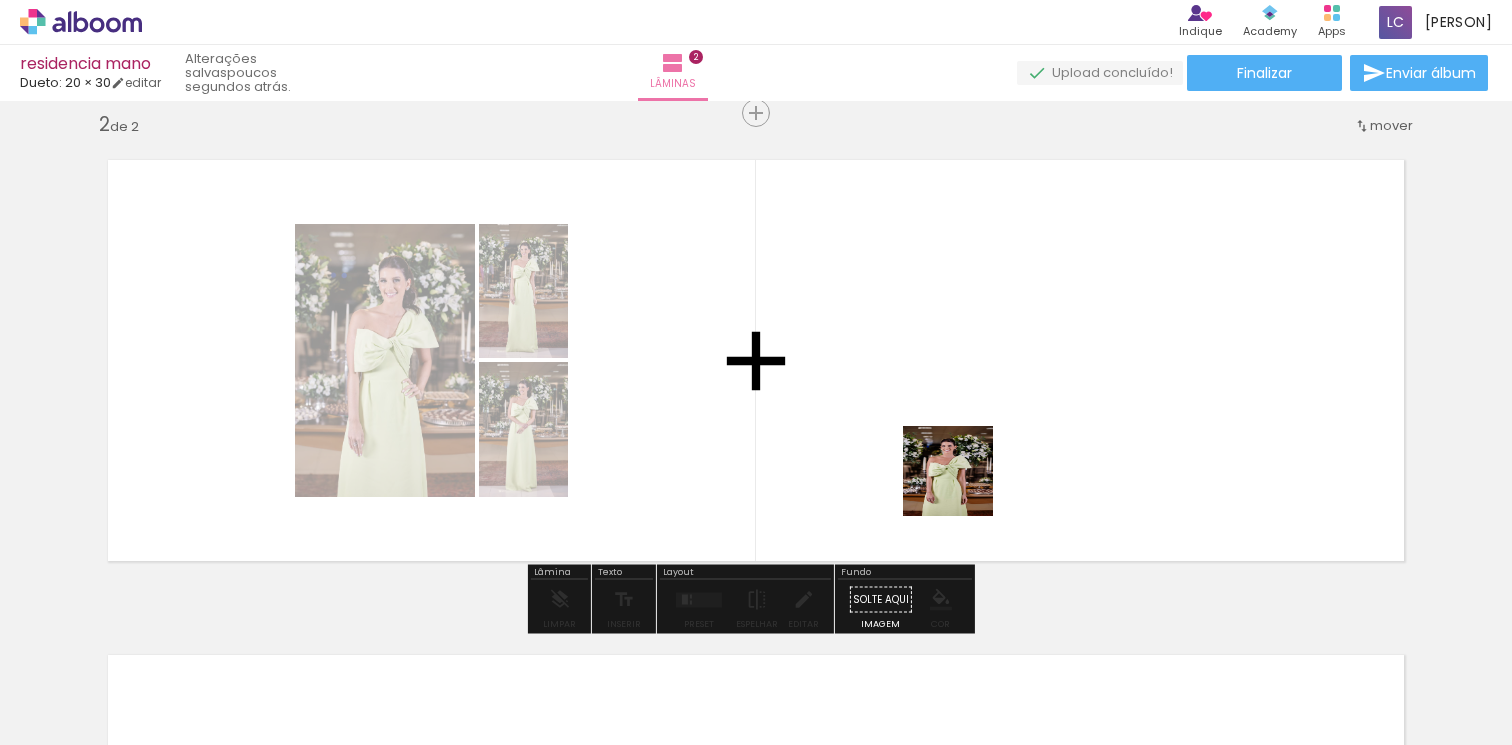 drag, startPoint x: 979, startPoint y: 694, endPoint x: 944, endPoint y: 431, distance: 265.31866 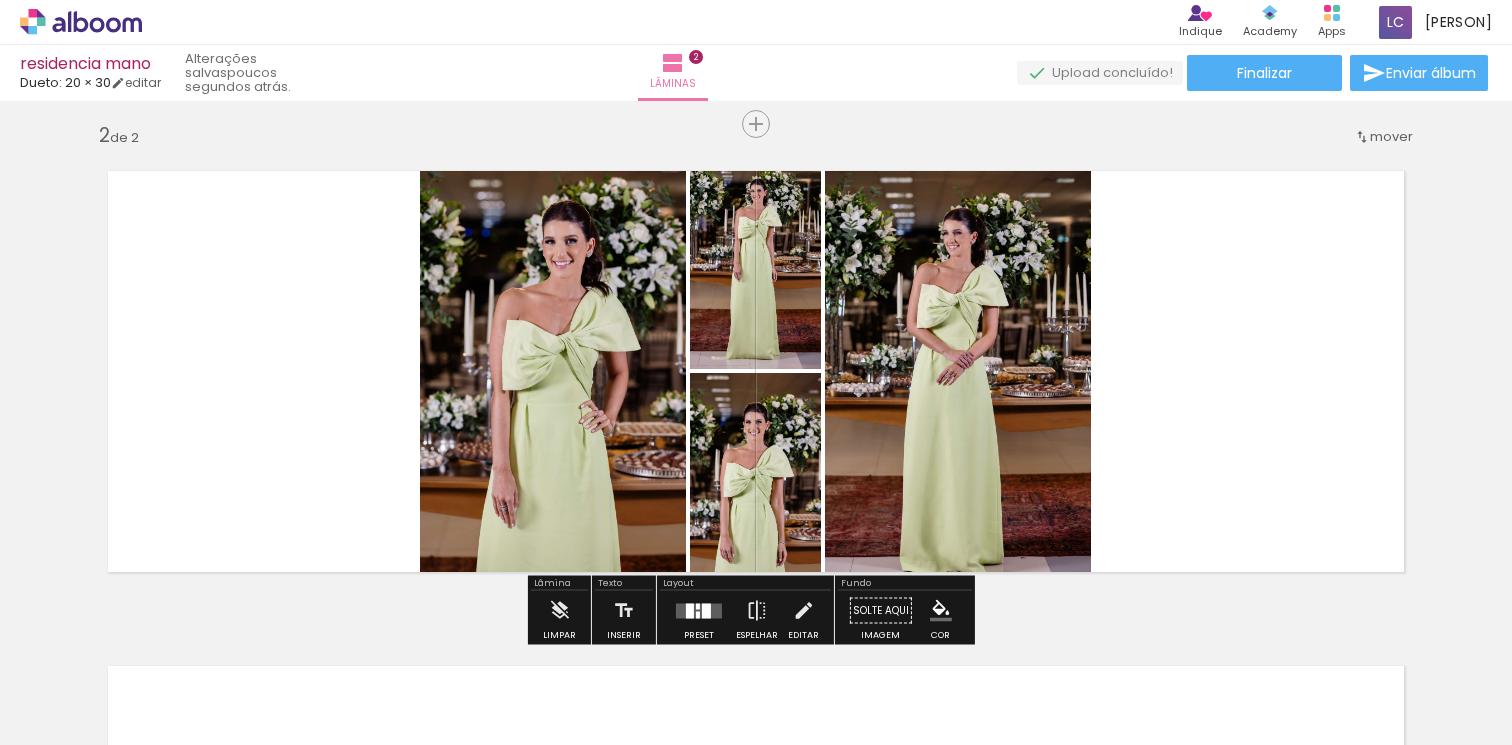 scroll, scrollTop: 511, scrollLeft: 0, axis: vertical 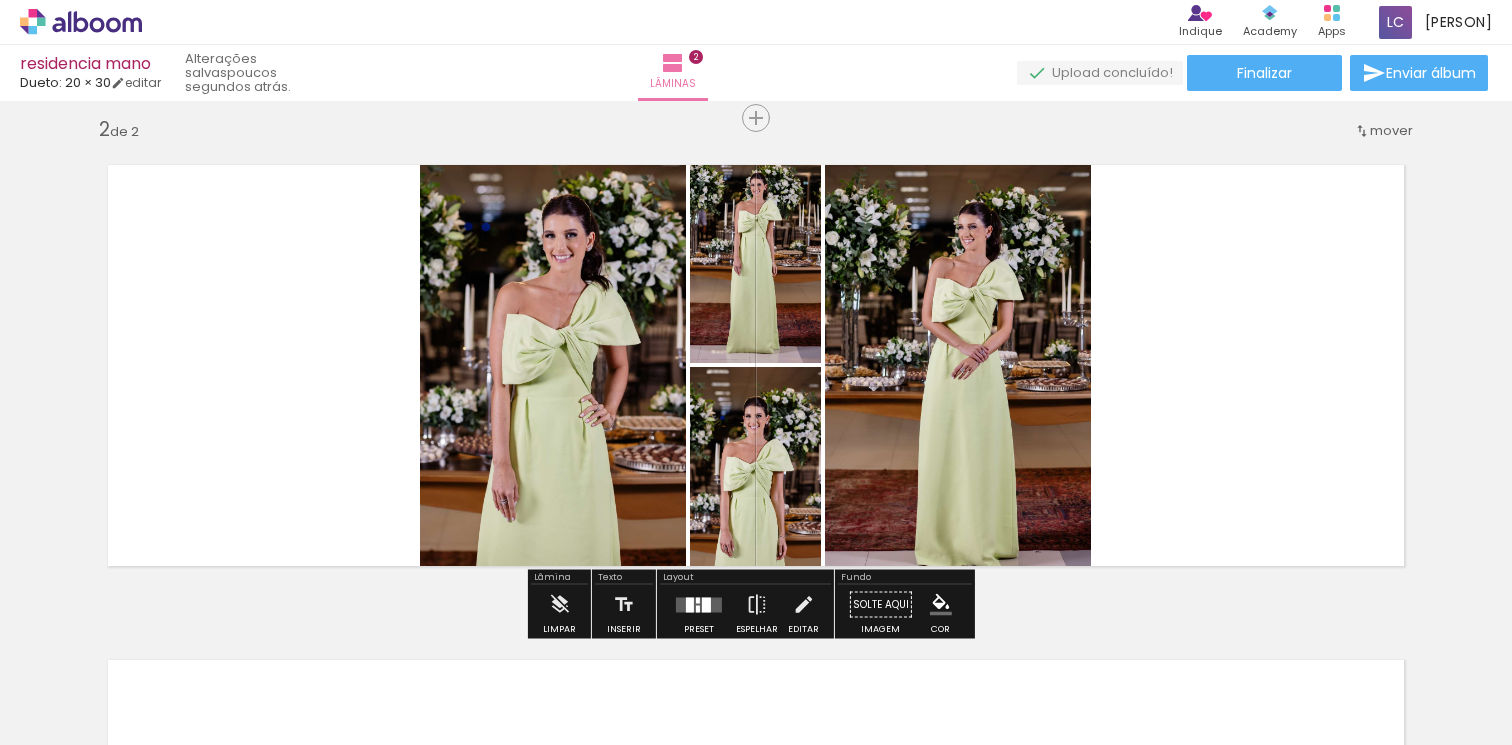click at bounding box center [699, 605] 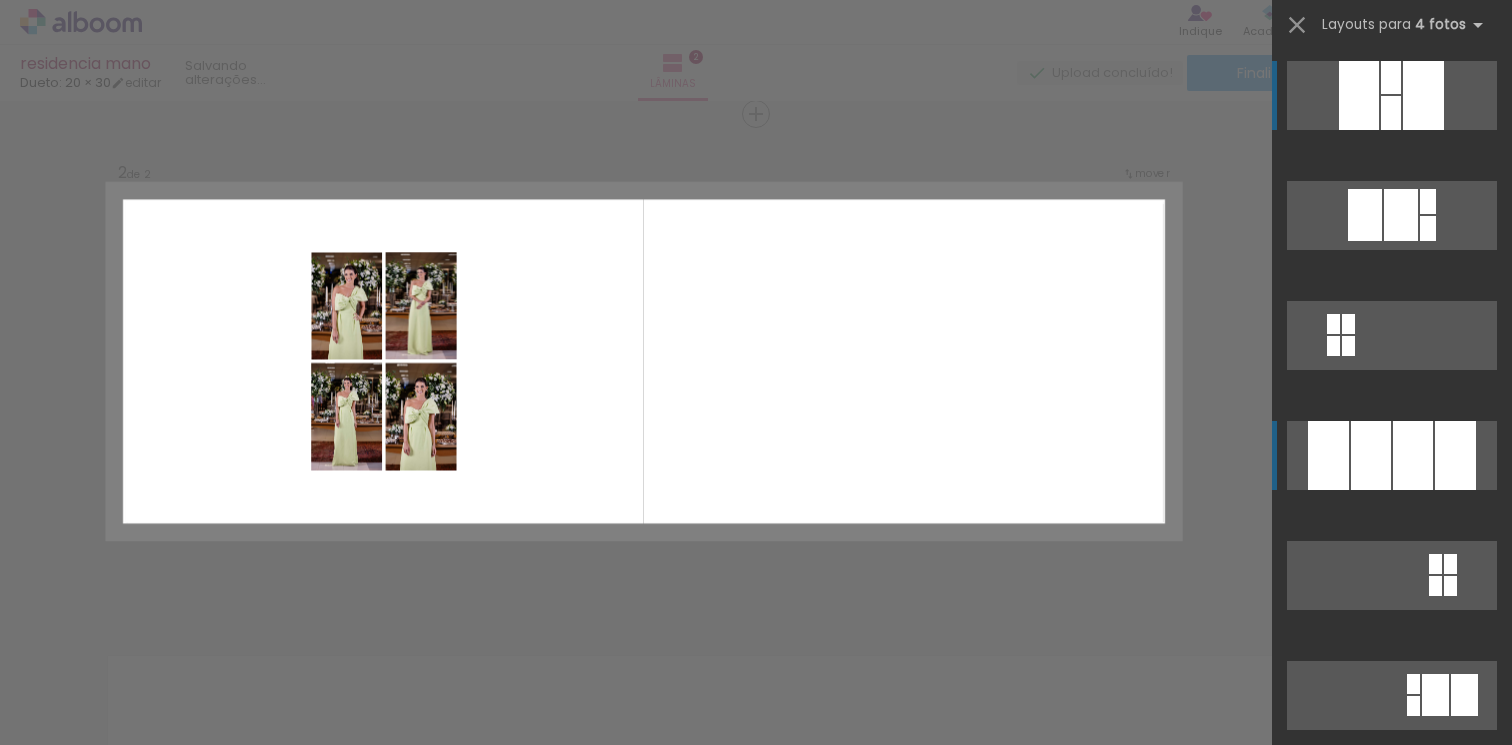 scroll, scrollTop: 516, scrollLeft: 0, axis: vertical 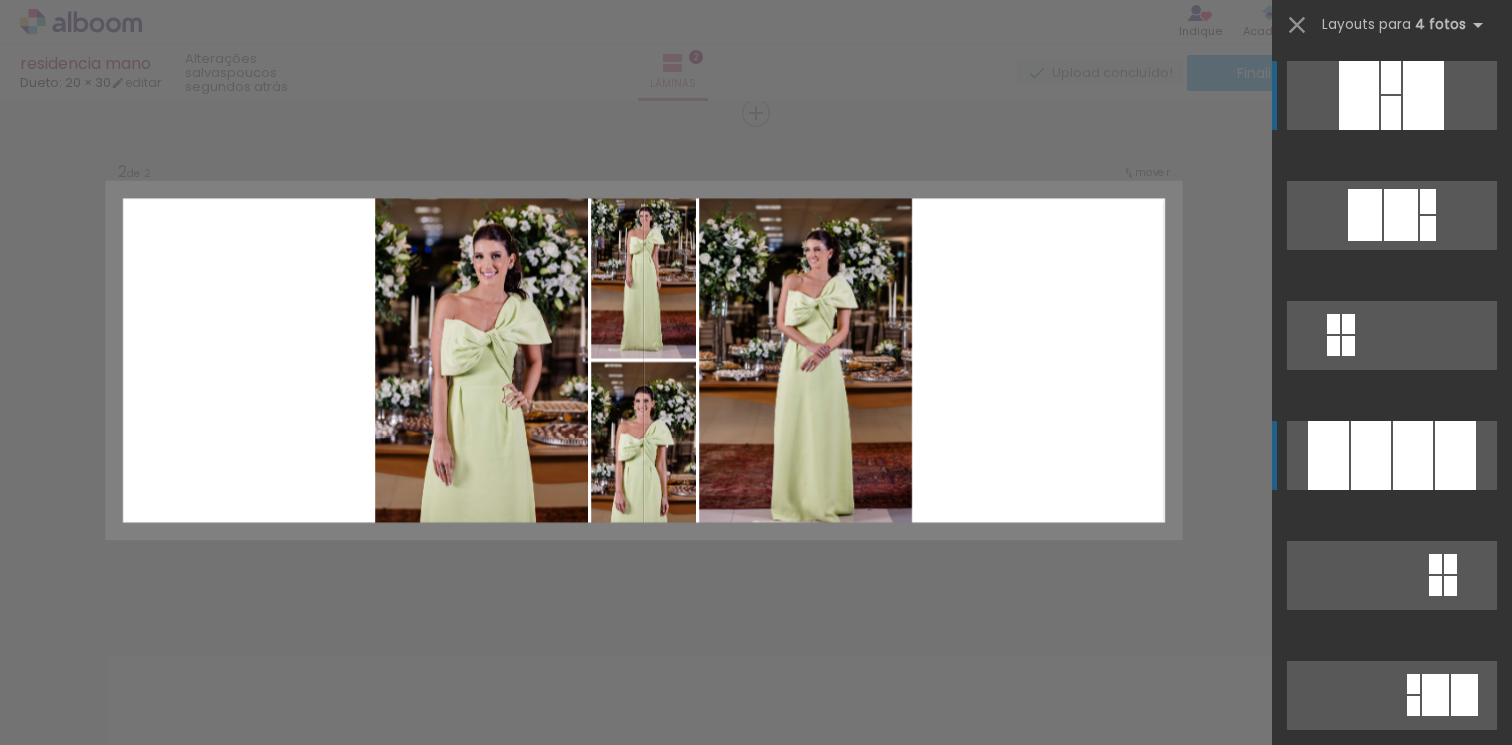 click on "Confirmar Cancelar" at bounding box center [756, 351] 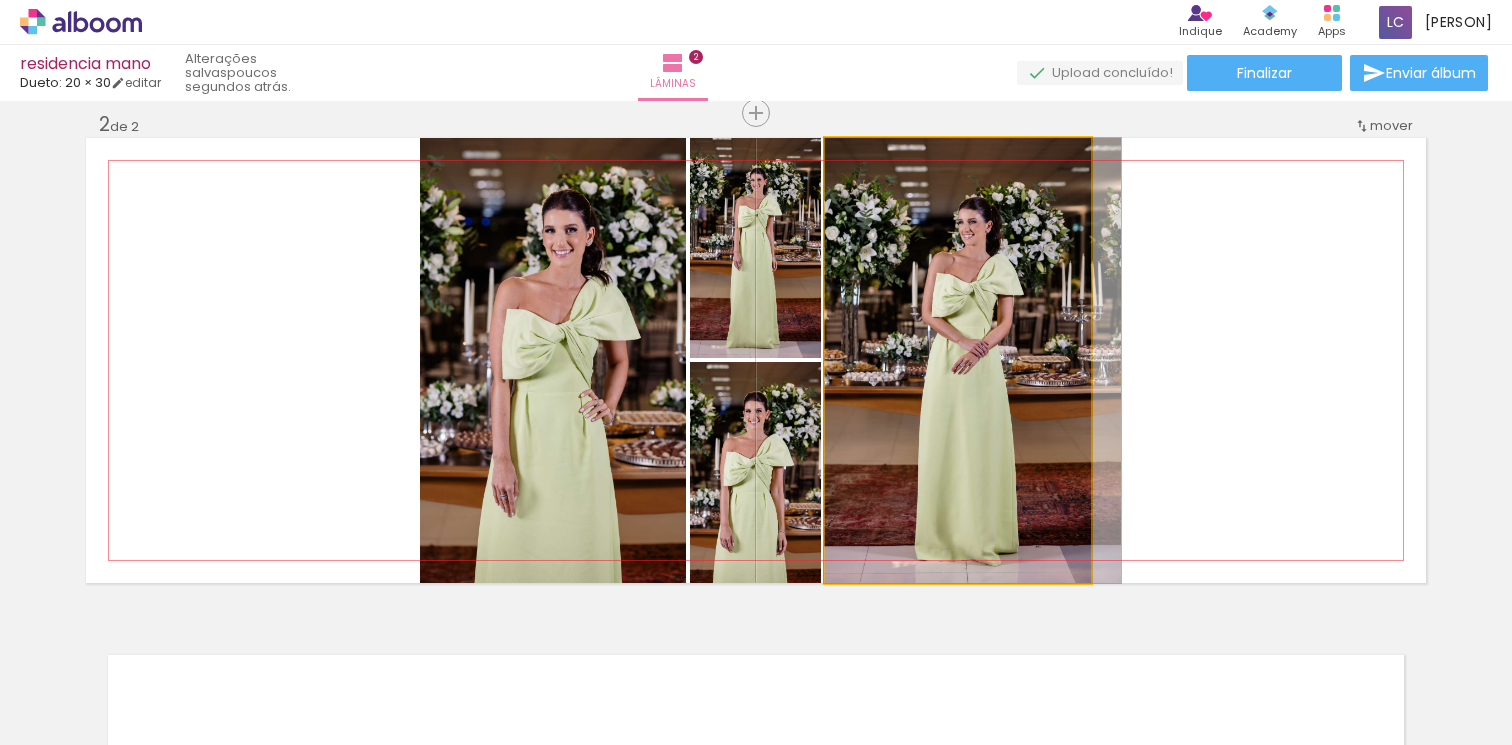 click 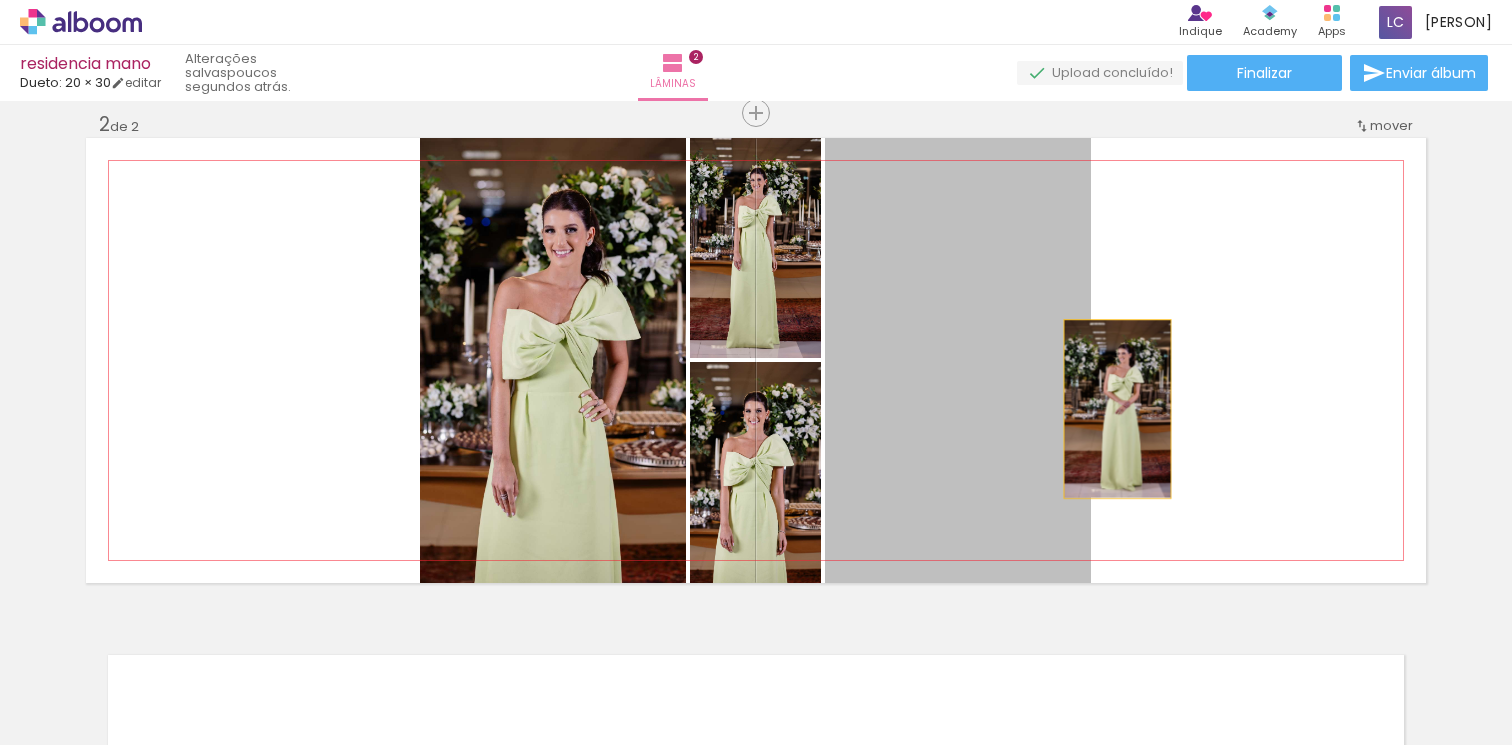 drag, startPoint x: 959, startPoint y: 409, endPoint x: 1107, endPoint y: 409, distance: 148 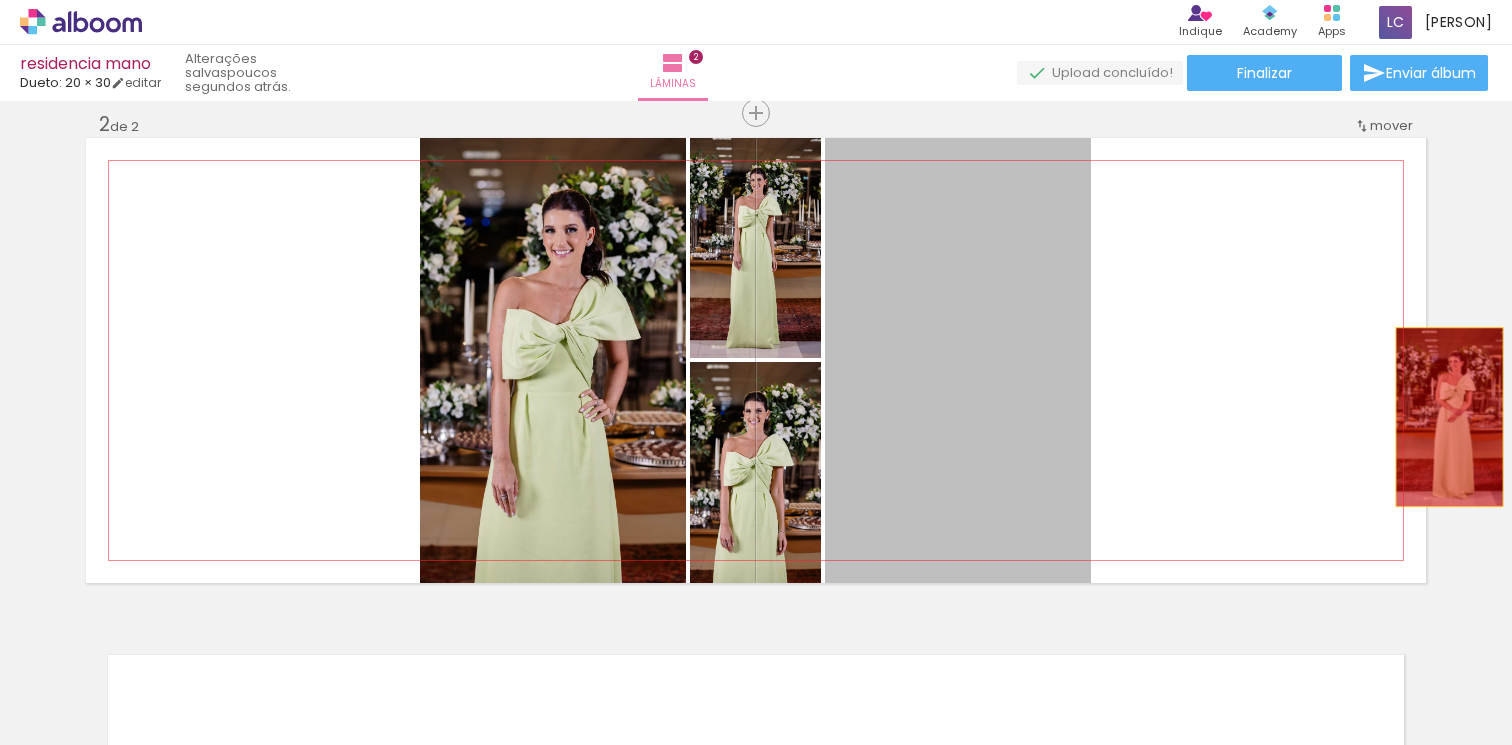 drag, startPoint x: 955, startPoint y: 383, endPoint x: 1443, endPoint y: 417, distance: 489.18298 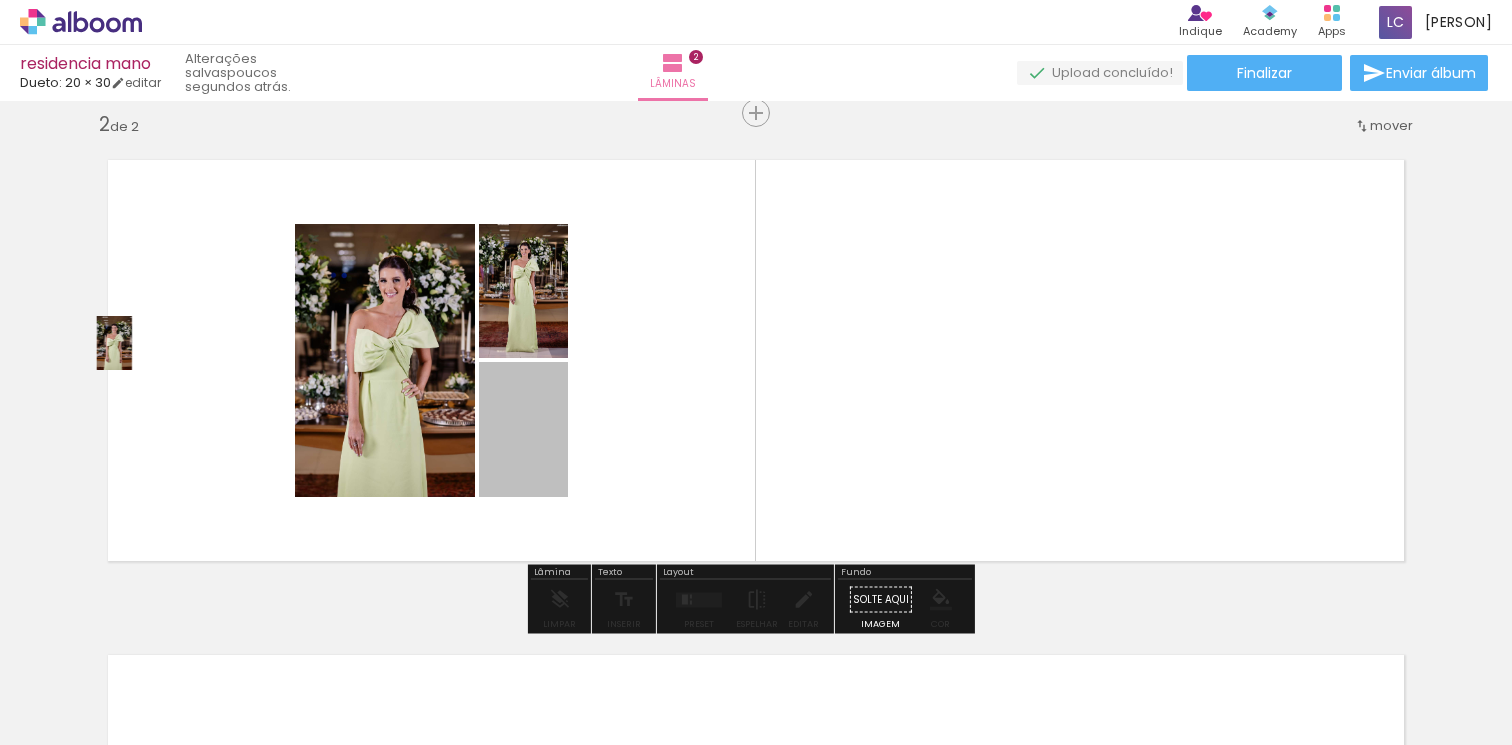 drag, startPoint x: 541, startPoint y: 418, endPoint x: 37, endPoint y: 329, distance: 511.79782 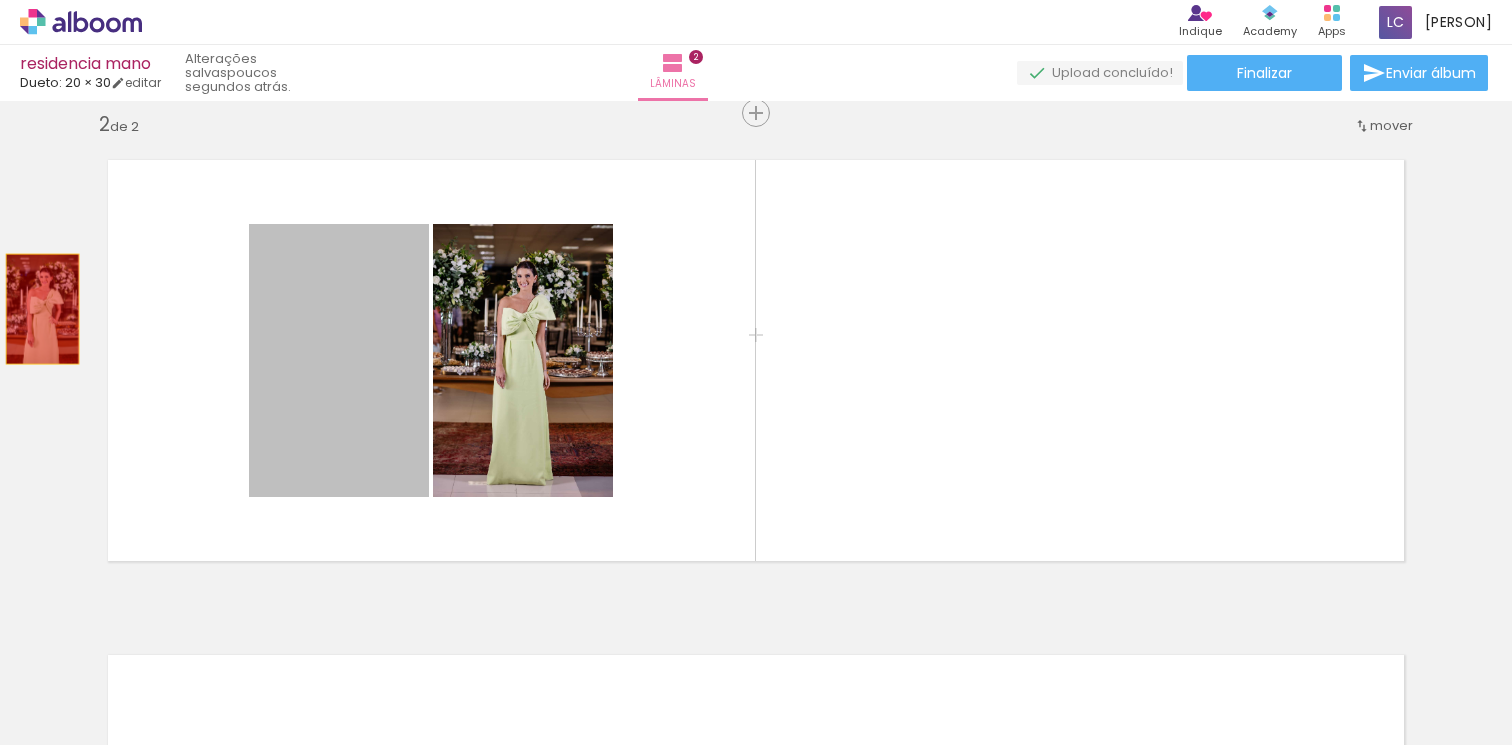 drag, startPoint x: 314, startPoint y: 318, endPoint x: 35, endPoint y: 309, distance: 279.1451 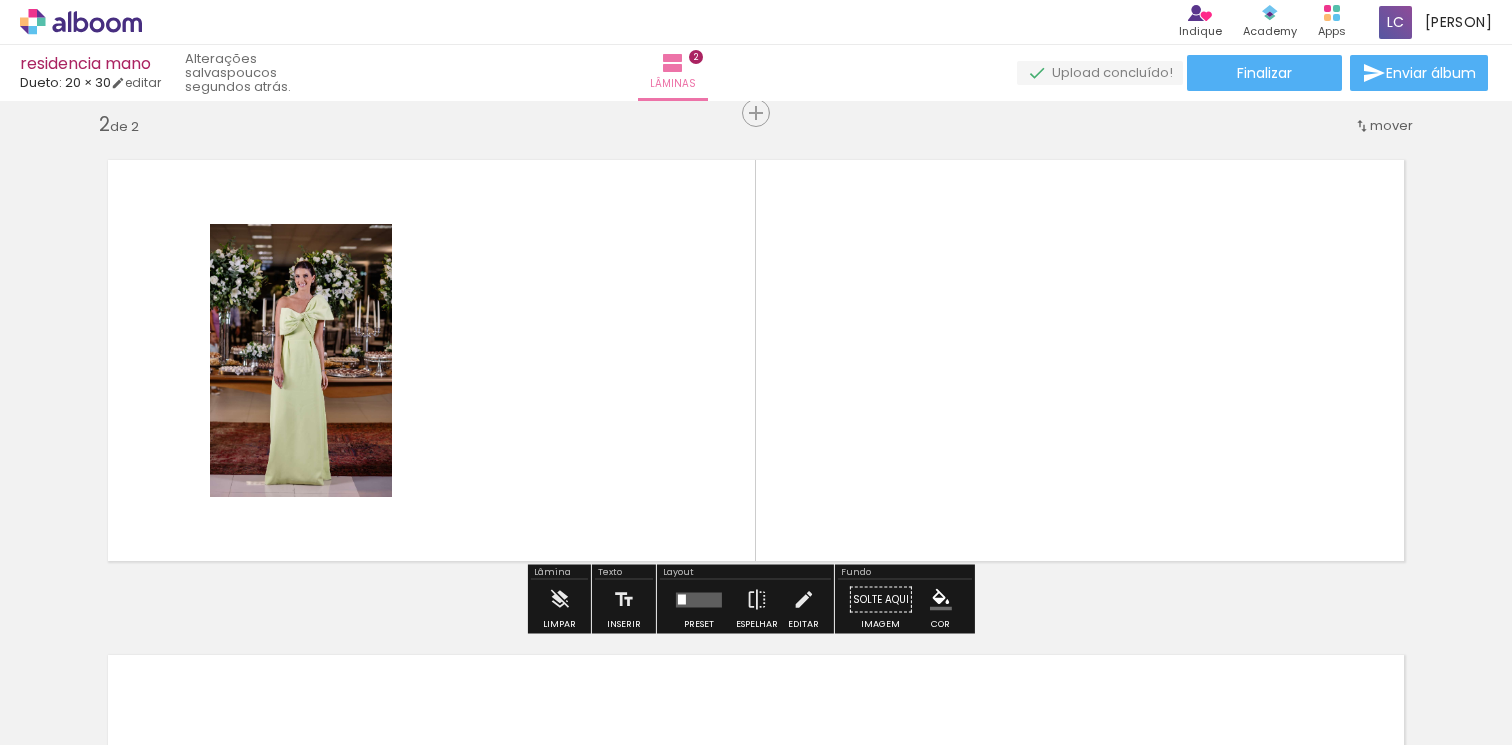 click at bounding box center [200, 678] 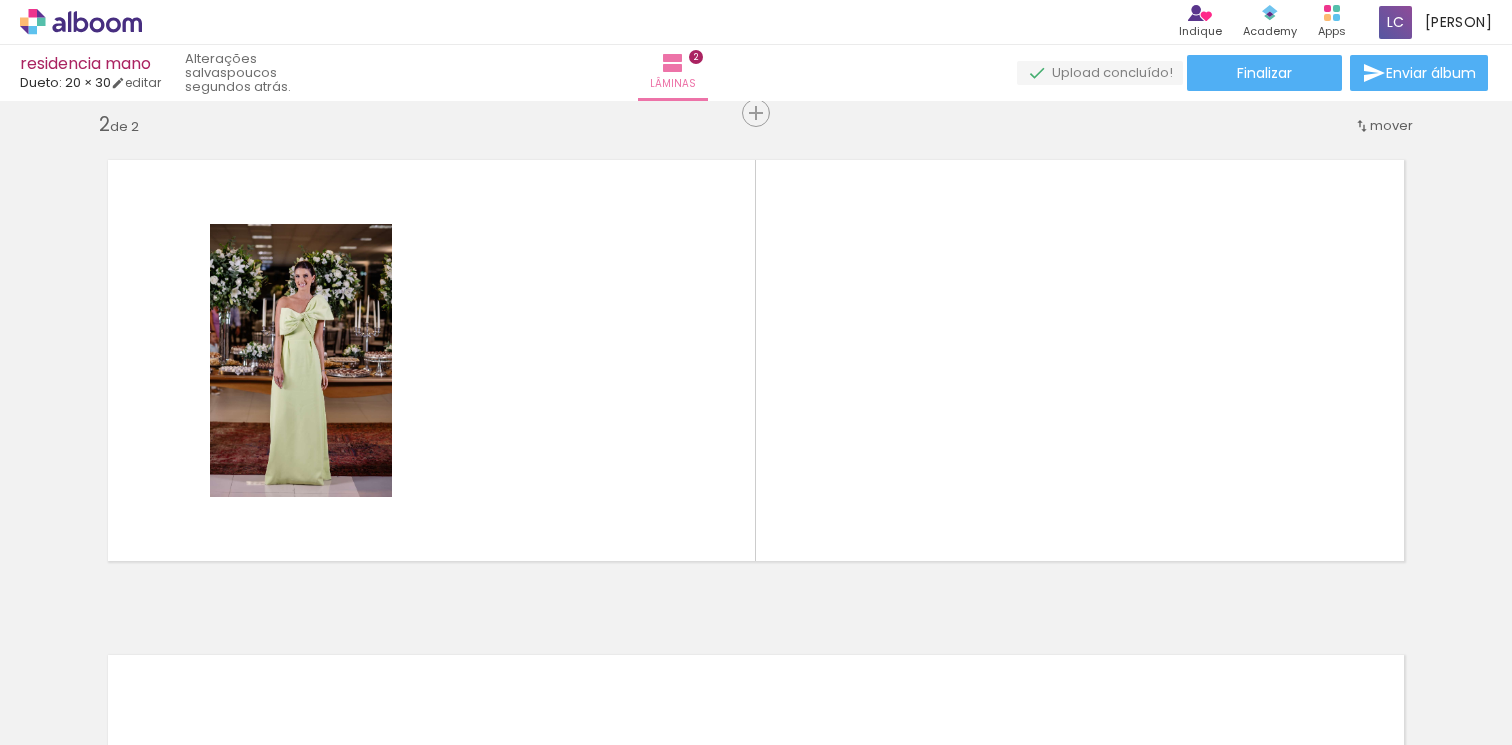 drag, startPoint x: 1095, startPoint y: 688, endPoint x: 669, endPoint y: 477, distance: 475.39142 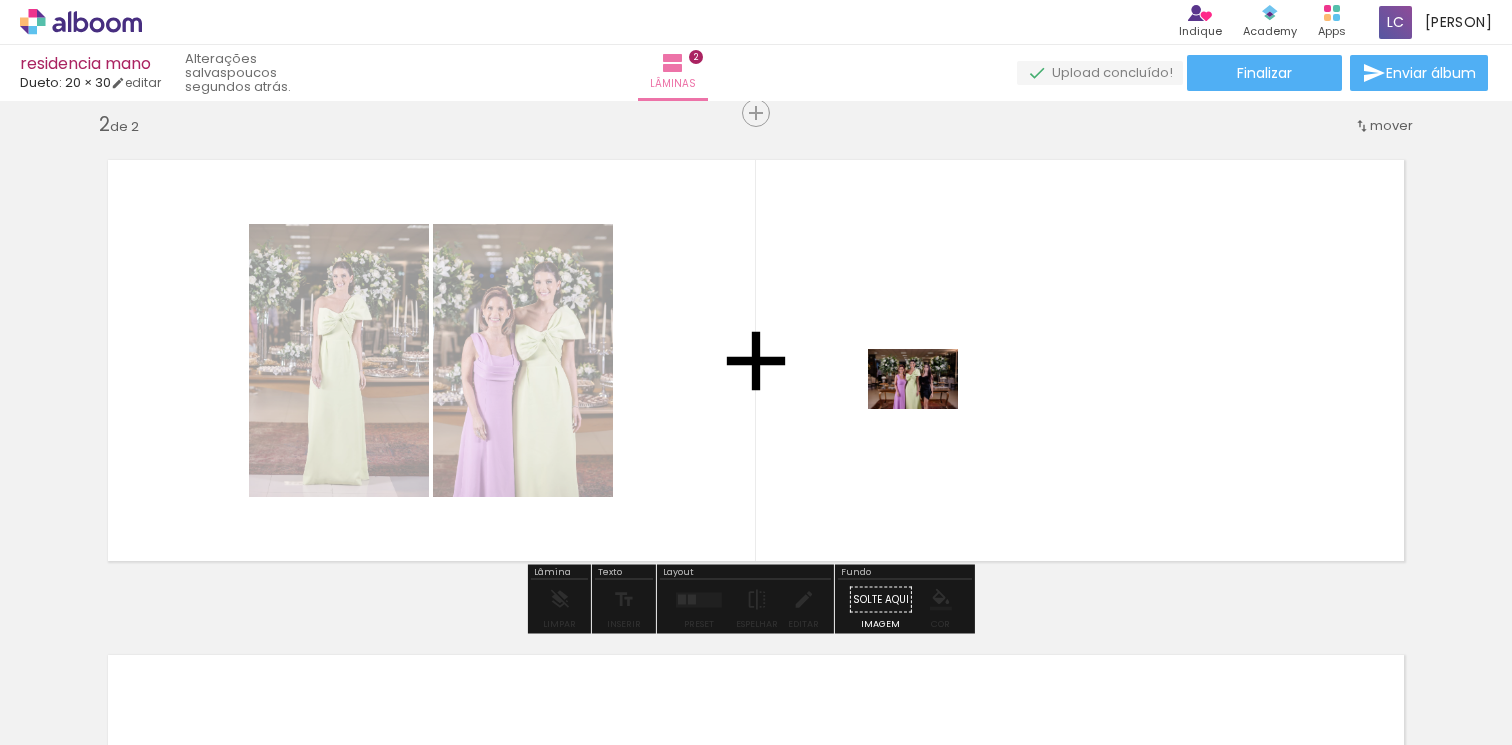 drag, startPoint x: 1230, startPoint y: 698, endPoint x: 928, endPoint y: 409, distance: 418.0012 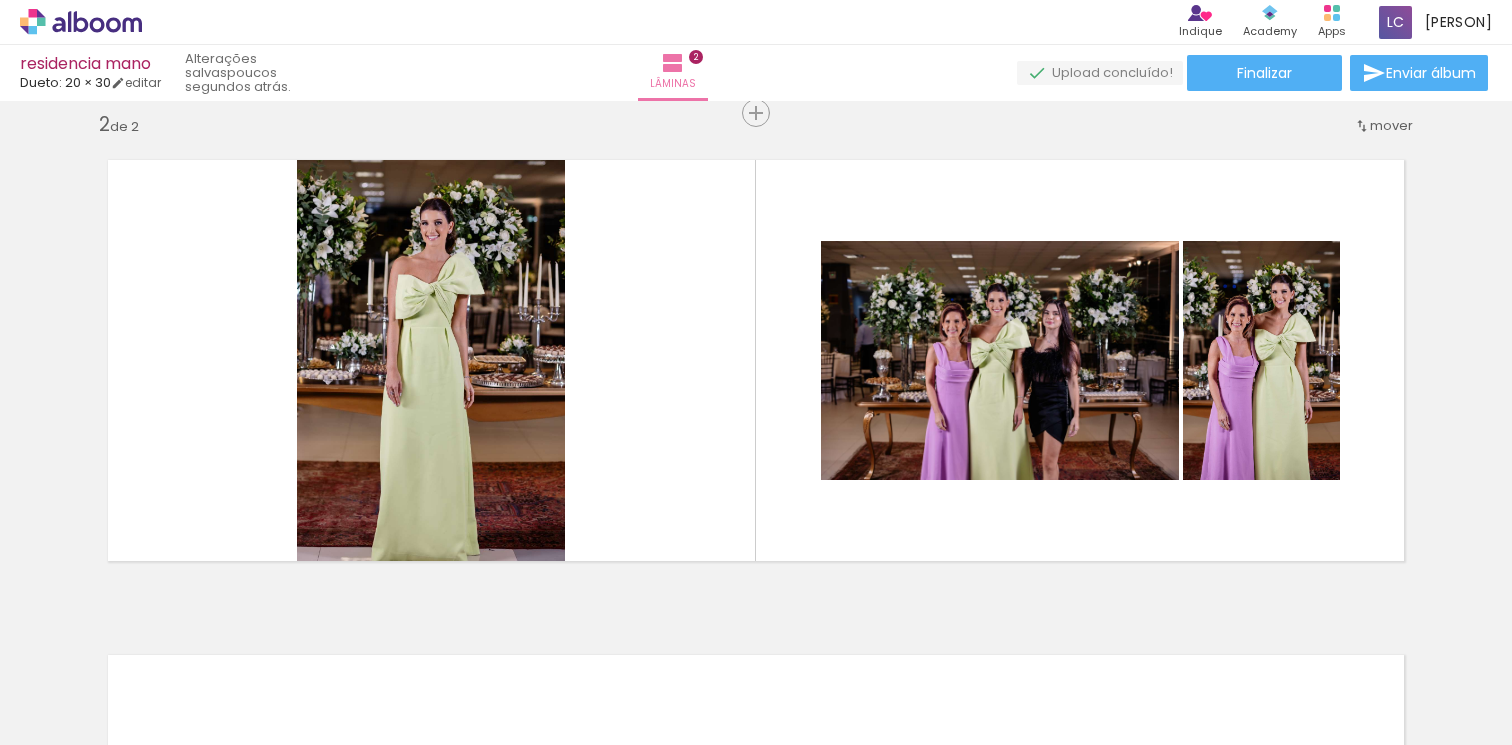 scroll, scrollTop: 0, scrollLeft: 227, axis: horizontal 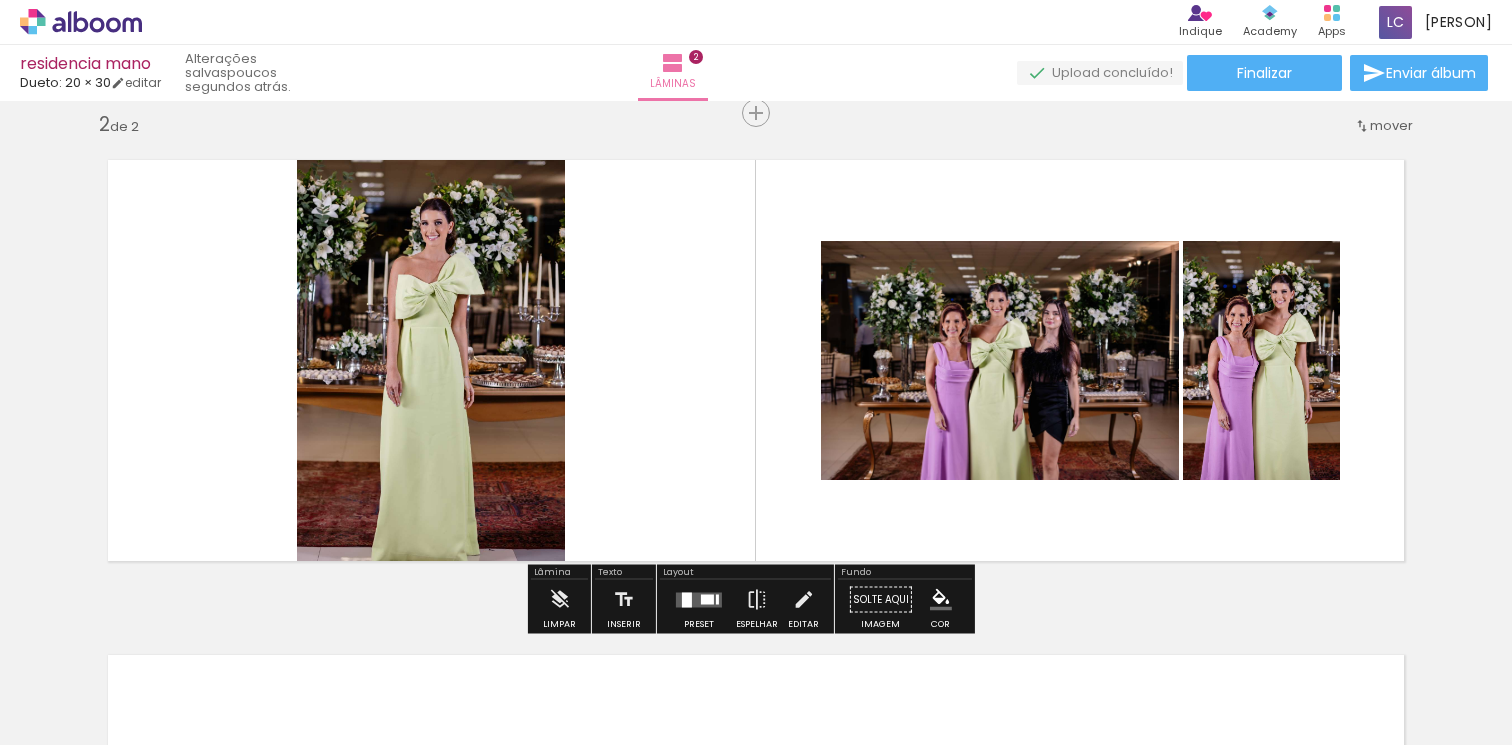 click at bounding box center [707, 599] 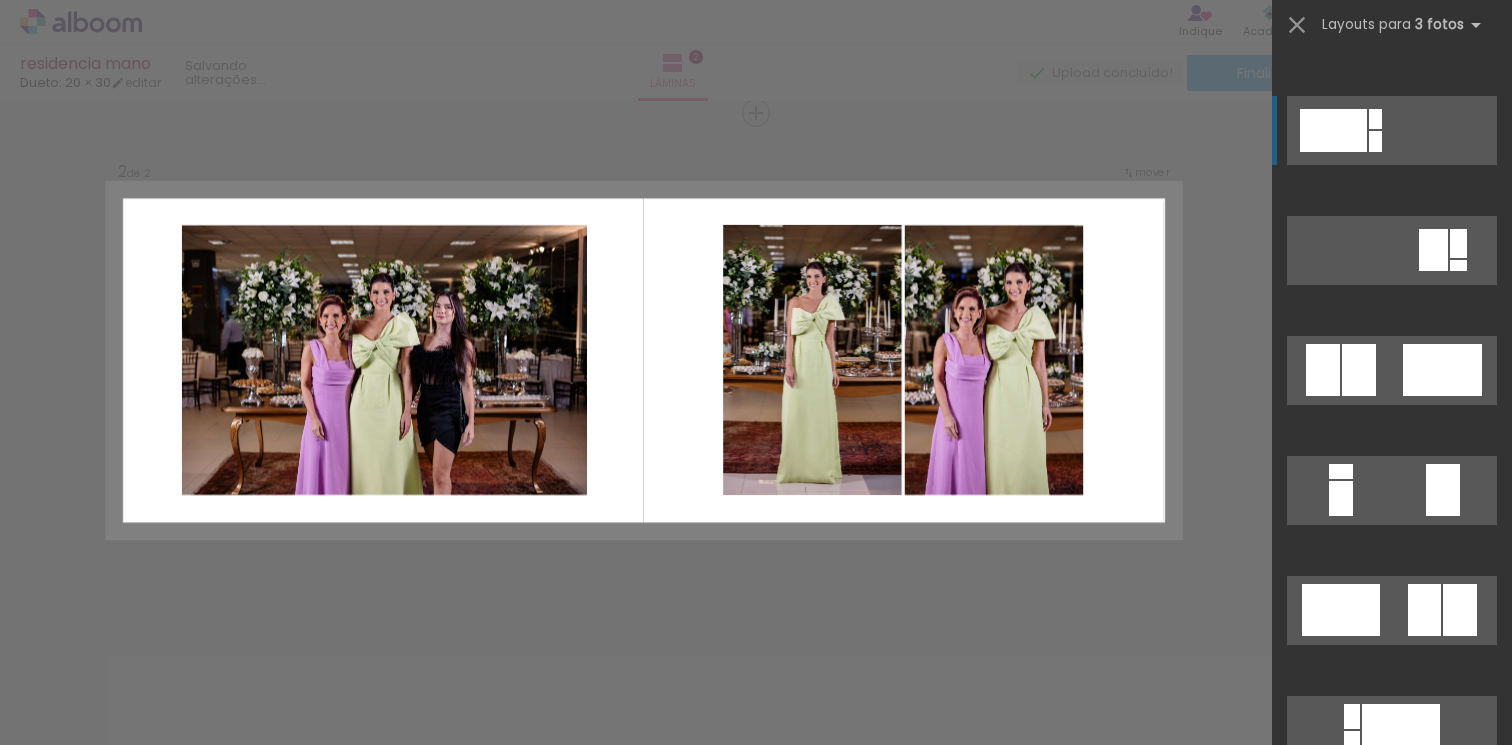 scroll, scrollTop: 518, scrollLeft: 0, axis: vertical 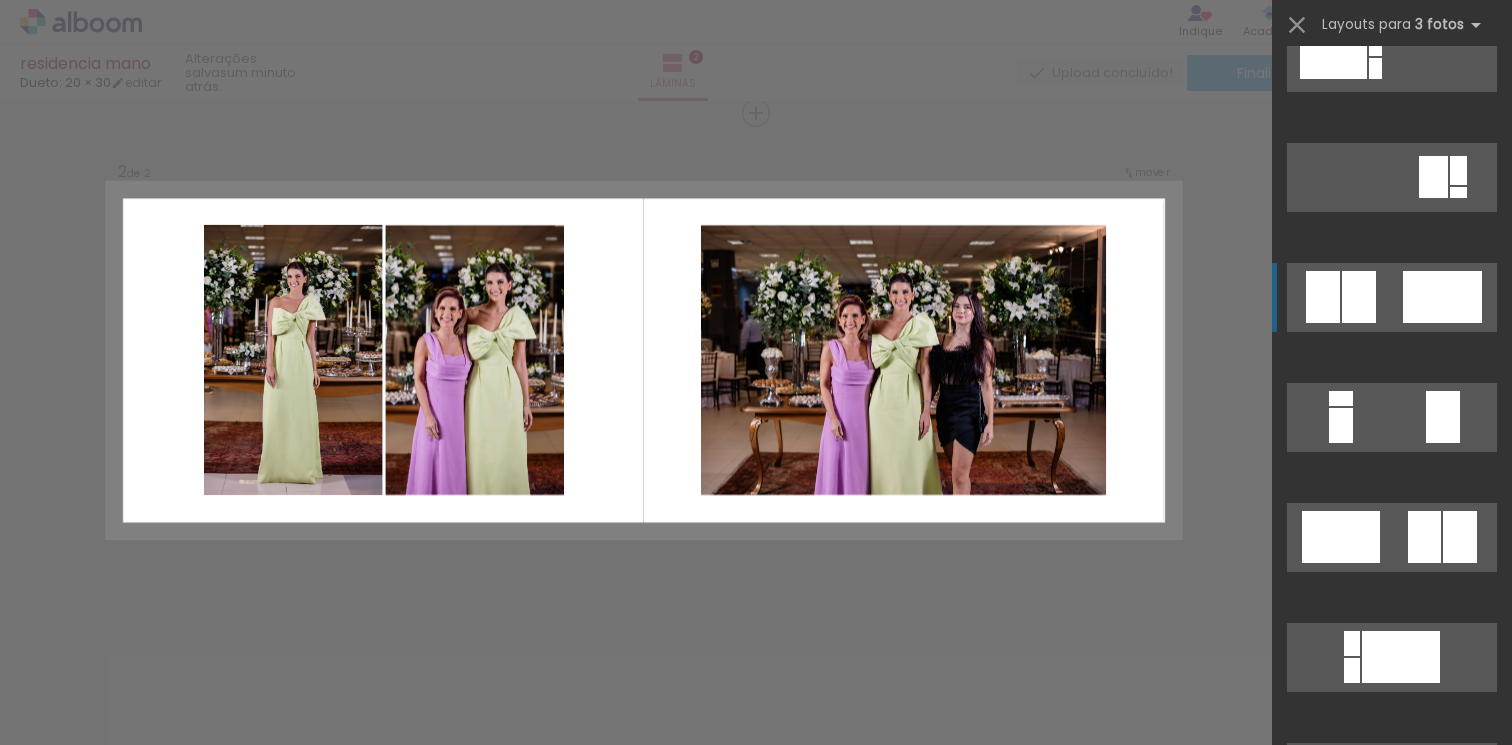 click at bounding box center [1392, -303] 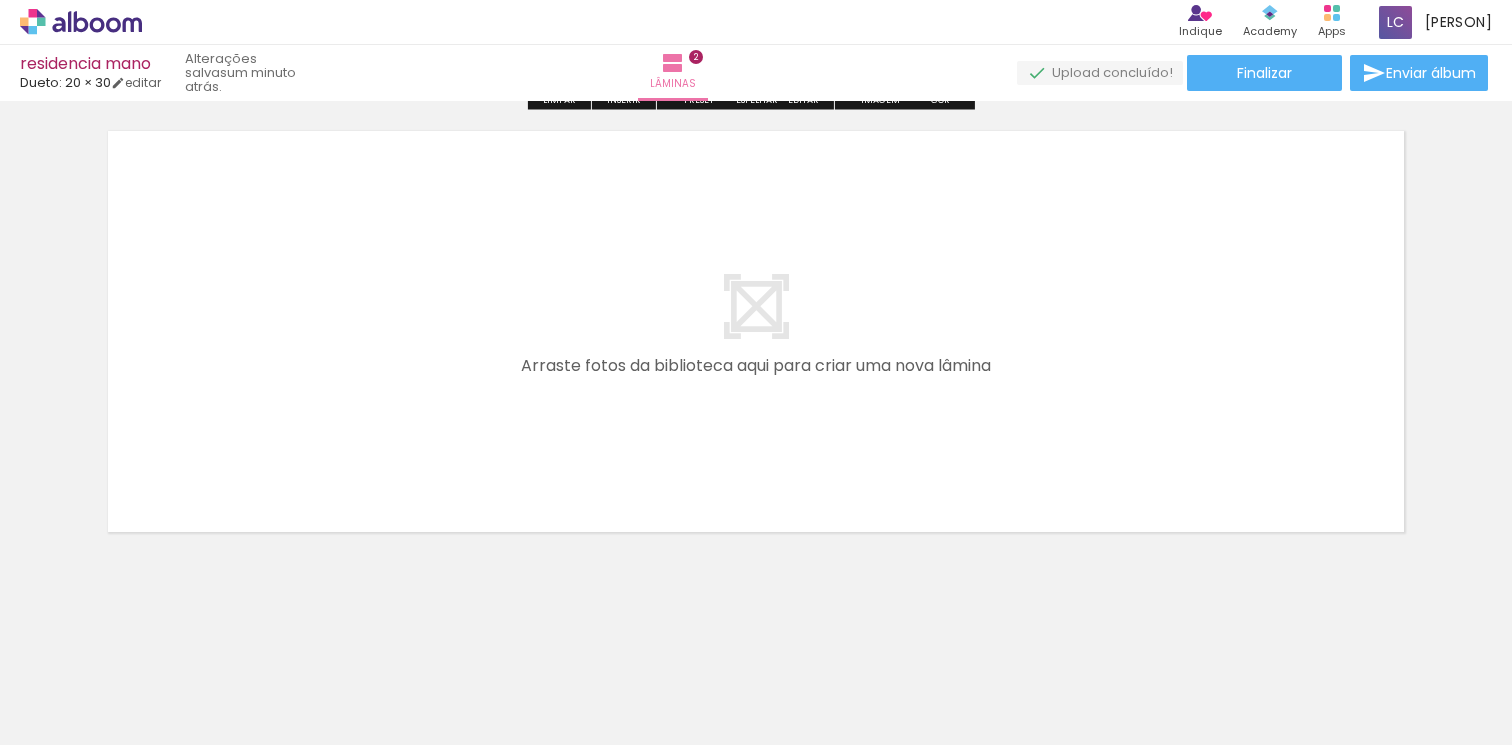 scroll, scrollTop: 1044, scrollLeft: 0, axis: vertical 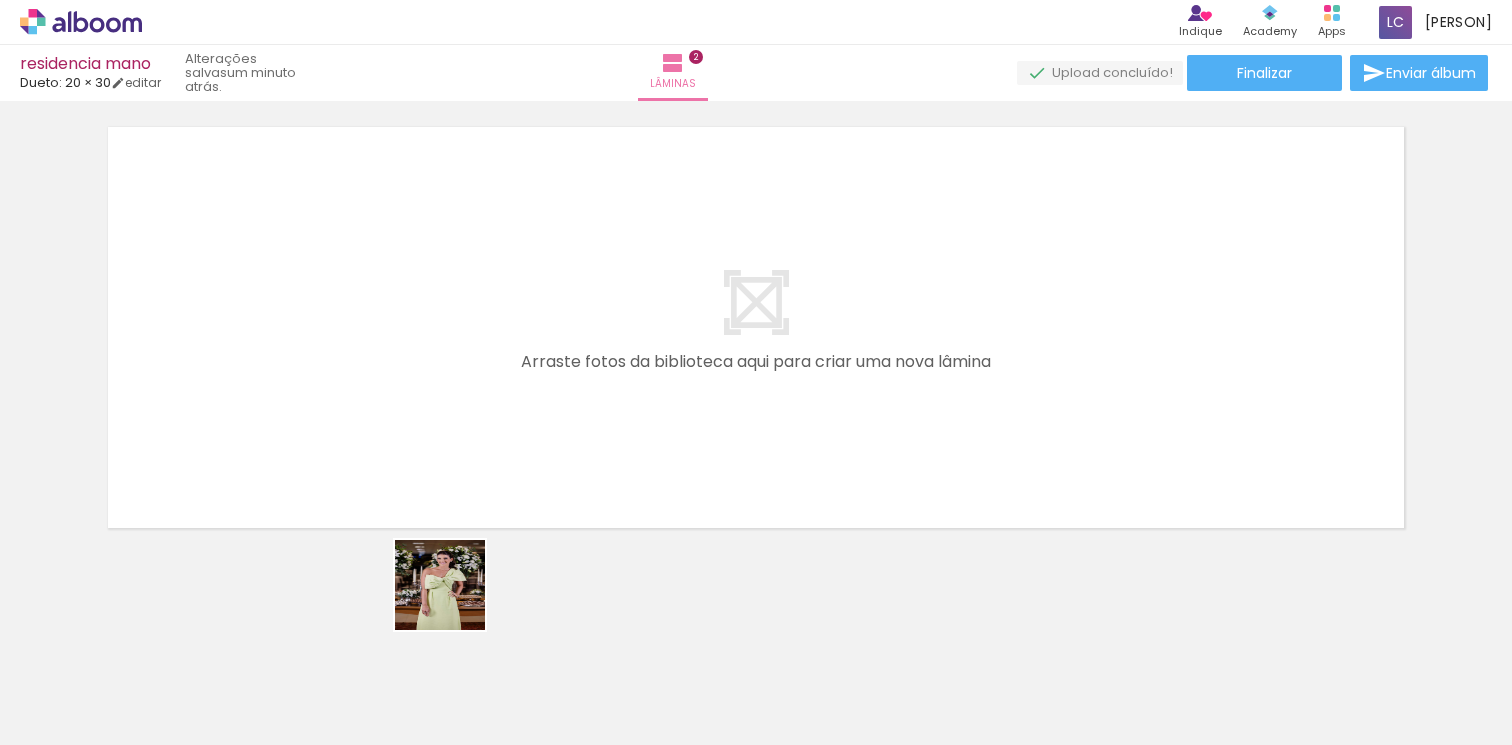 drag, startPoint x: 456, startPoint y: 635, endPoint x: 463, endPoint y: 453, distance: 182.13457 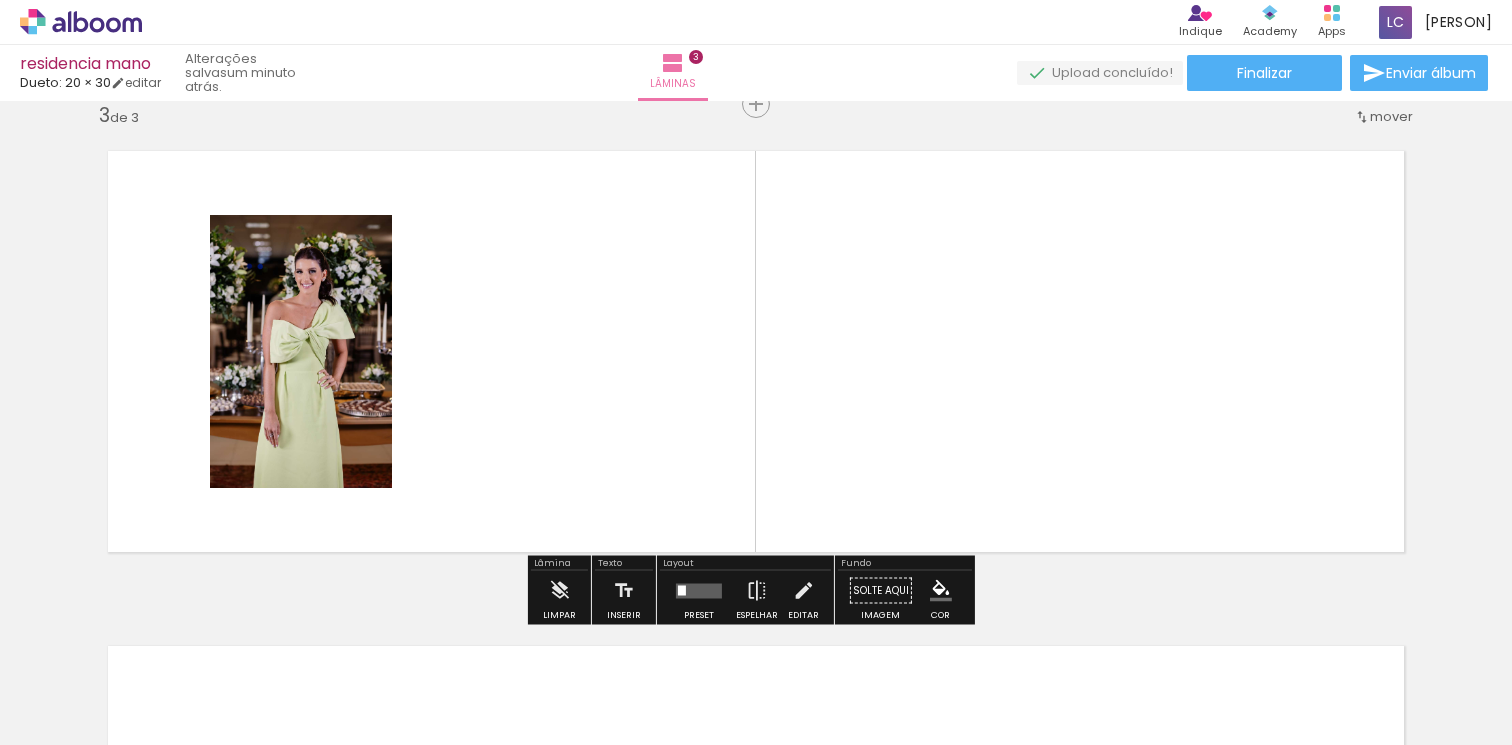 scroll, scrollTop: 1011, scrollLeft: 0, axis: vertical 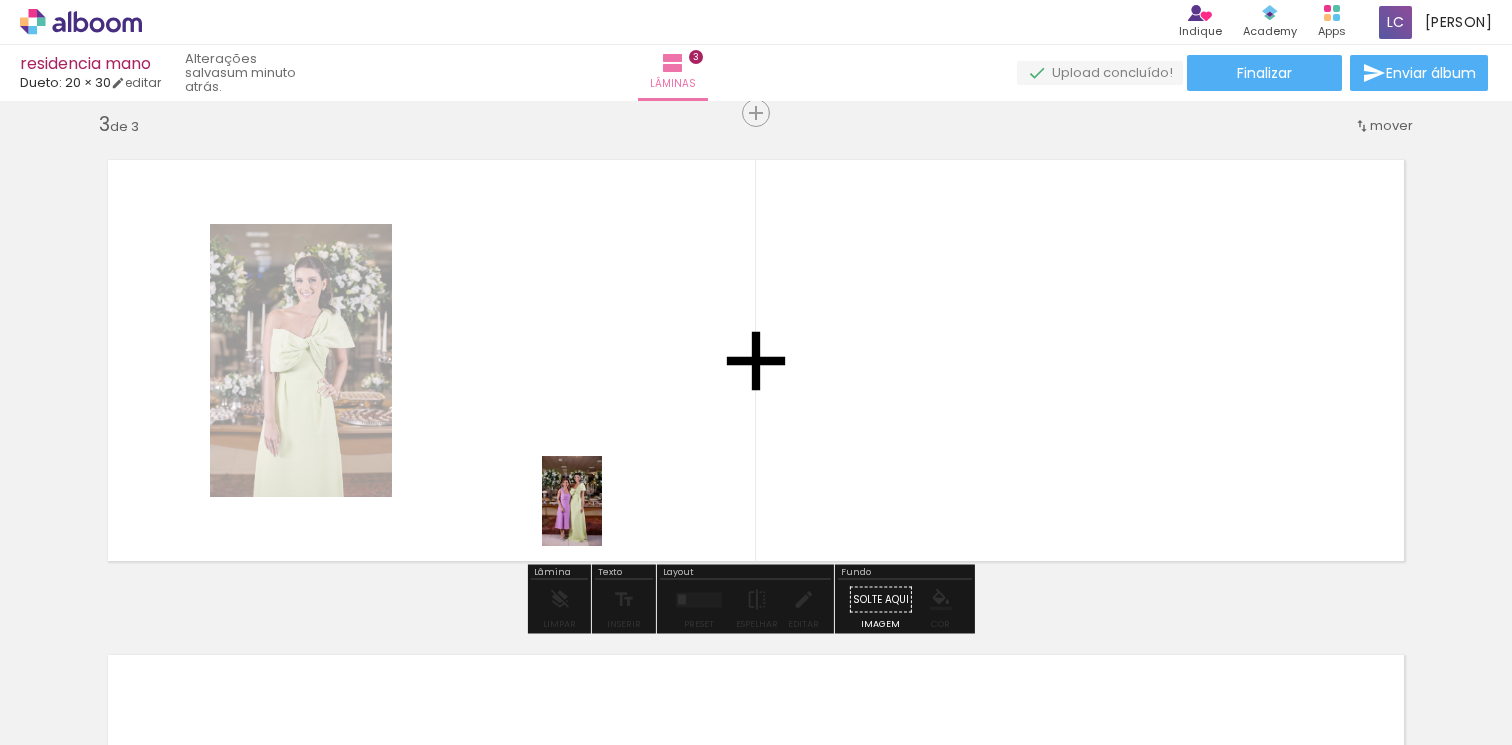 drag, startPoint x: 588, startPoint y: 668, endPoint x: 602, endPoint y: 516, distance: 152.64337 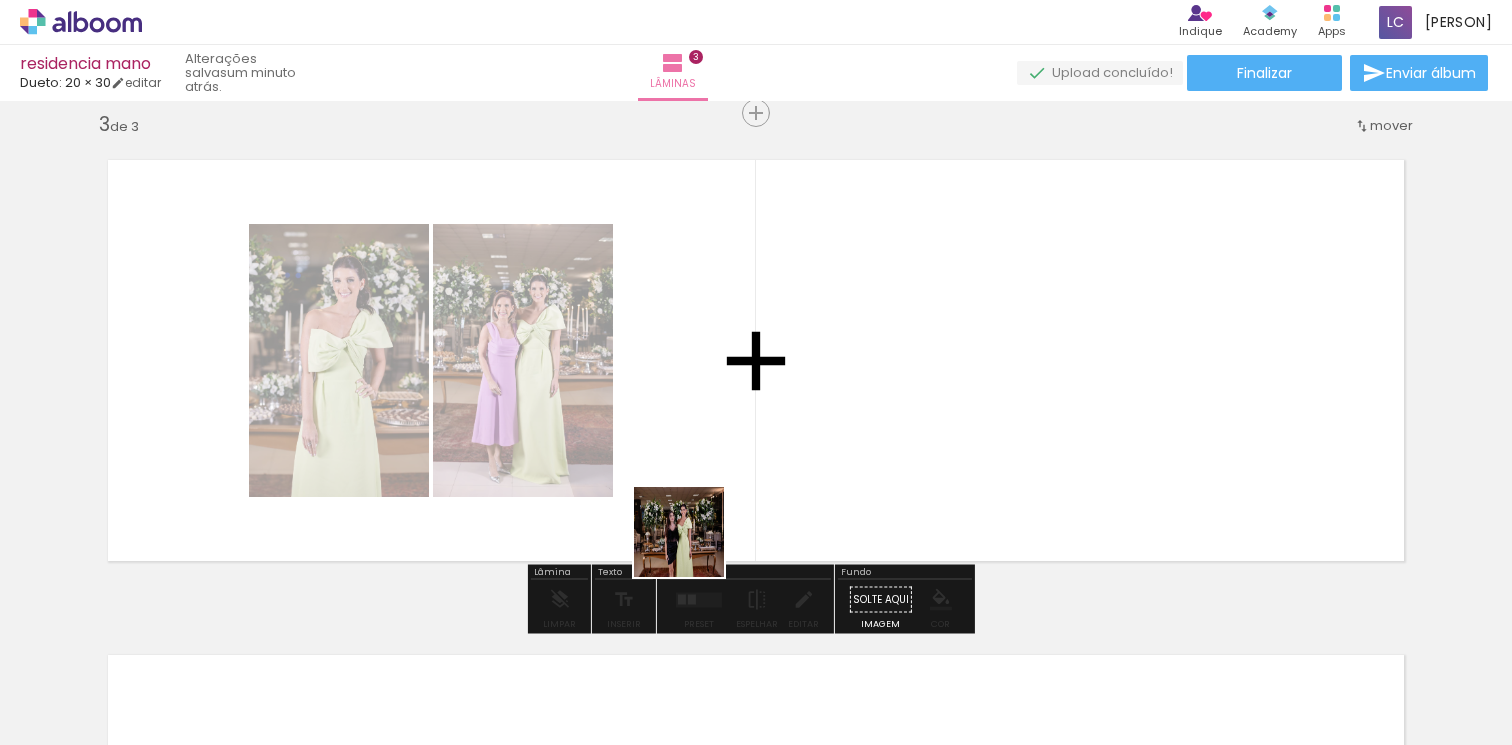 drag, startPoint x: 701, startPoint y: 693, endPoint x: 697, endPoint y: 446, distance: 247.03238 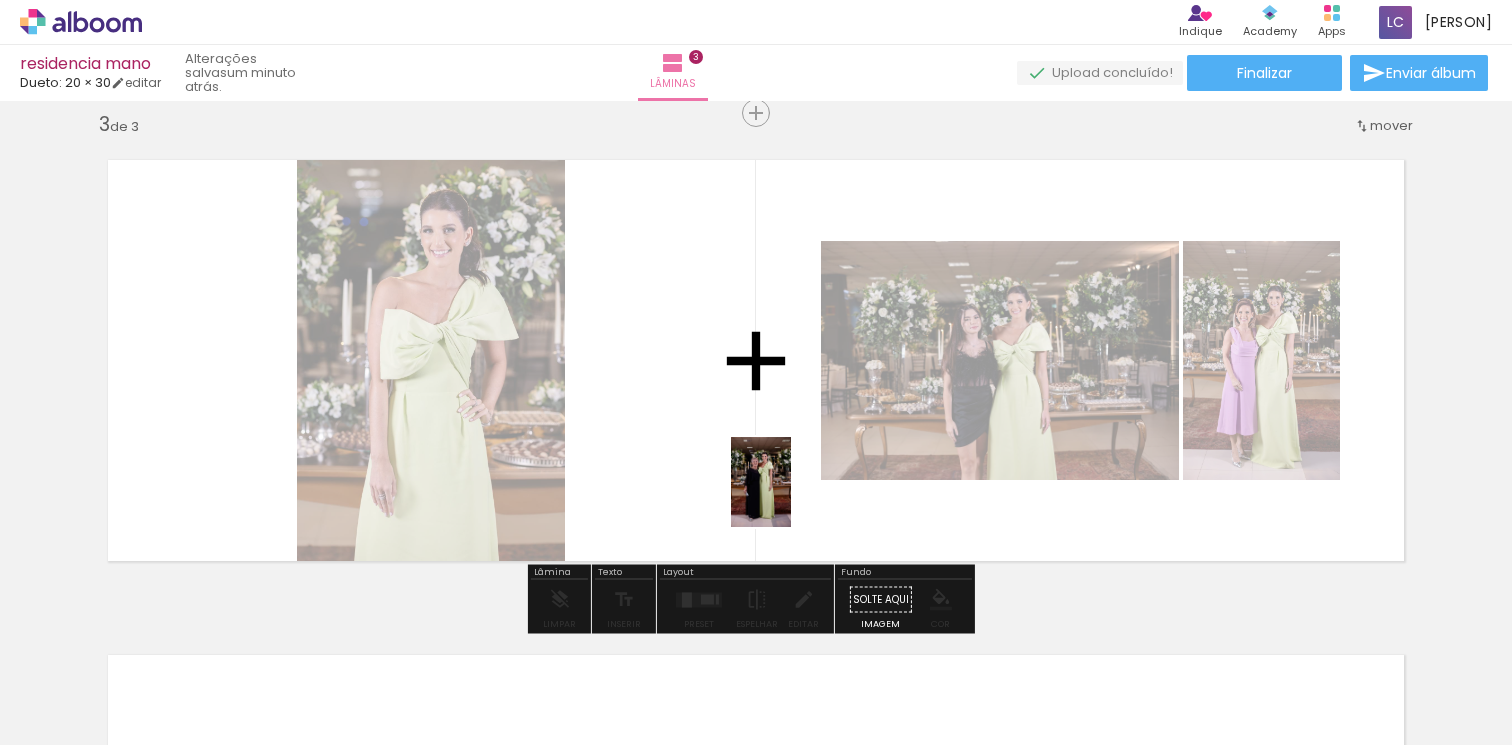 drag, startPoint x: 810, startPoint y: 651, endPoint x: 791, endPoint y: 497, distance: 155.16765 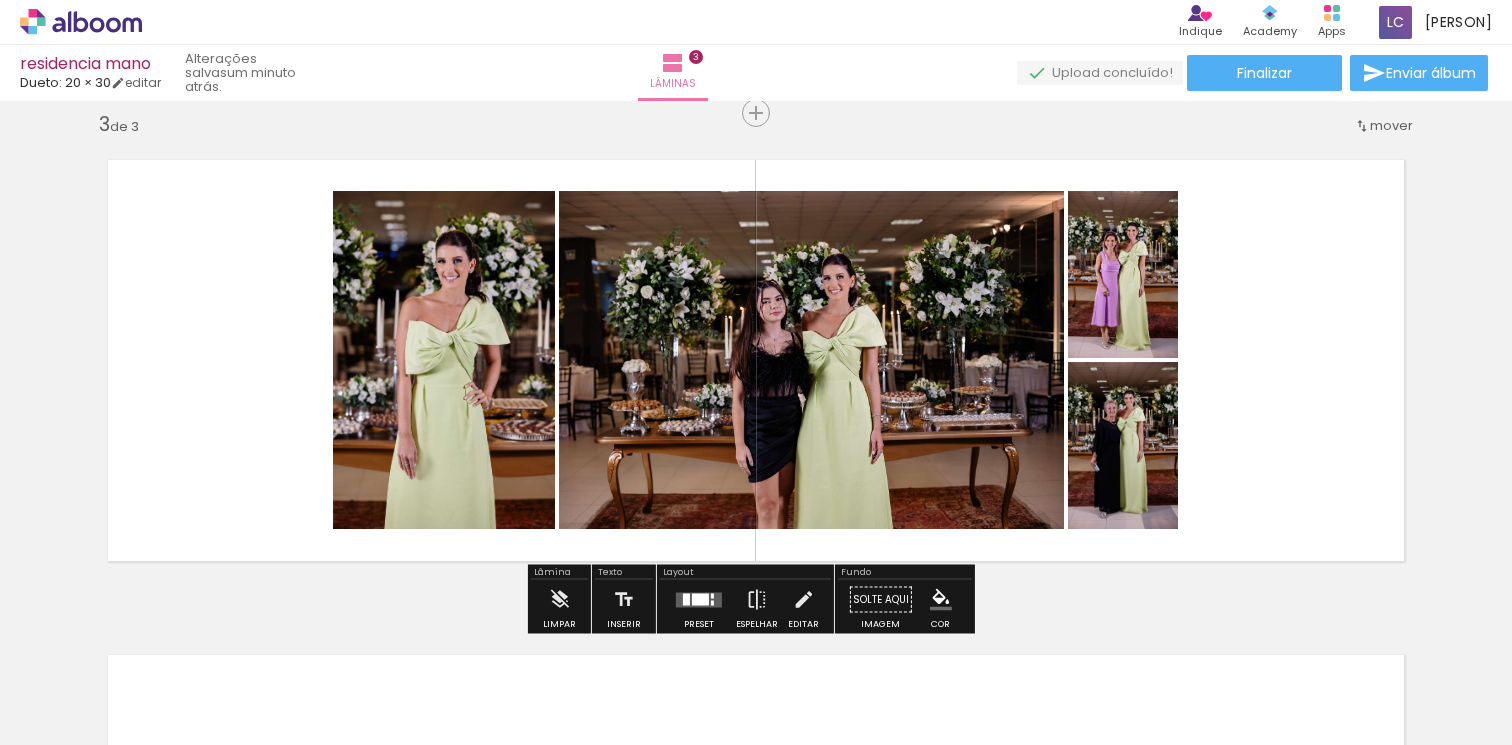 click at bounding box center [699, 600] 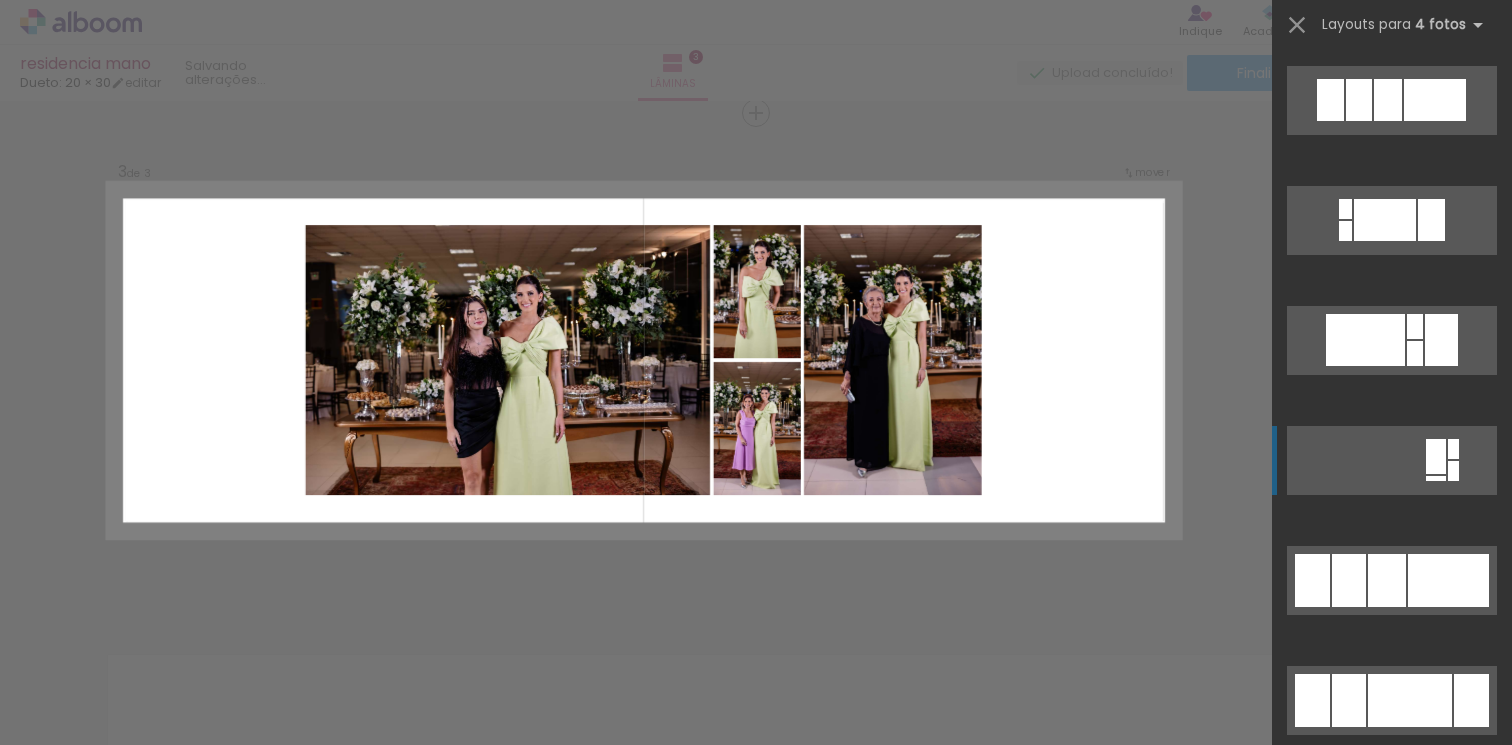 scroll, scrollTop: 911, scrollLeft: 0, axis: vertical 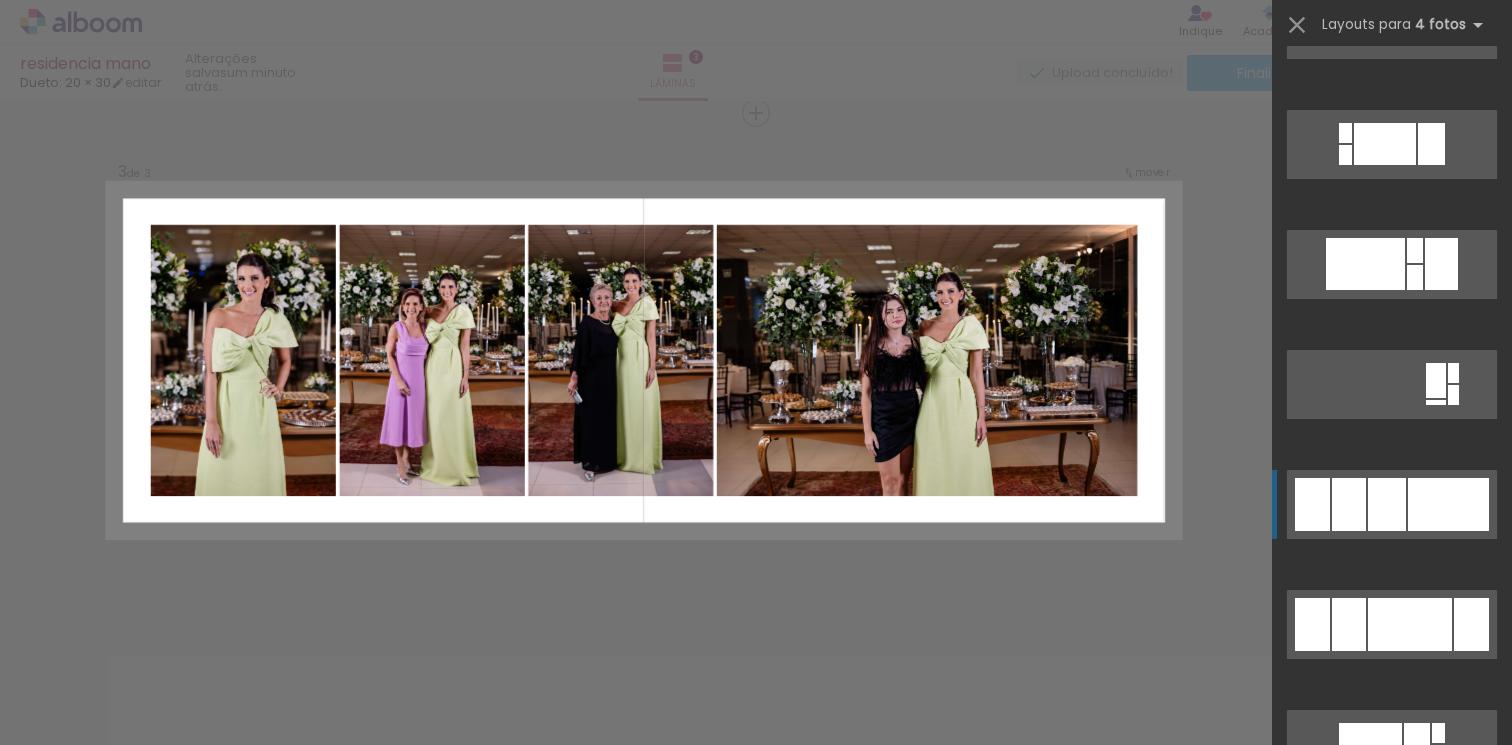 click at bounding box center (1423, 984) 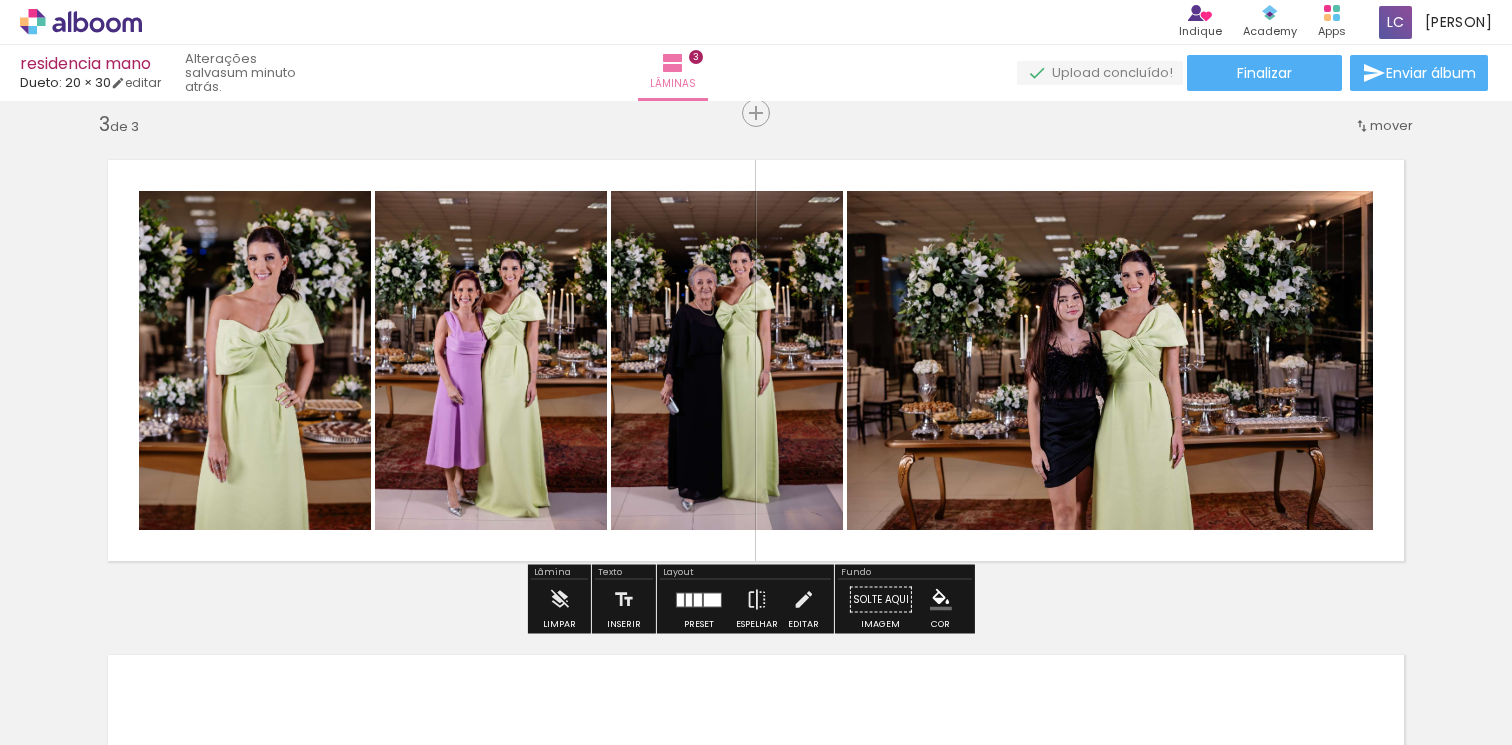 click at bounding box center [712, 599] 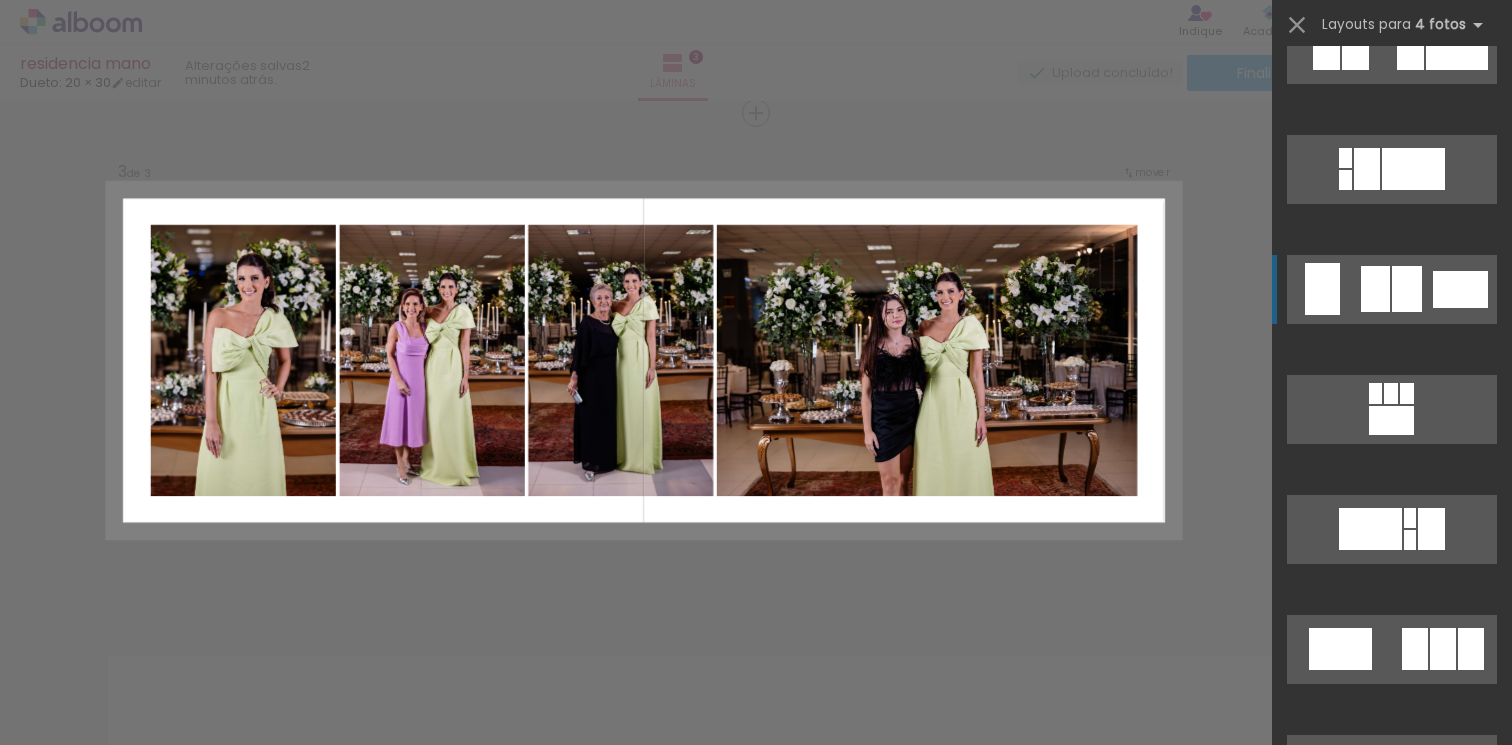 scroll, scrollTop: 2330, scrollLeft: 0, axis: vertical 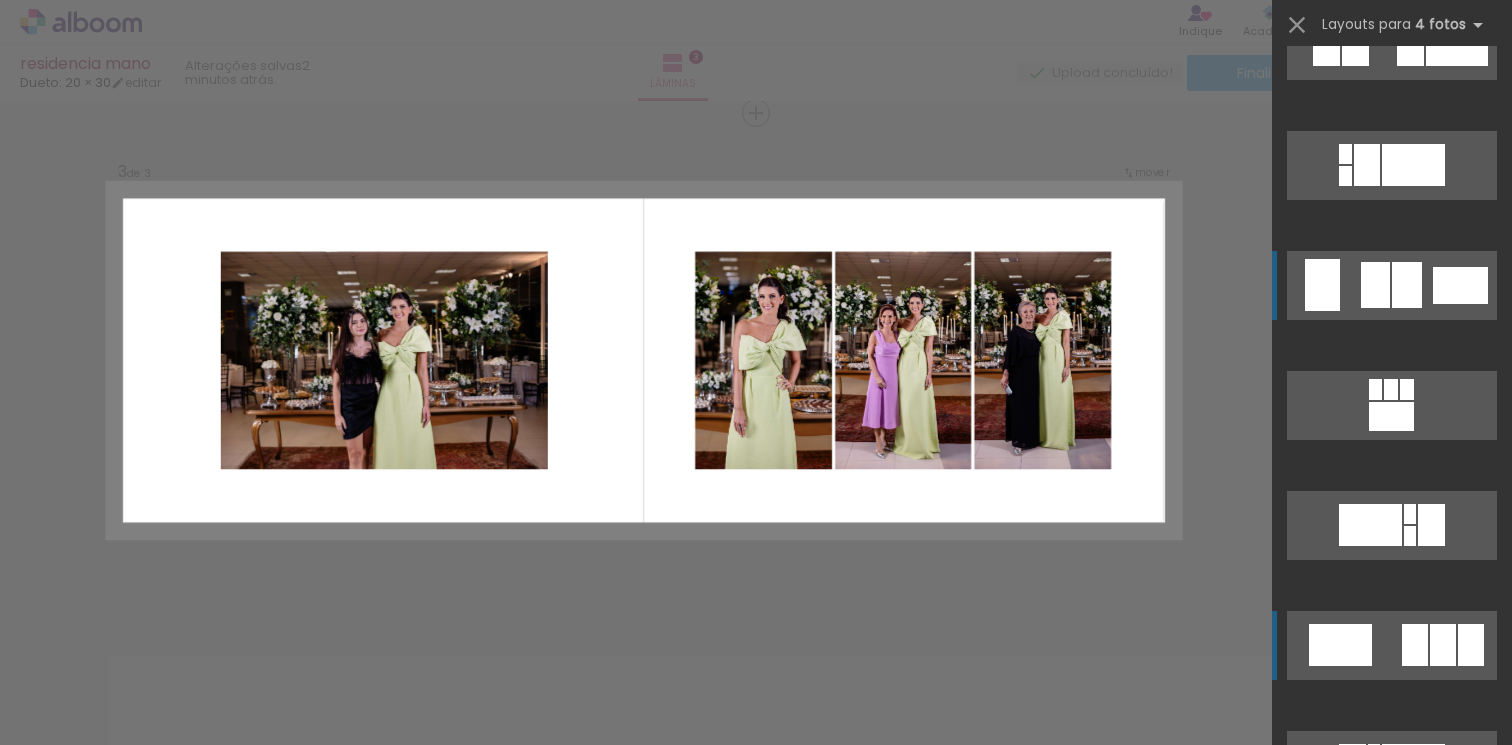 click at bounding box center [1392, 45] 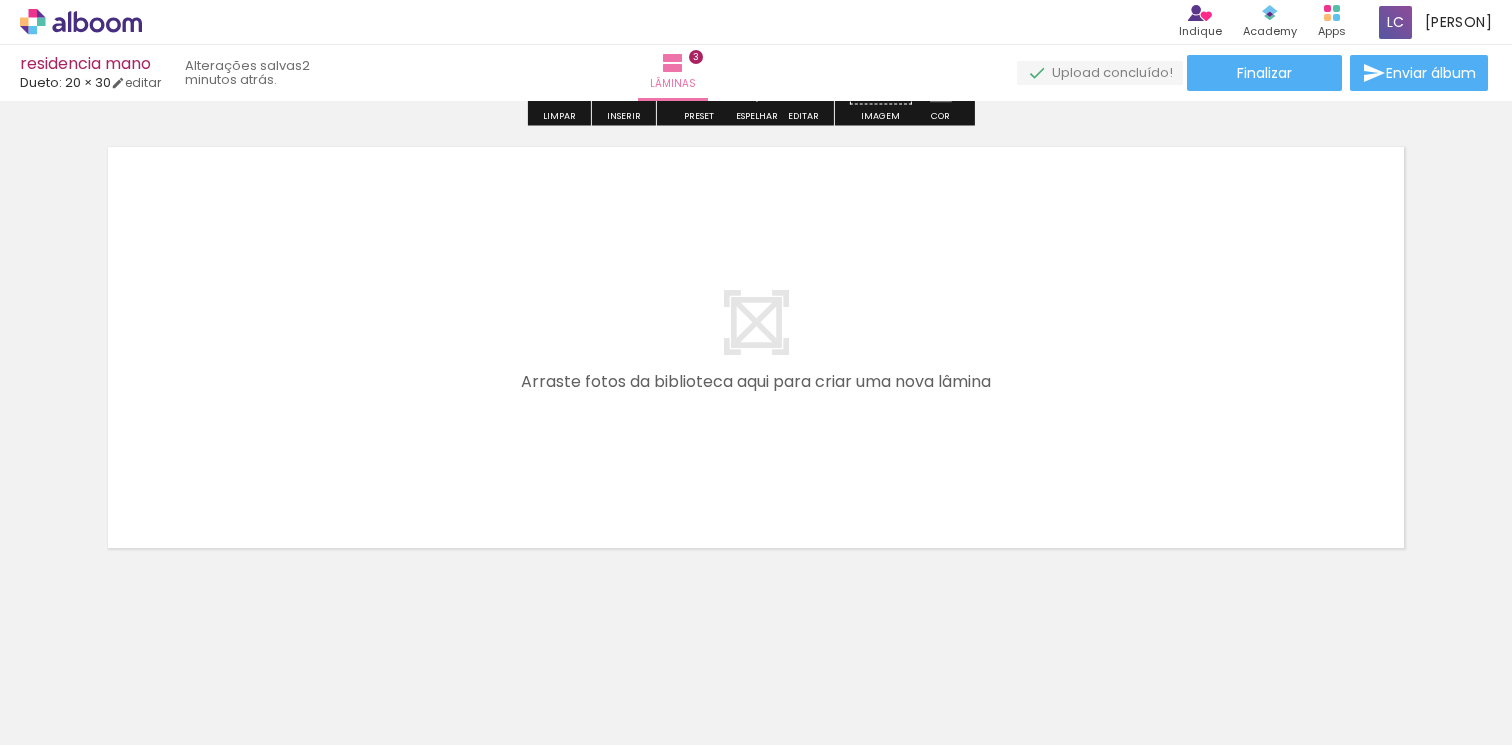 scroll, scrollTop: 1539, scrollLeft: 0, axis: vertical 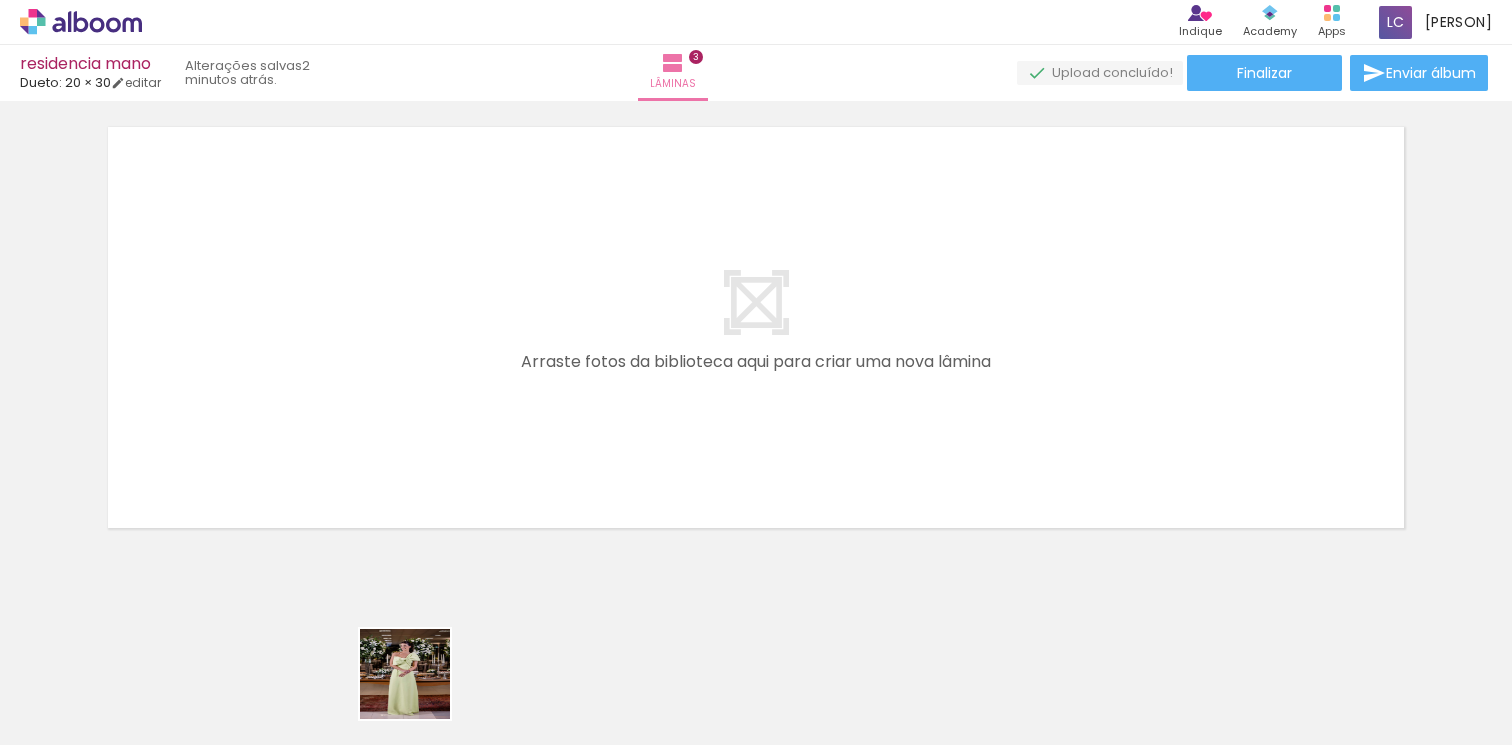 click at bounding box center (756, 372) 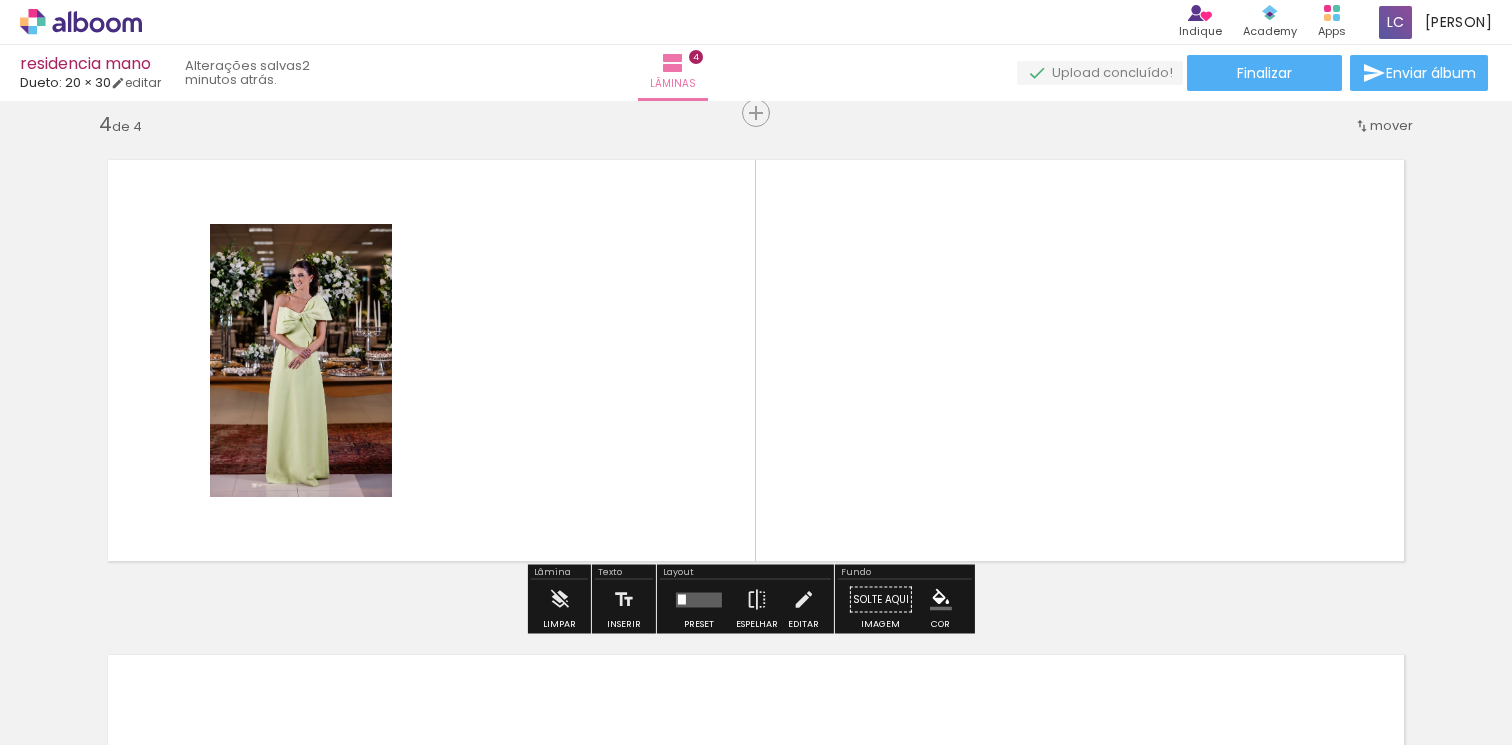 scroll, scrollTop: 1506, scrollLeft: 0, axis: vertical 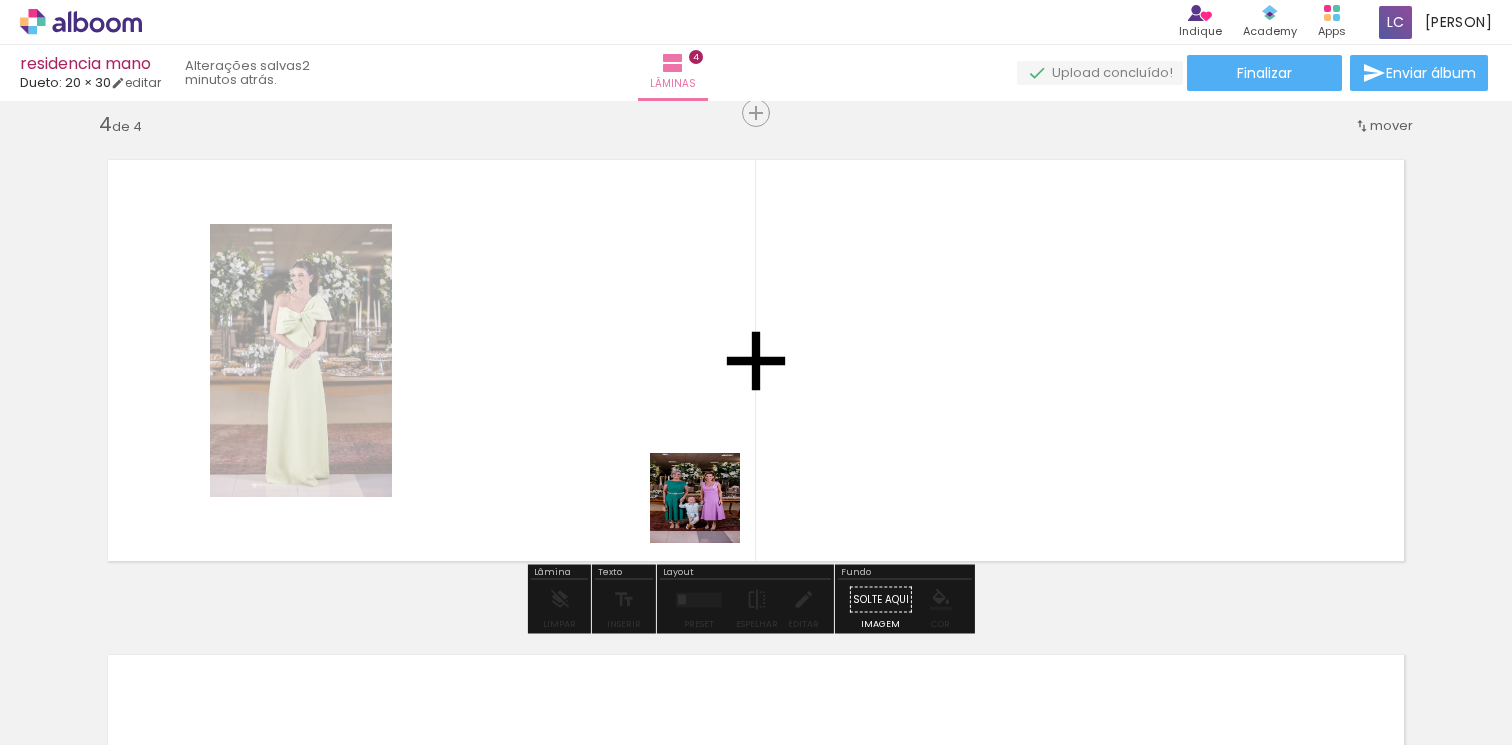 drag, startPoint x: 694, startPoint y: 699, endPoint x: 710, endPoint y: 513, distance: 186.6869 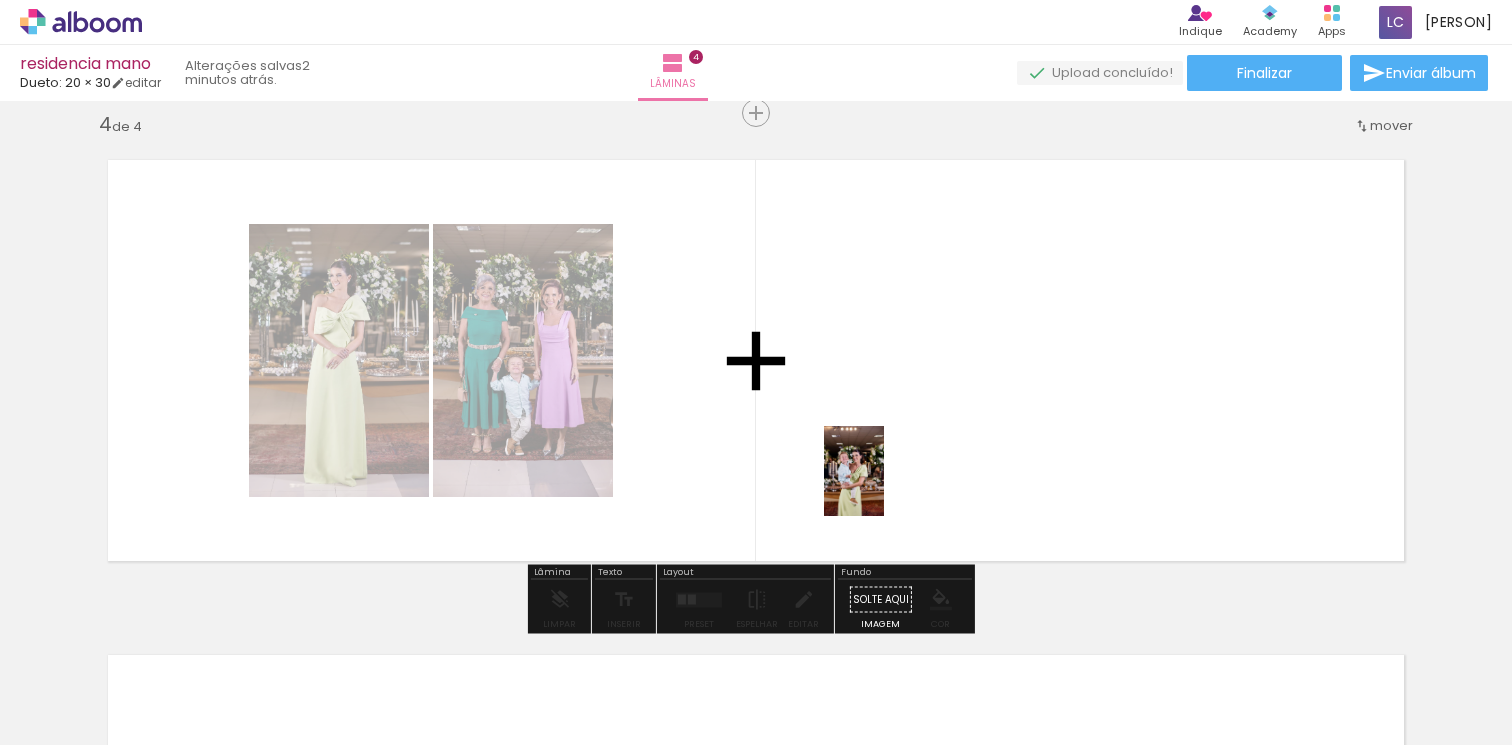 drag, startPoint x: 941, startPoint y: 713, endPoint x: 884, endPoint y: 486, distance: 234.047 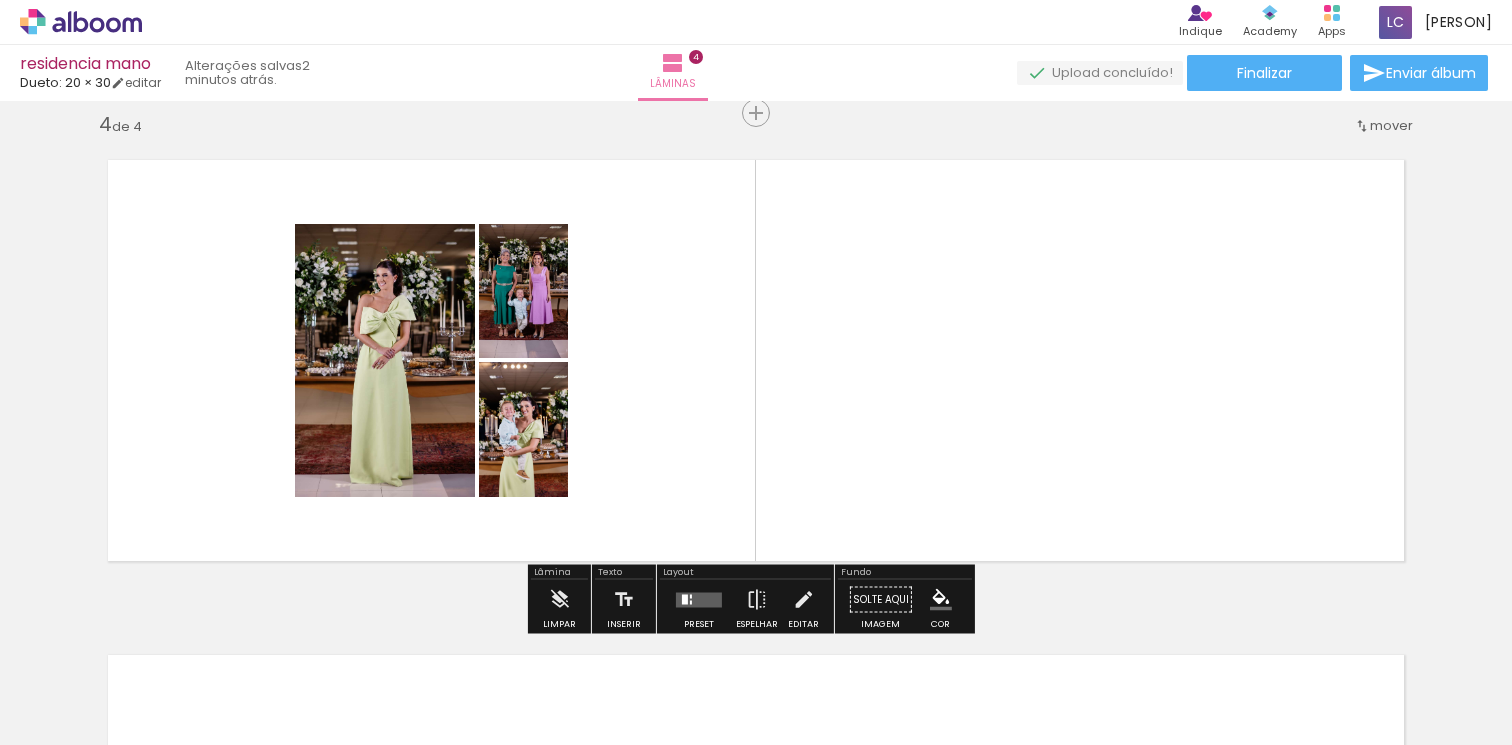 scroll, scrollTop: 0, scrollLeft: 629, axis: horizontal 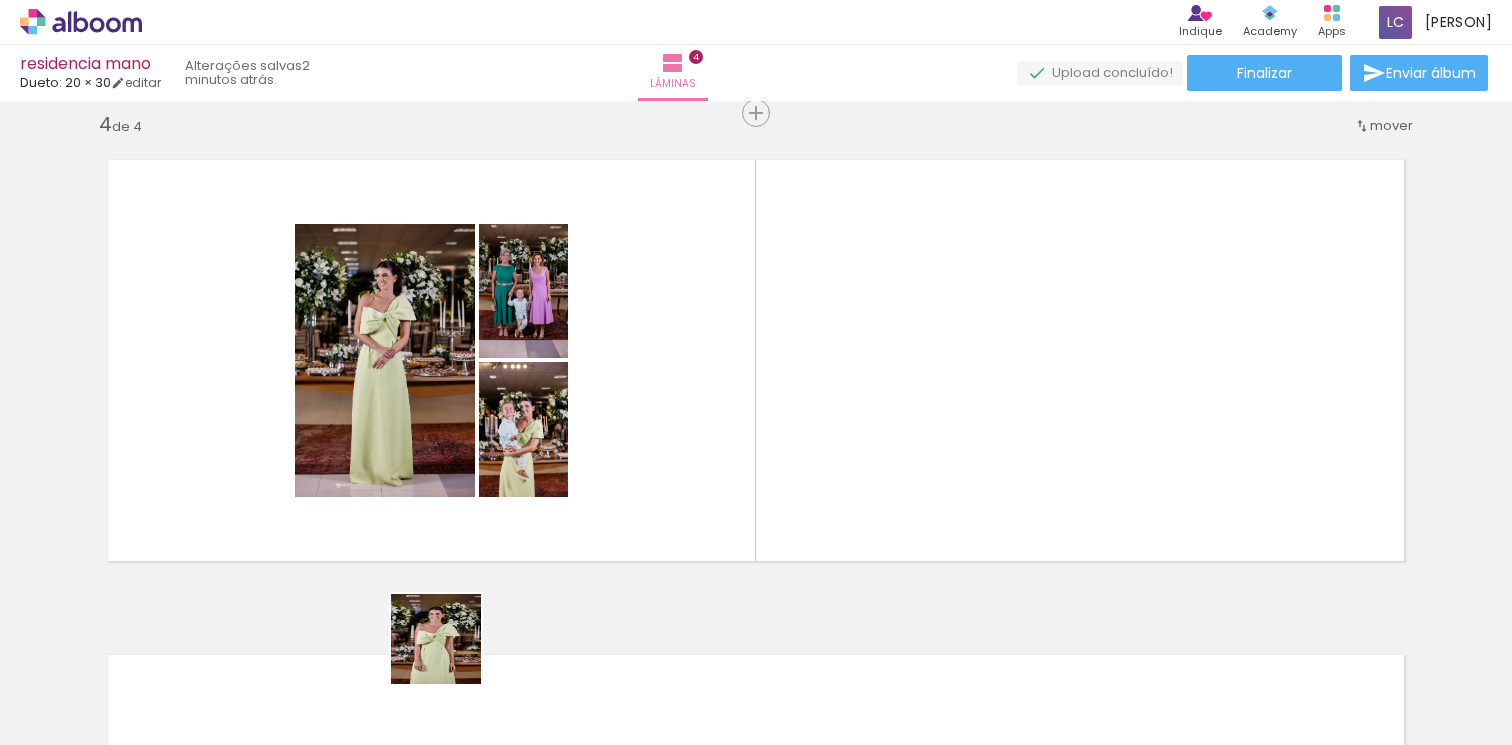 drag, startPoint x: 386, startPoint y: 688, endPoint x: 827, endPoint y: 423, distance: 514.49585 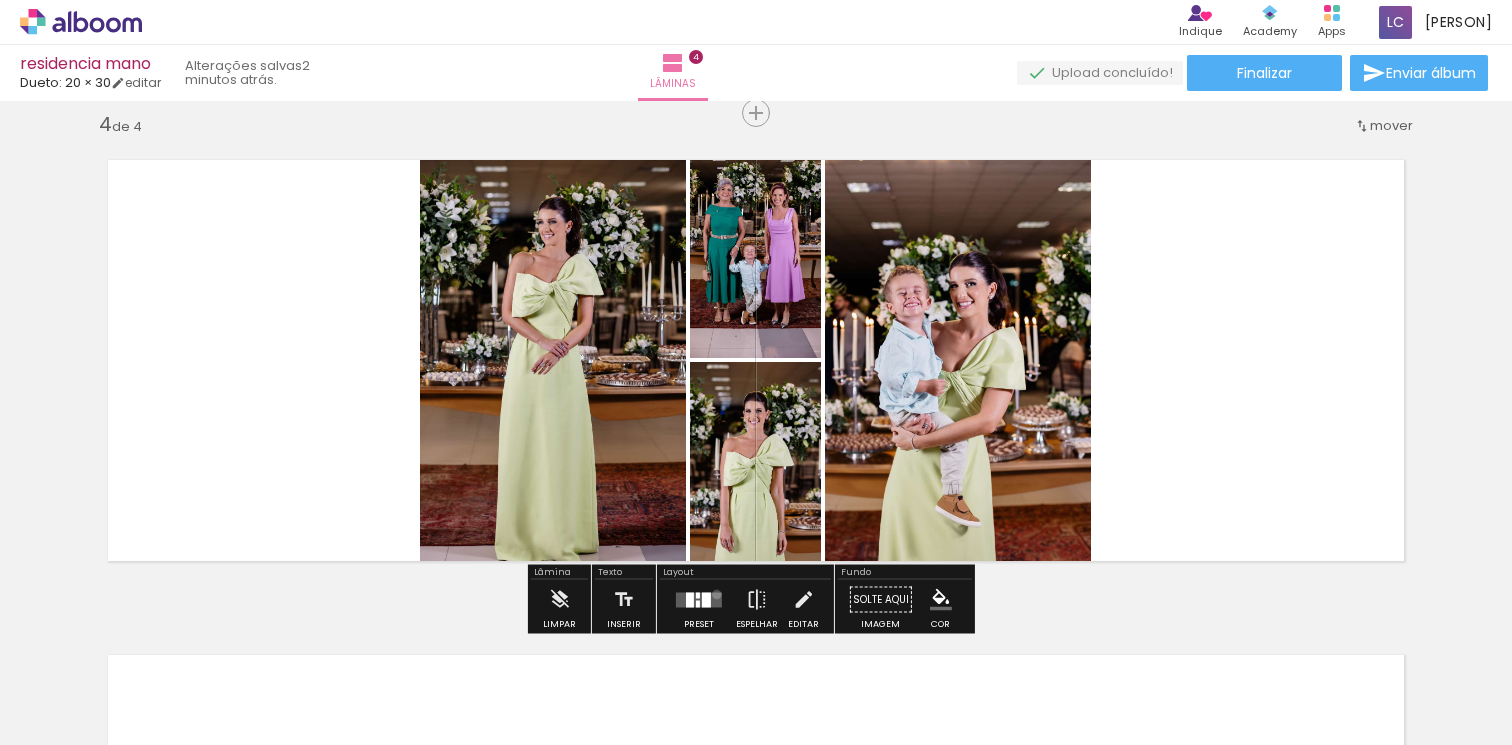 click at bounding box center [699, 599] 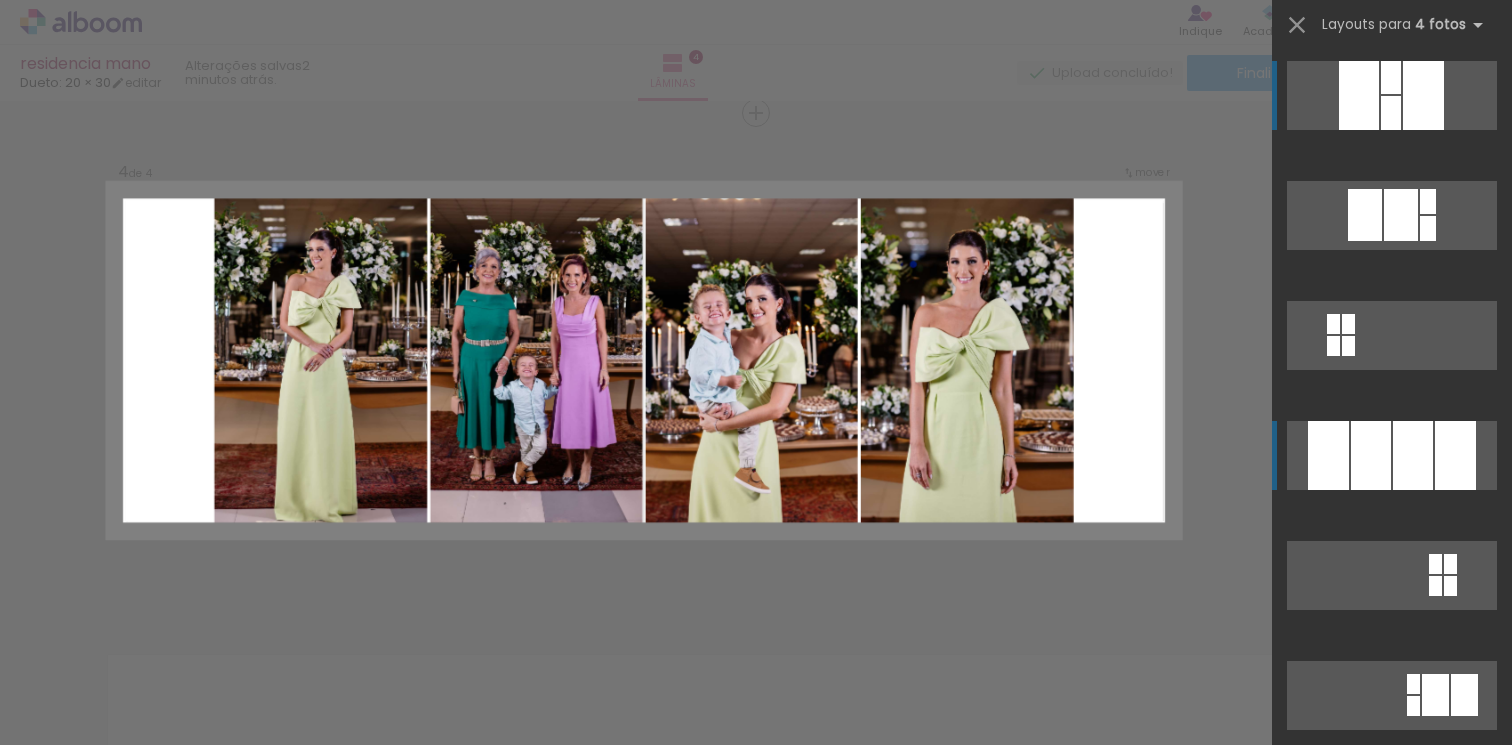 click at bounding box center [1328, 455] 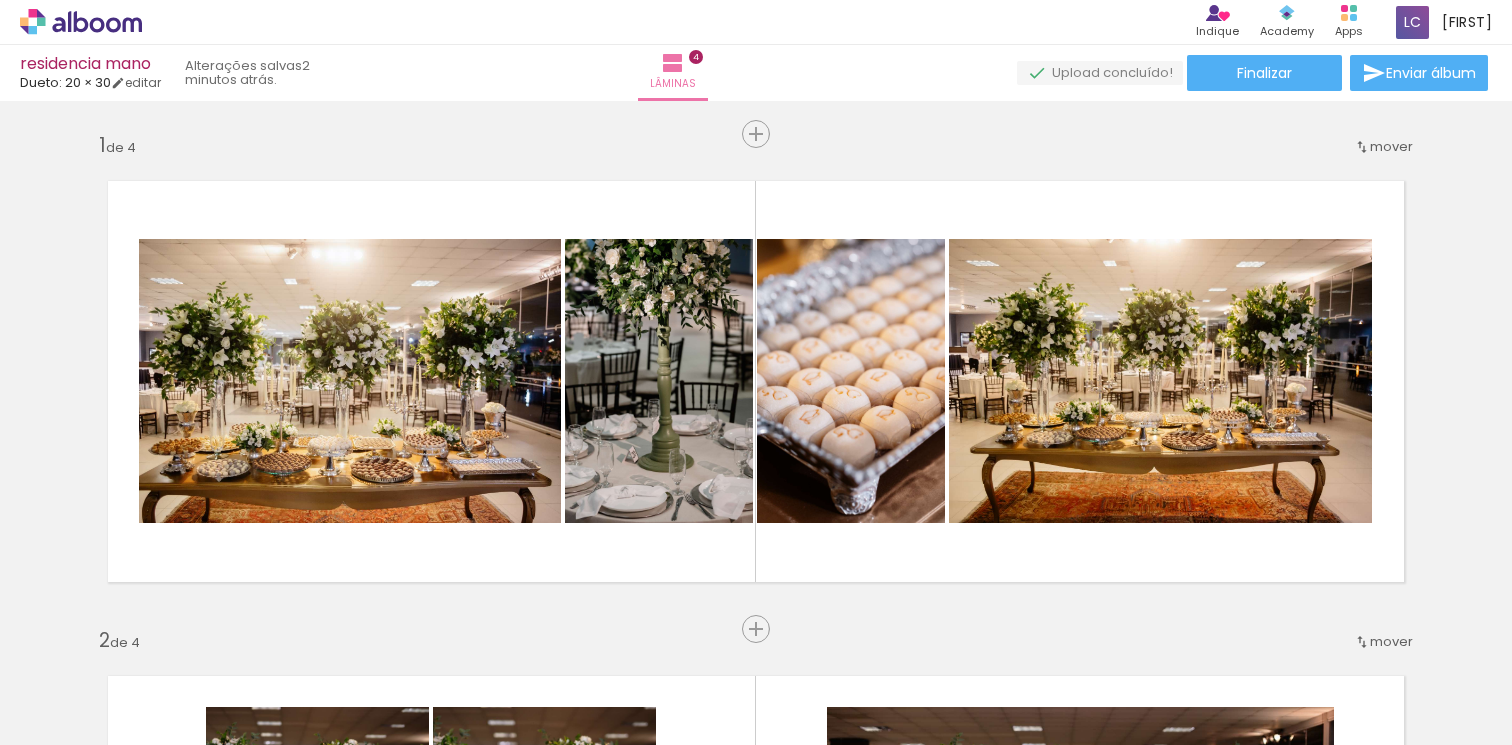 scroll, scrollTop: 0, scrollLeft: 0, axis: both 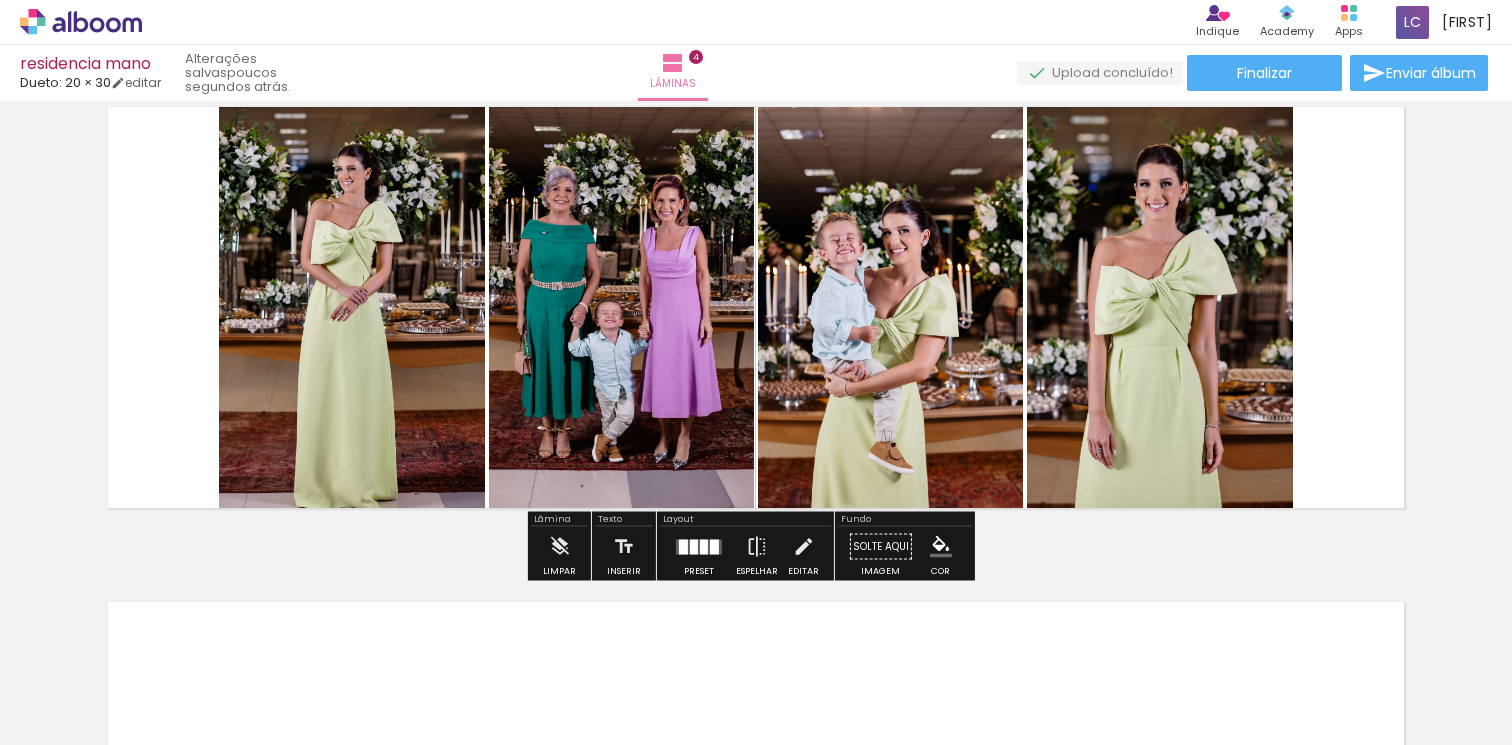 click at bounding box center (699, 547) 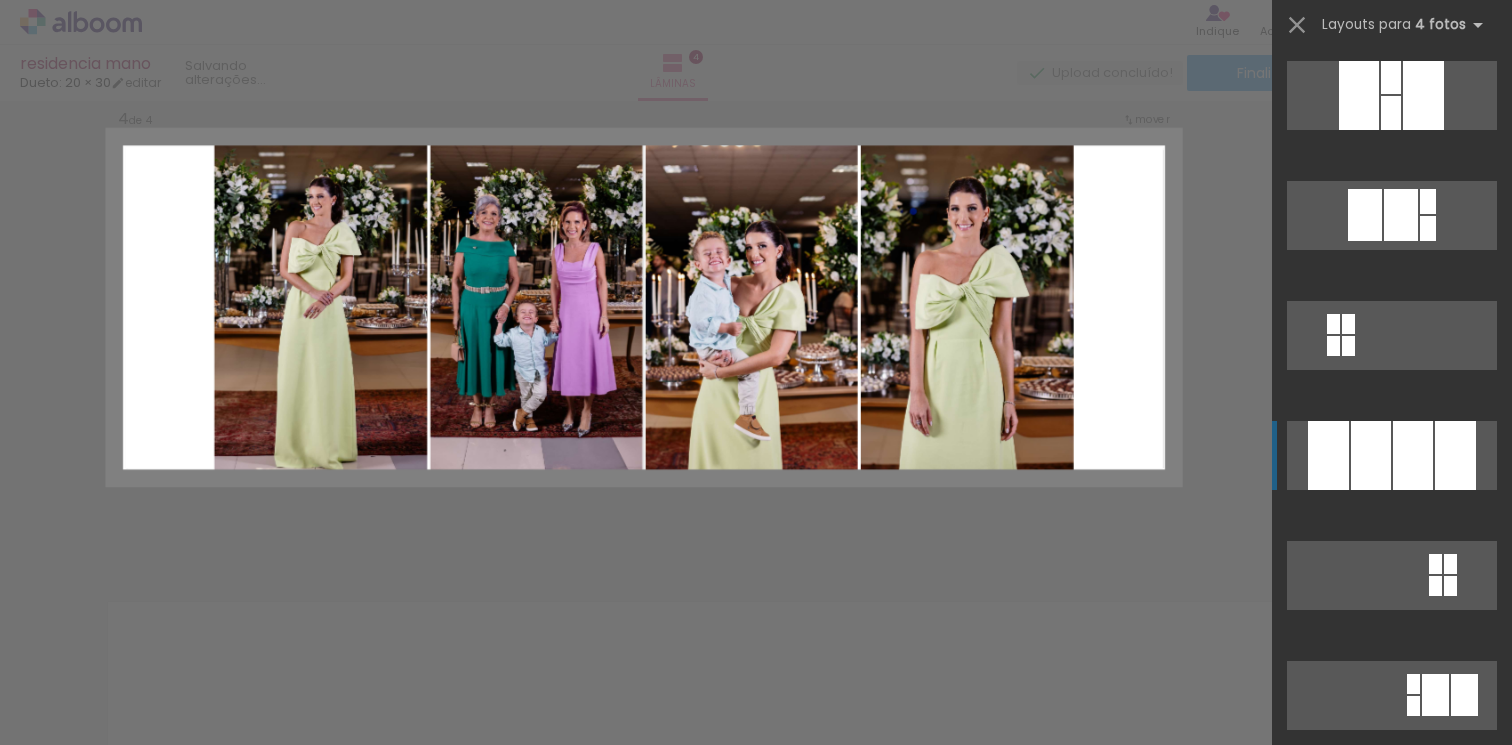 scroll, scrollTop: 360, scrollLeft: 0, axis: vertical 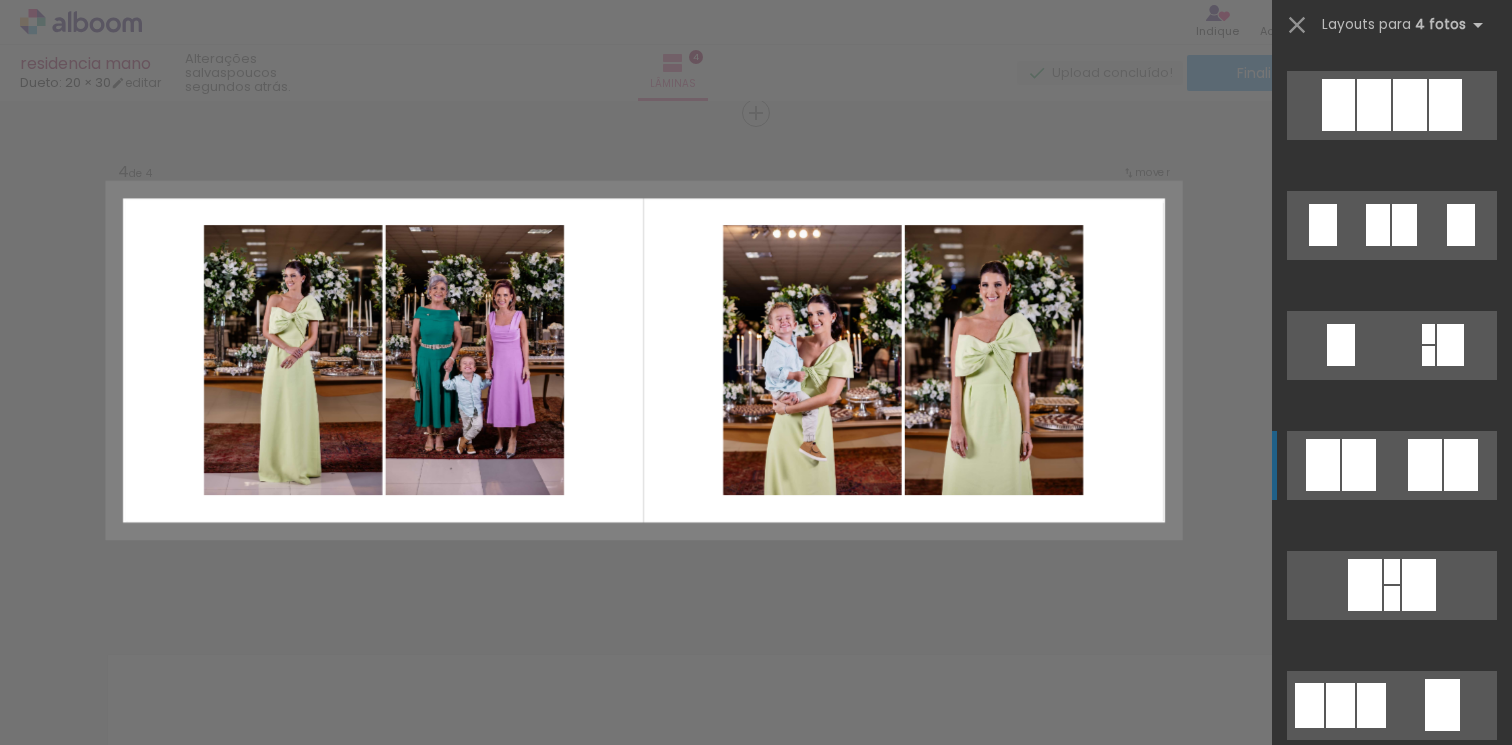 click at bounding box center (1392, -735) 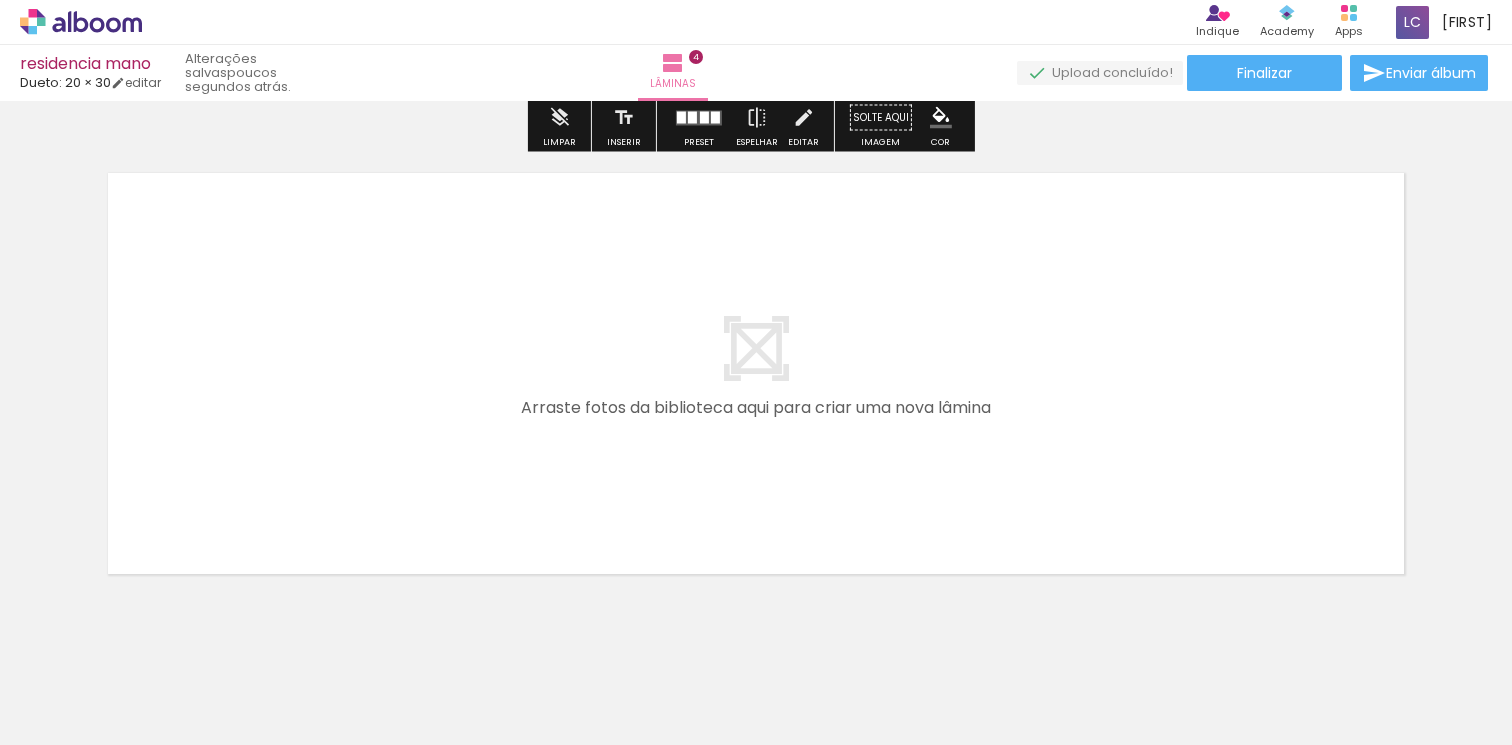 scroll, scrollTop: 2034, scrollLeft: 0, axis: vertical 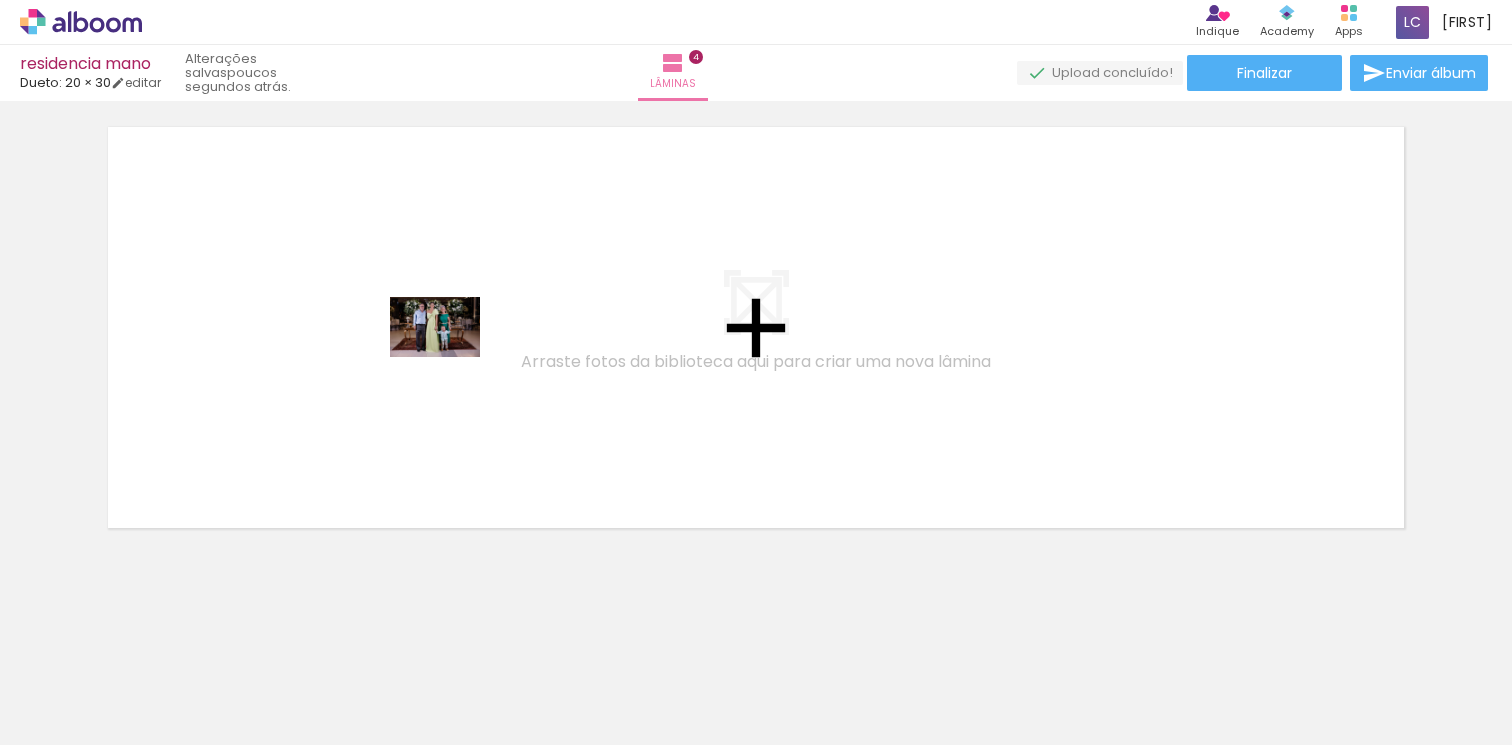 drag, startPoint x: 523, startPoint y: 704, endPoint x: 450, endPoint y: 357, distance: 354.59555 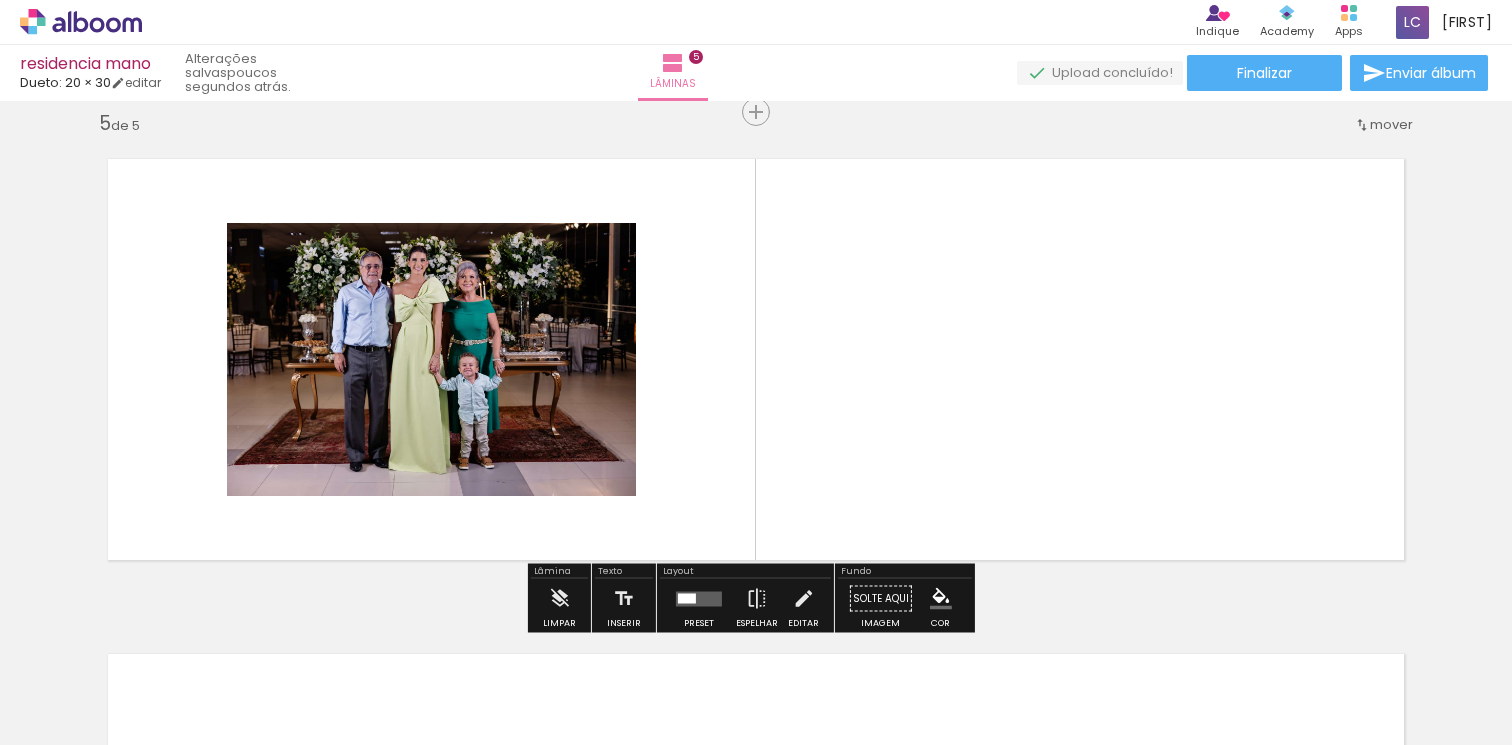 scroll, scrollTop: 2001, scrollLeft: 0, axis: vertical 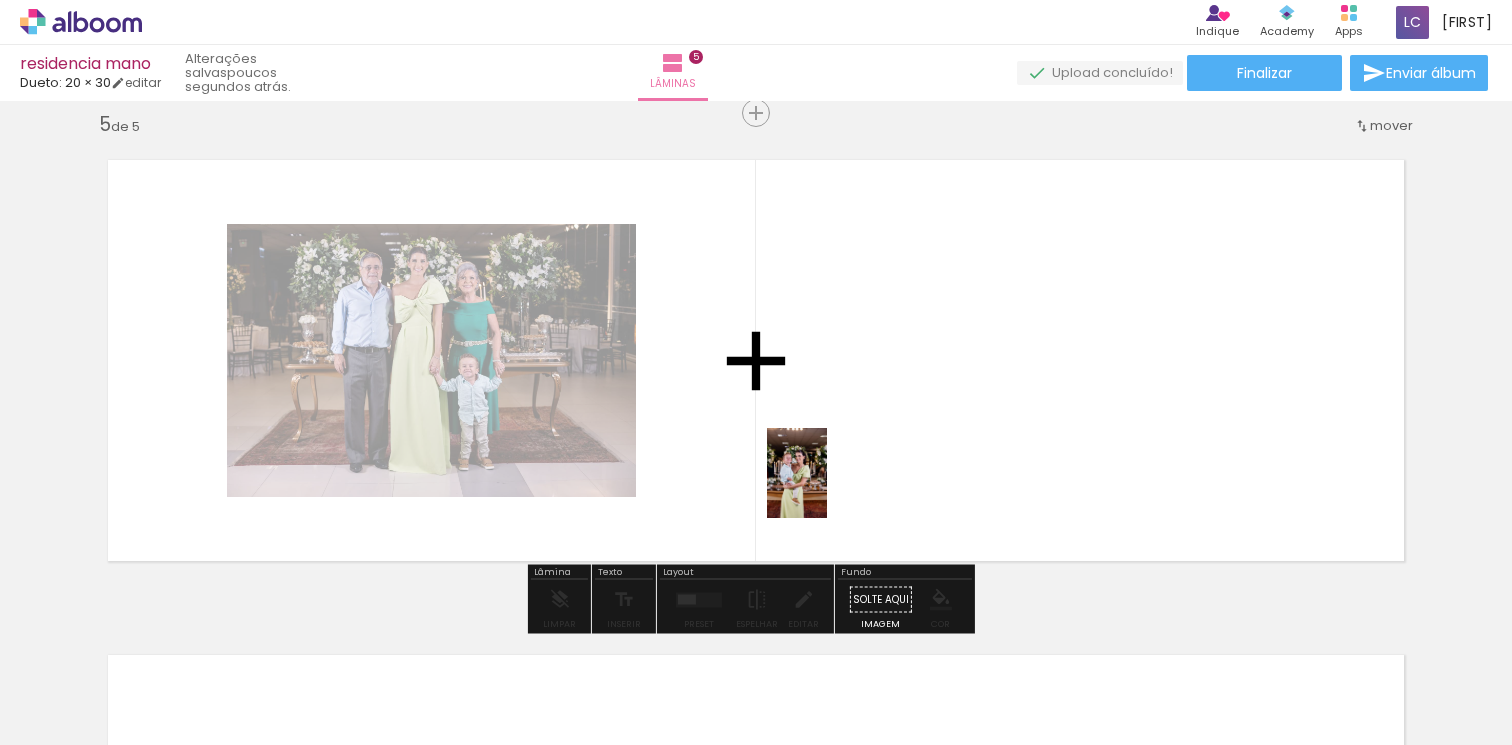 drag, startPoint x: 662, startPoint y: 690, endPoint x: 828, endPoint y: 485, distance: 263.7821 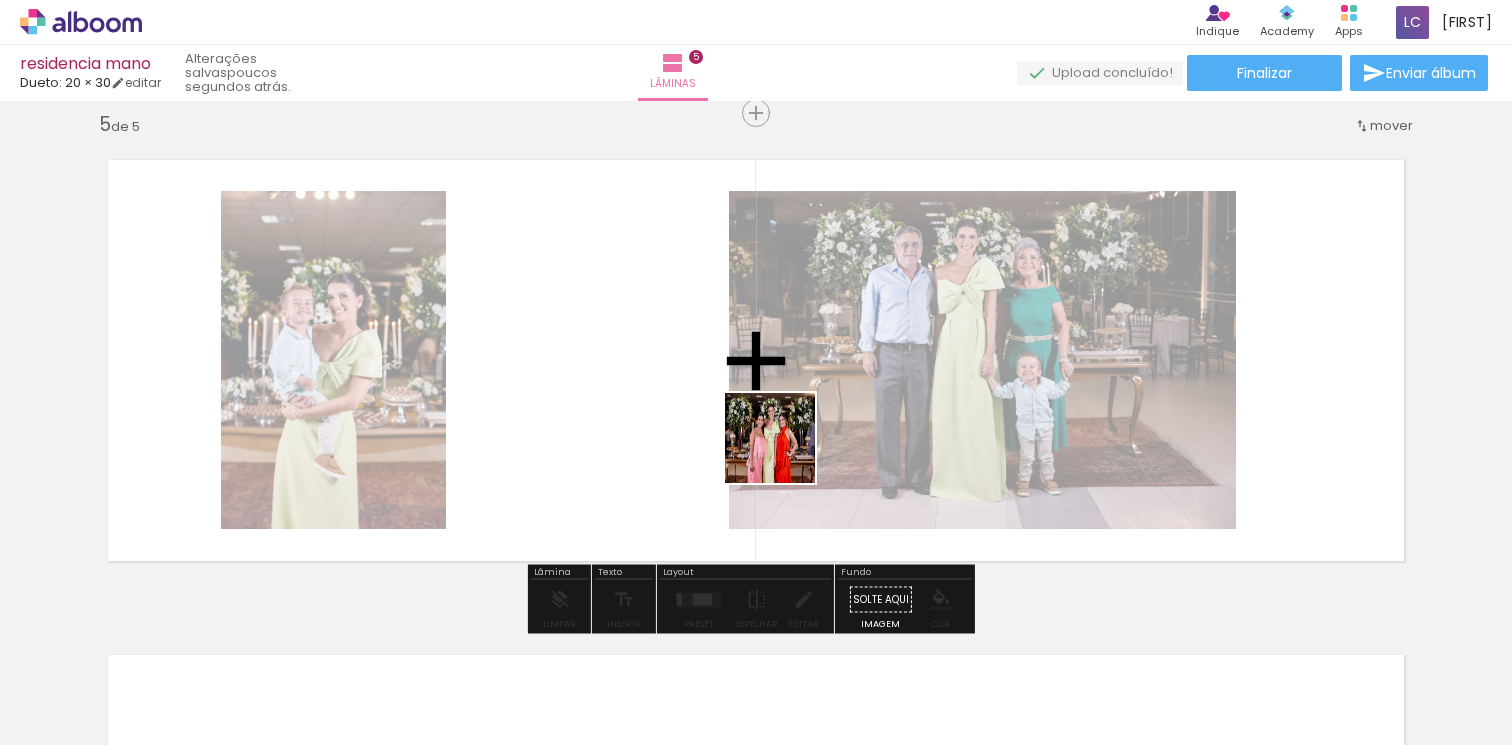 drag, startPoint x: 965, startPoint y: 679, endPoint x: 781, endPoint y: 447, distance: 296.1081 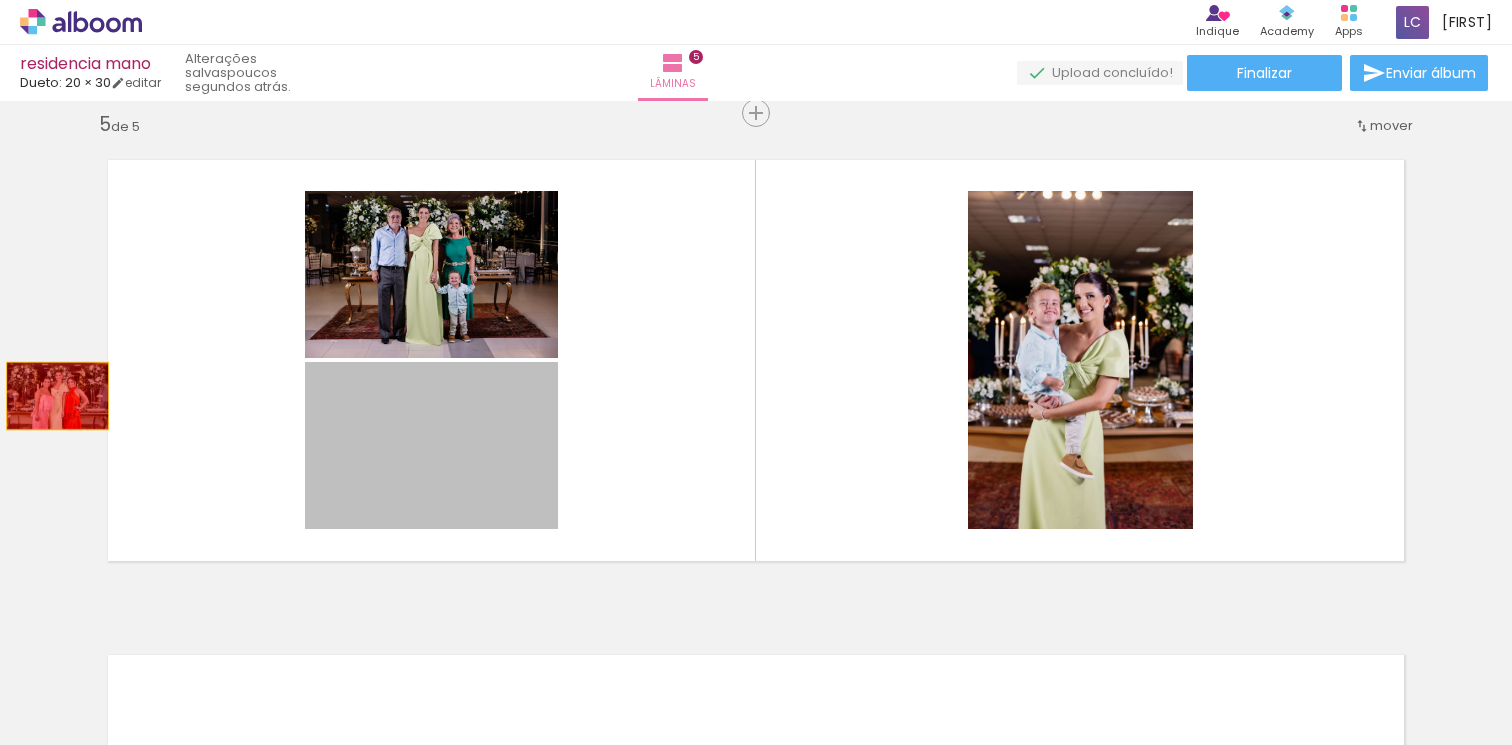 drag, startPoint x: 416, startPoint y: 468, endPoint x: 50, endPoint y: 396, distance: 373.01474 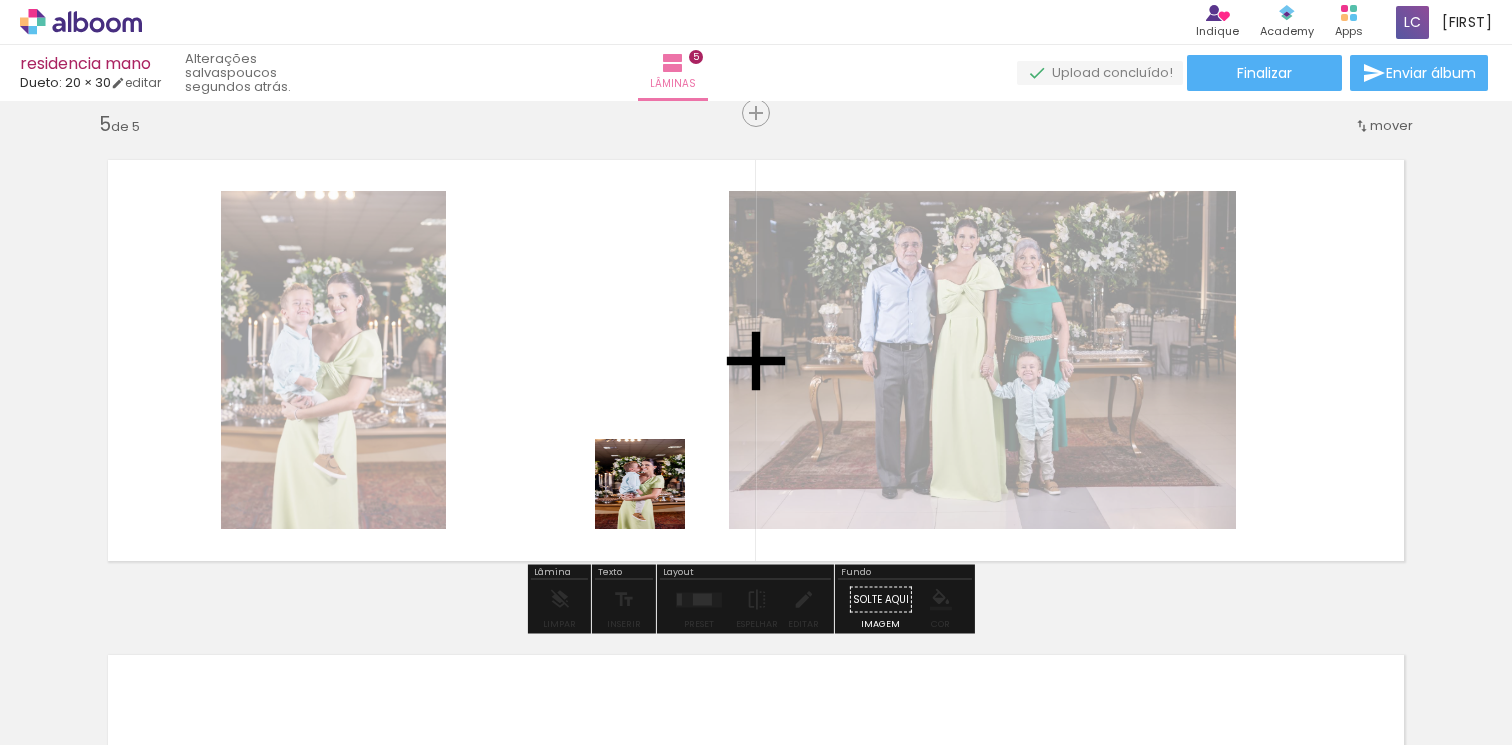 drag, startPoint x: 758, startPoint y: 693, endPoint x: 652, endPoint y: 480, distance: 237.91806 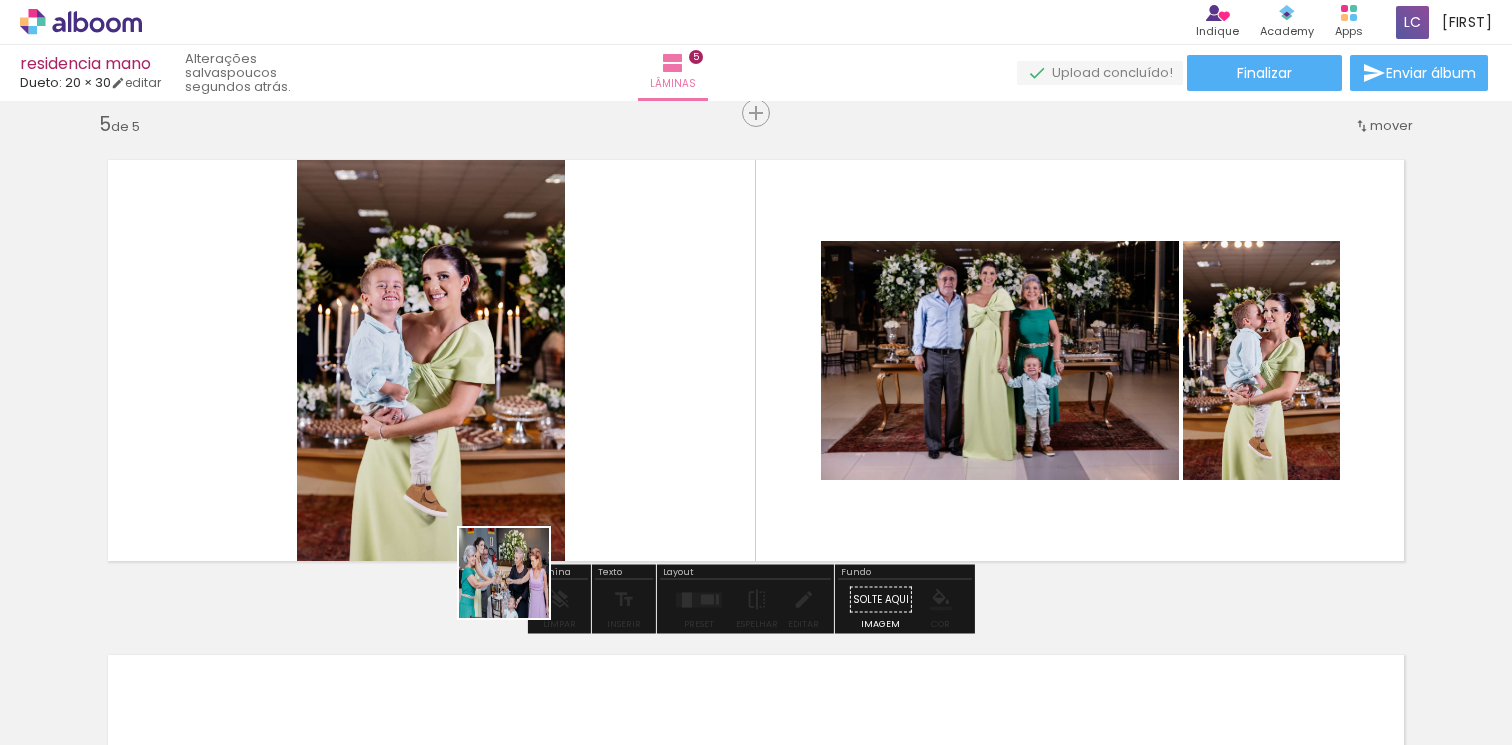 drag, startPoint x: 445, startPoint y: 673, endPoint x: 701, endPoint y: 369, distance: 397.43176 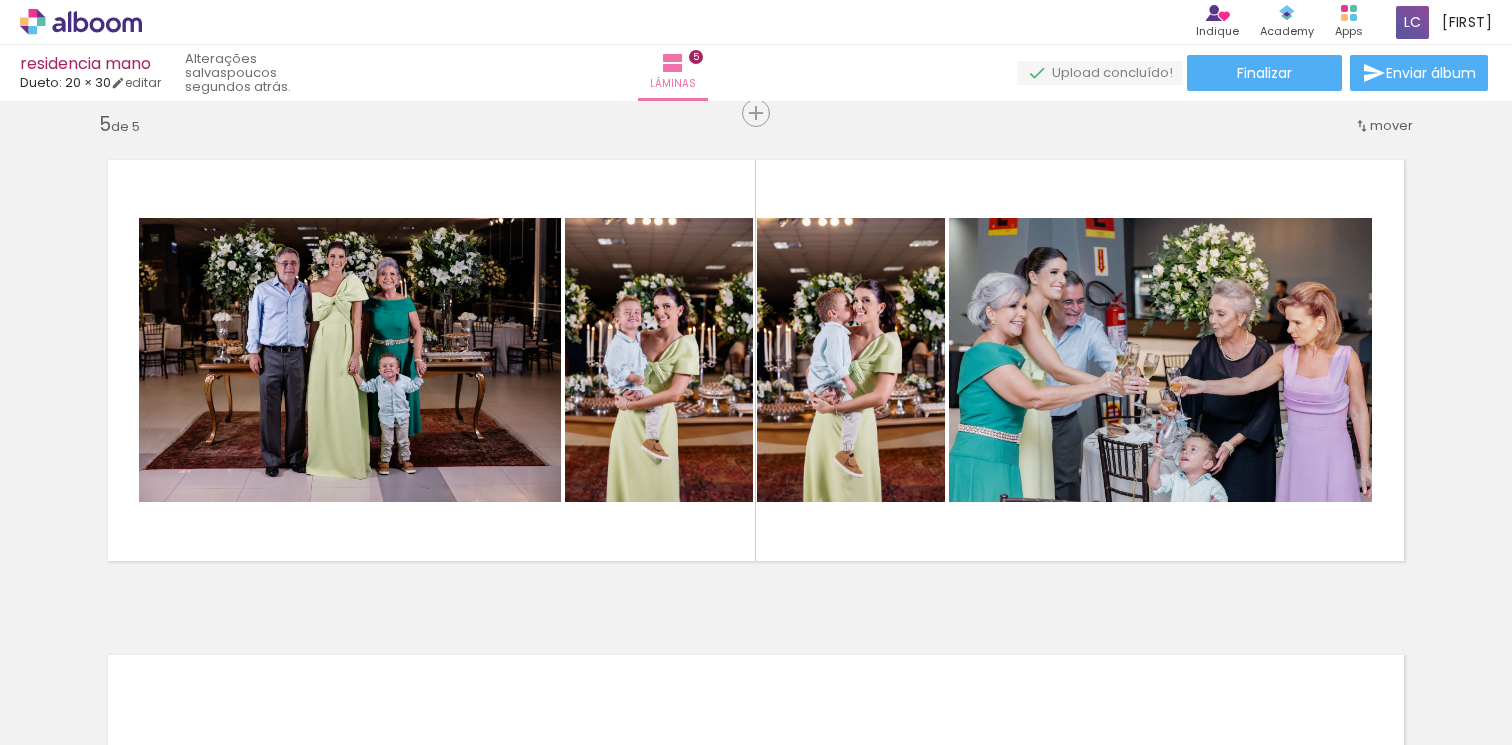 scroll, scrollTop: 0, scrollLeft: 1707, axis: horizontal 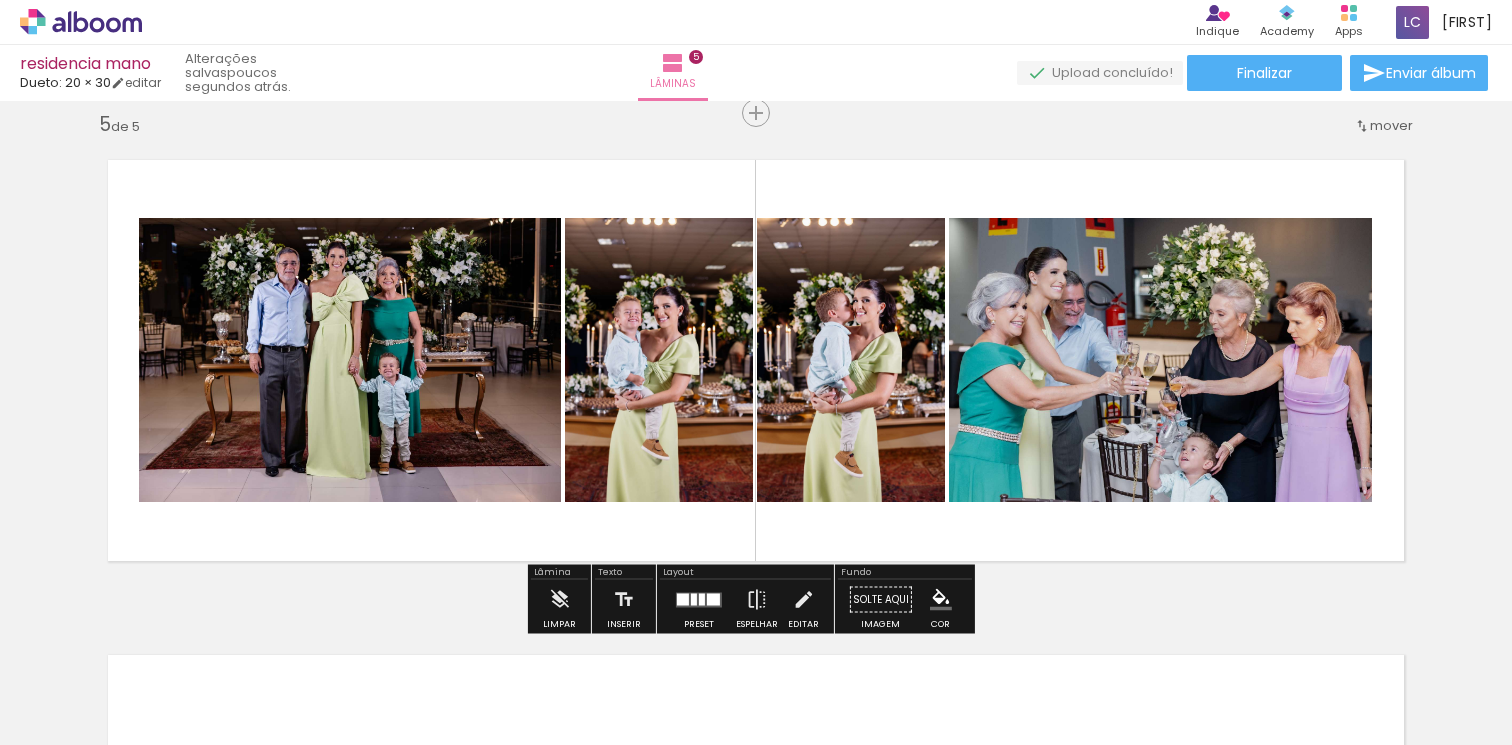 click at bounding box center (699, 600) 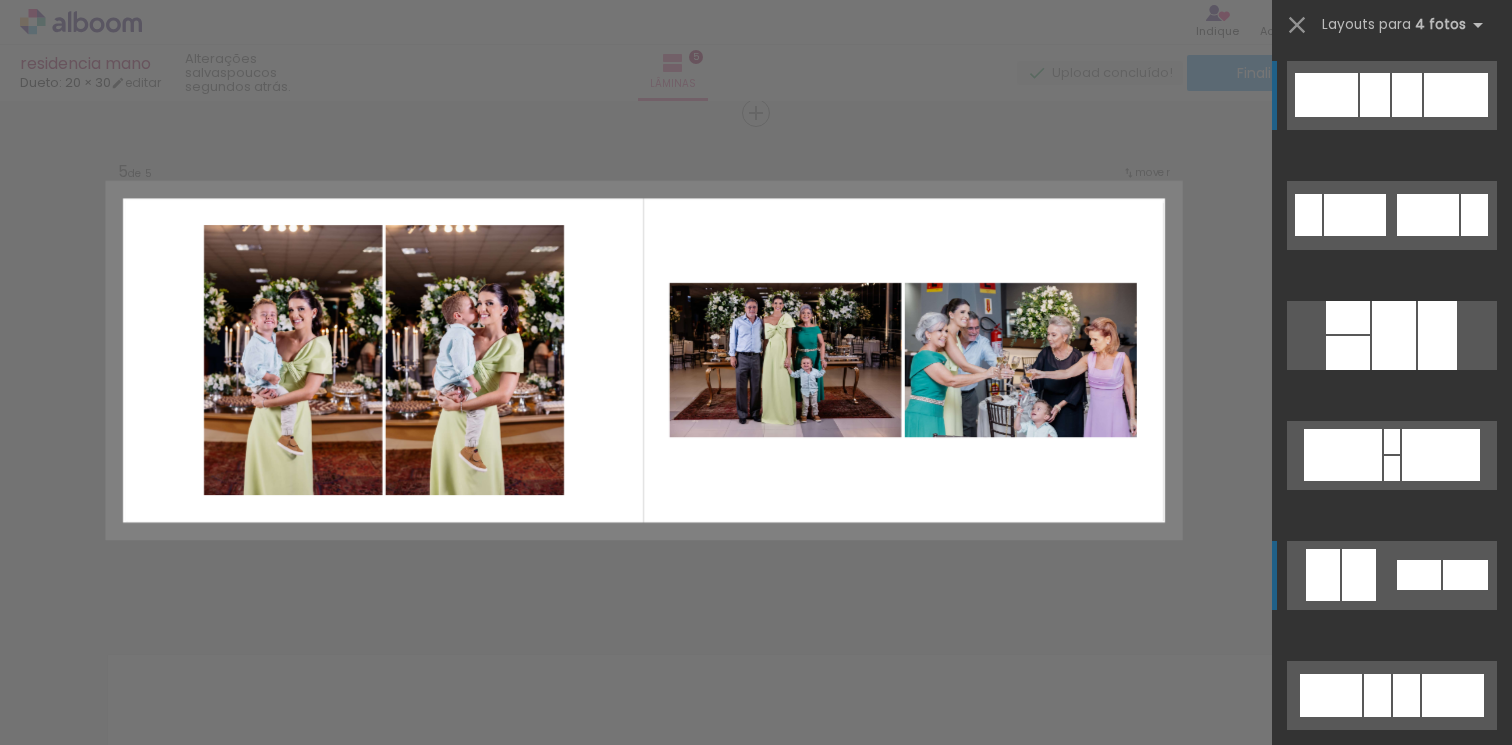 click at bounding box center [1355, 215] 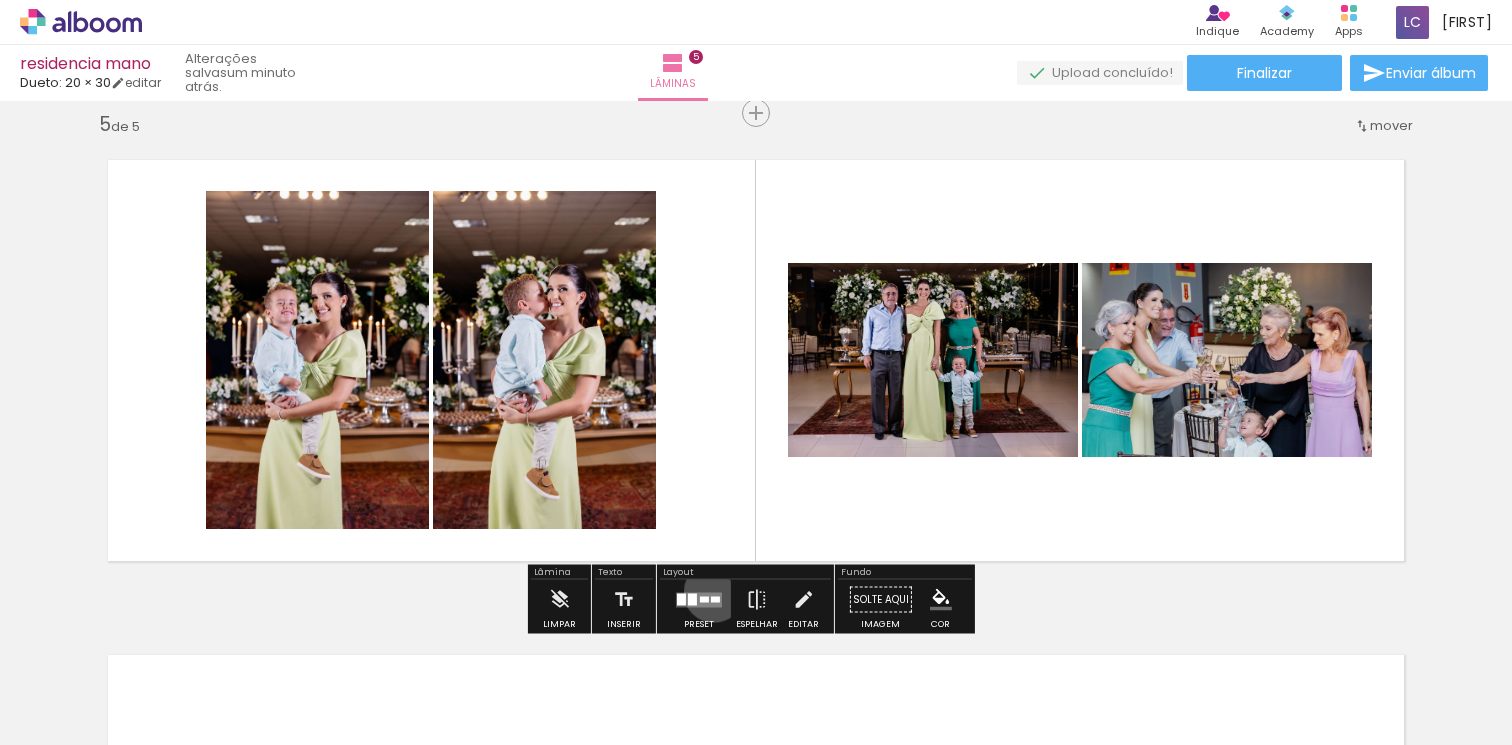 click at bounding box center (699, 599) 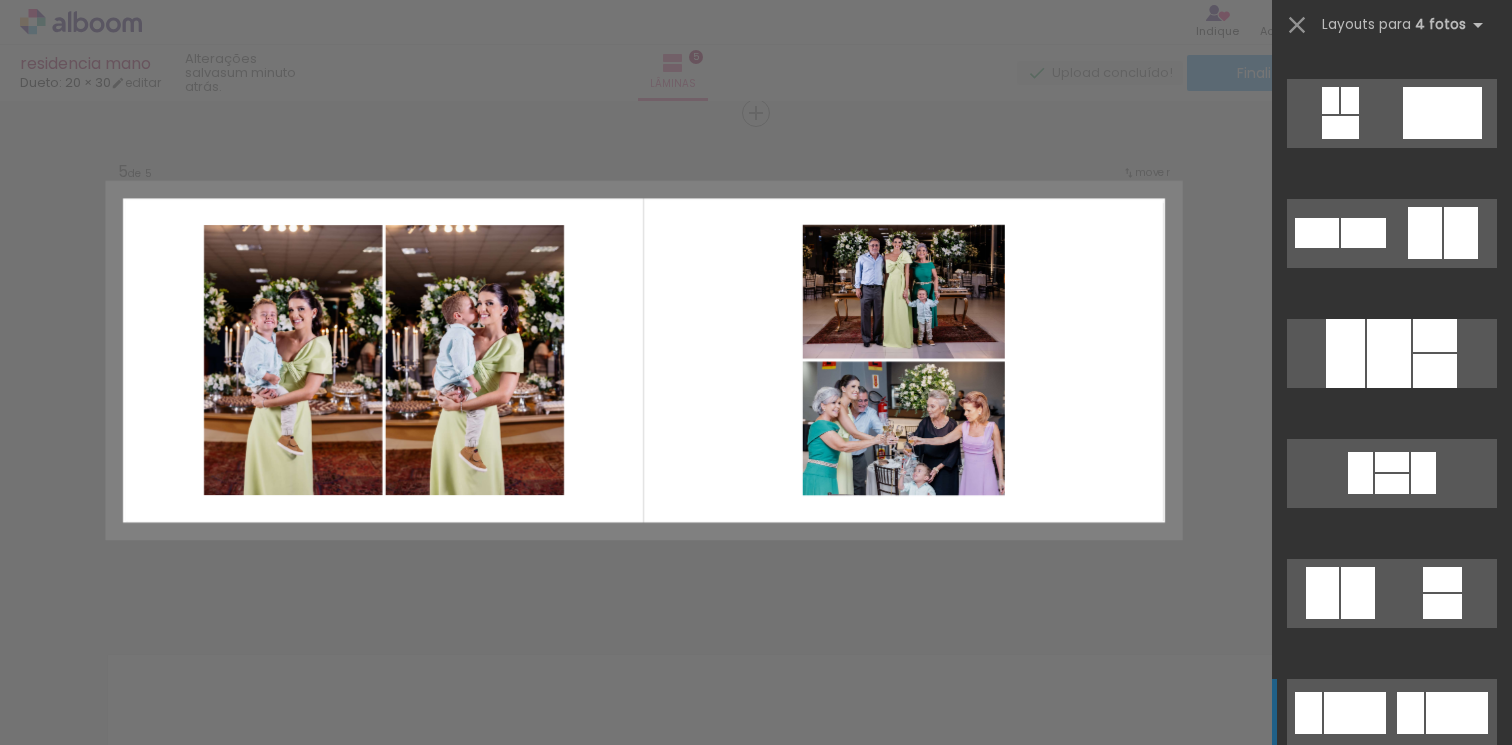 scroll, scrollTop: 1843, scrollLeft: 0, axis: vertical 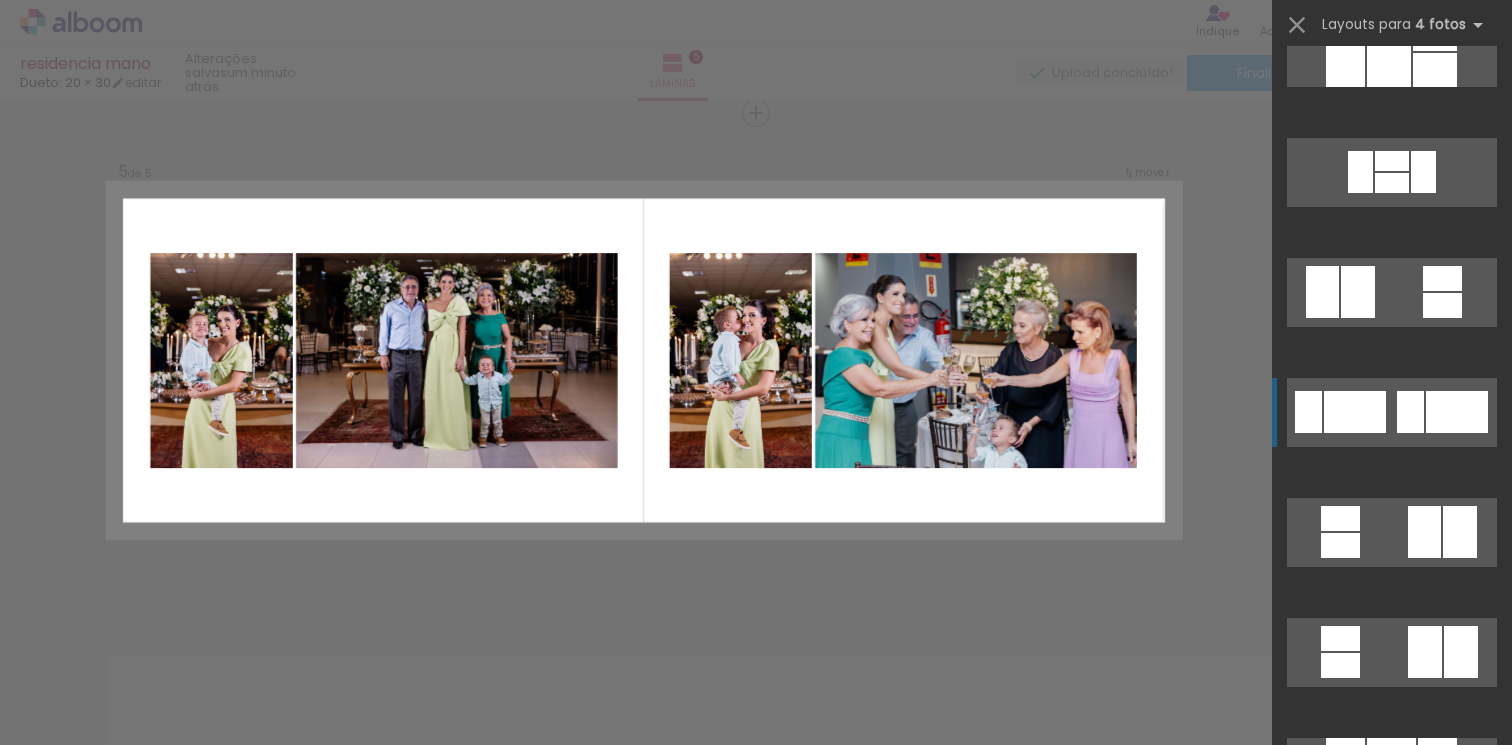 click at bounding box center (1392, 532) 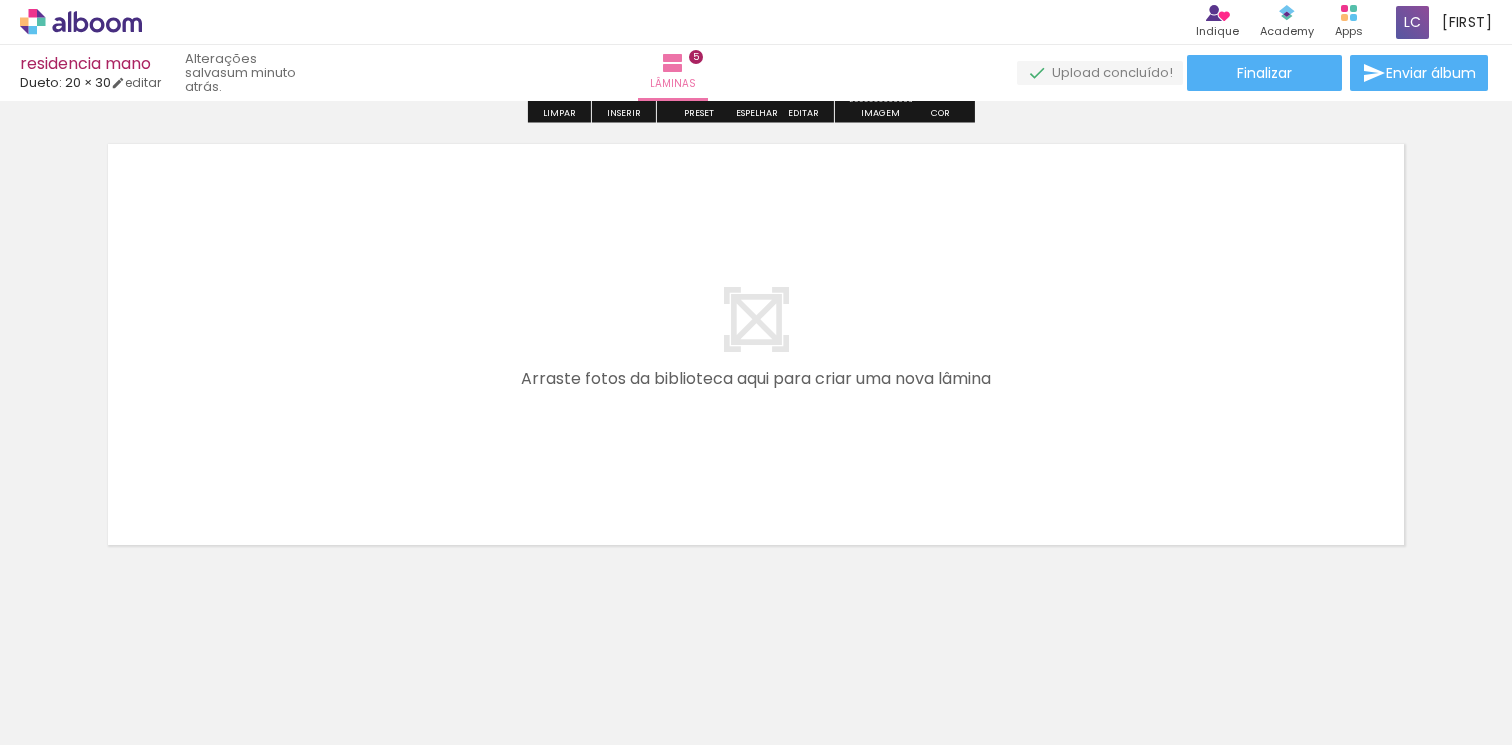 scroll, scrollTop: 2529, scrollLeft: 0, axis: vertical 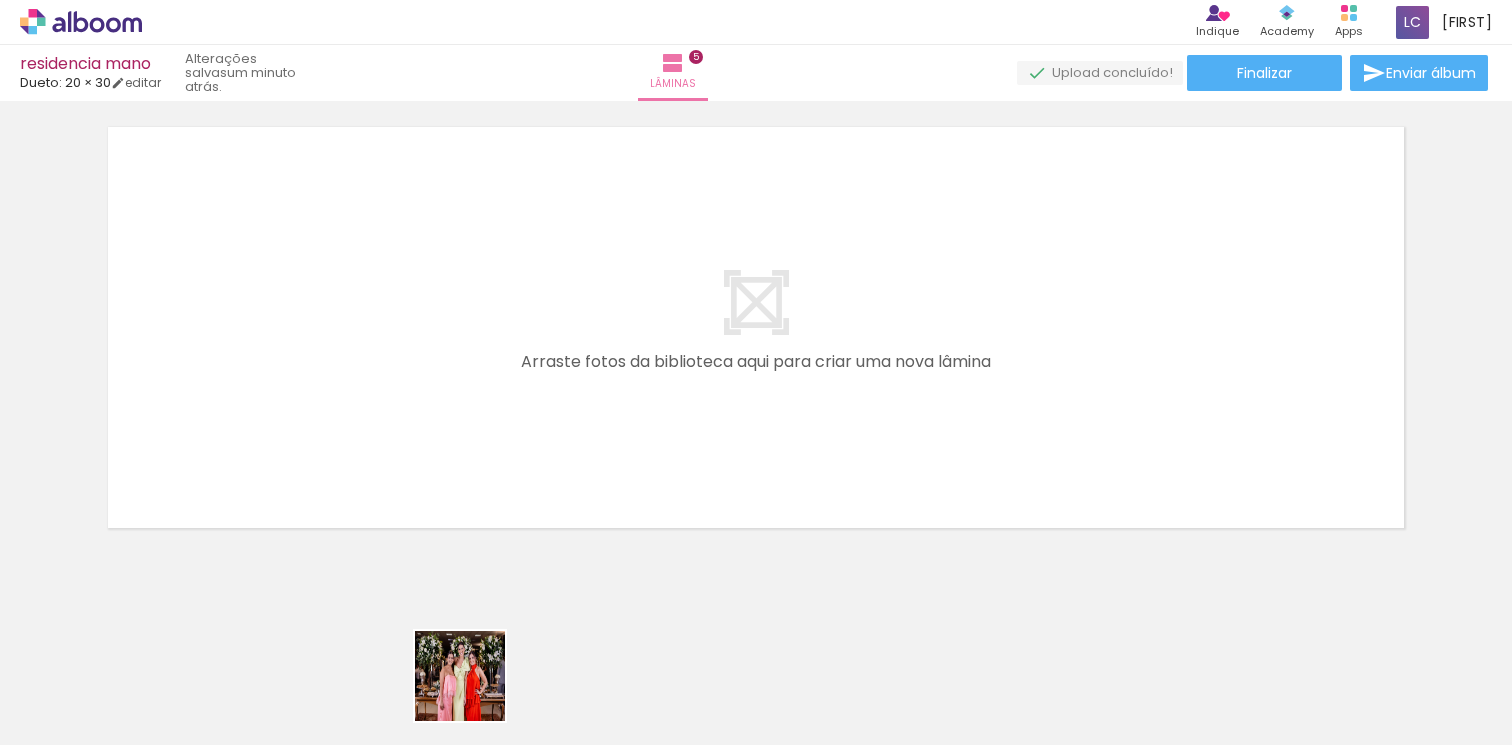 drag, startPoint x: 474, startPoint y: 695, endPoint x: 395, endPoint y: 418, distance: 288.04514 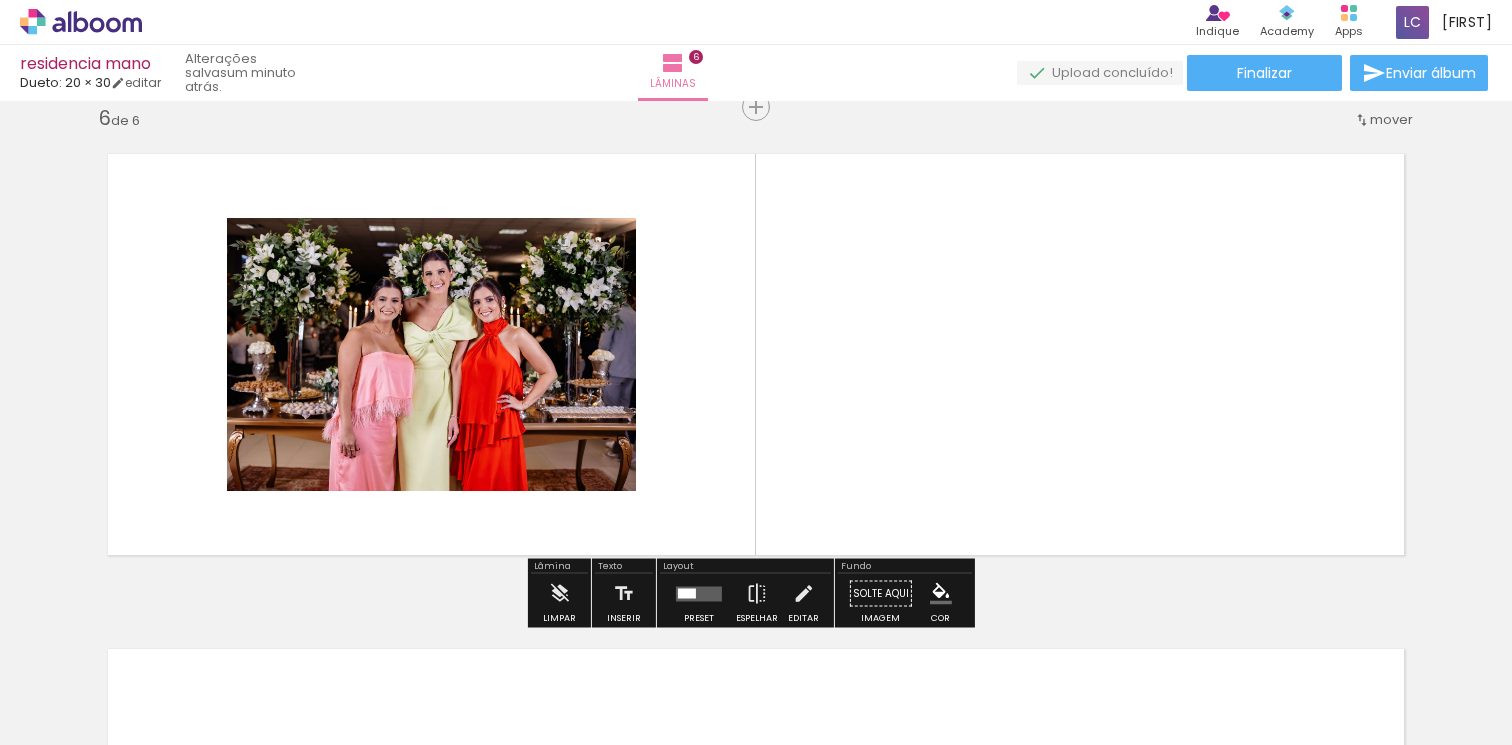 scroll, scrollTop: 2496, scrollLeft: 0, axis: vertical 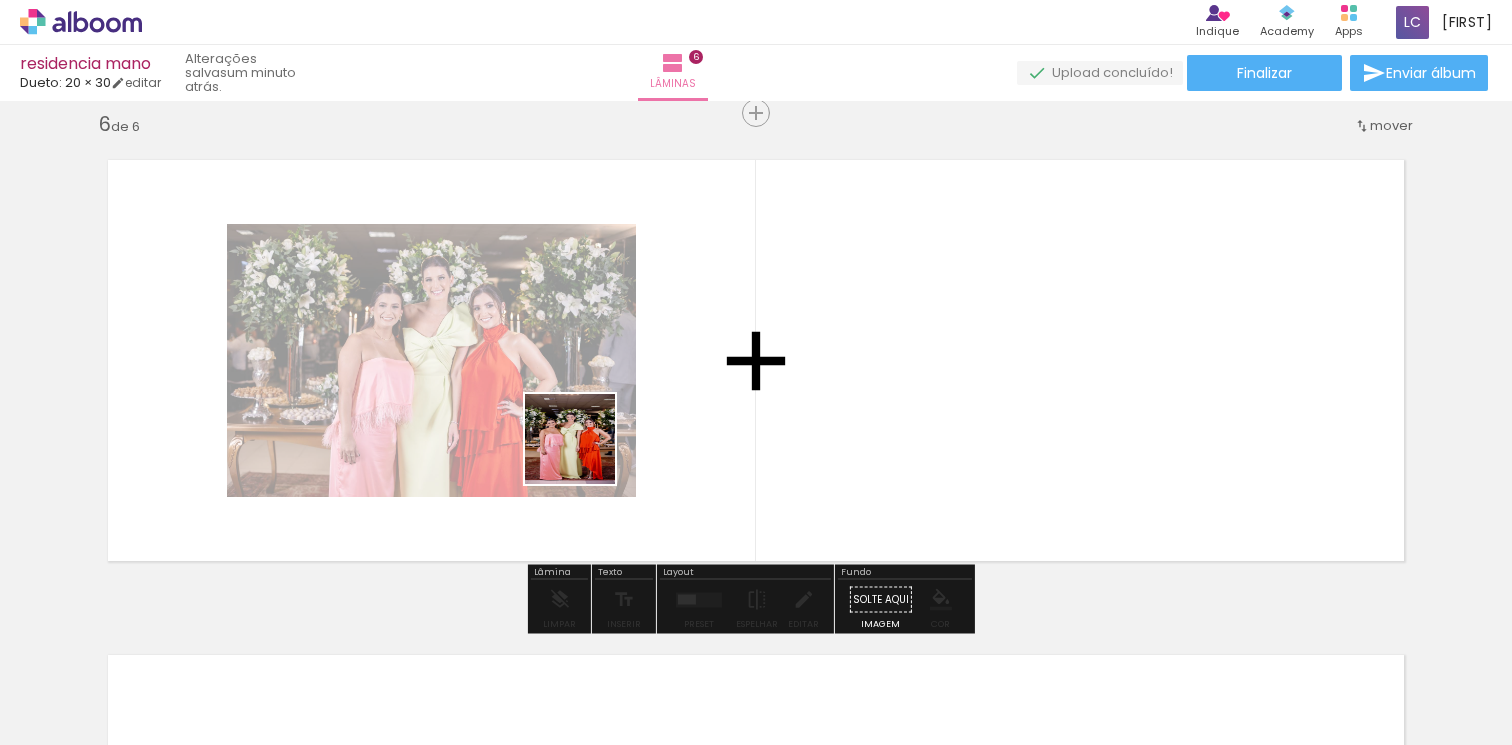 drag, startPoint x: 415, startPoint y: 654, endPoint x: 666, endPoint y: 397, distance: 359.2353 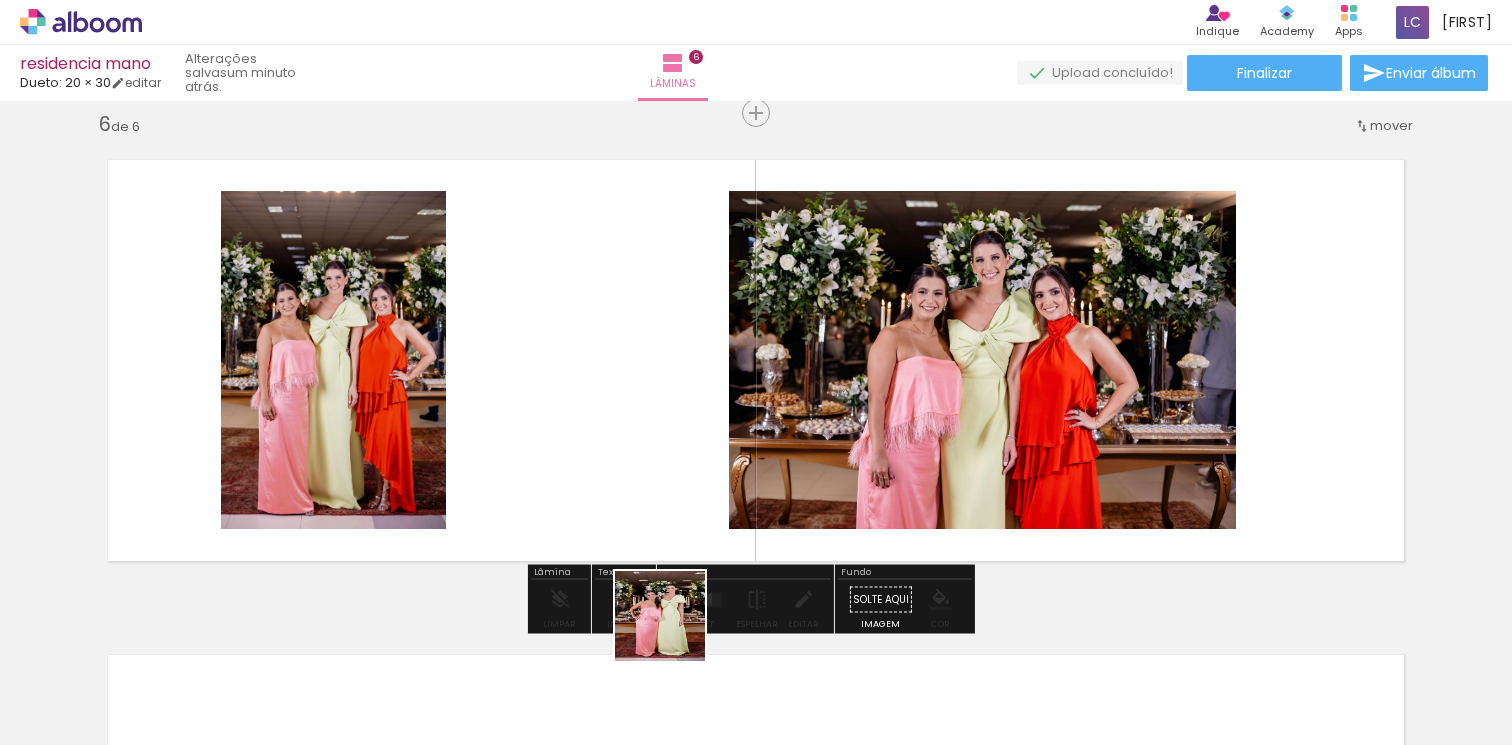 drag, startPoint x: 682, startPoint y: 661, endPoint x: 649, endPoint y: 500, distance: 164.3472 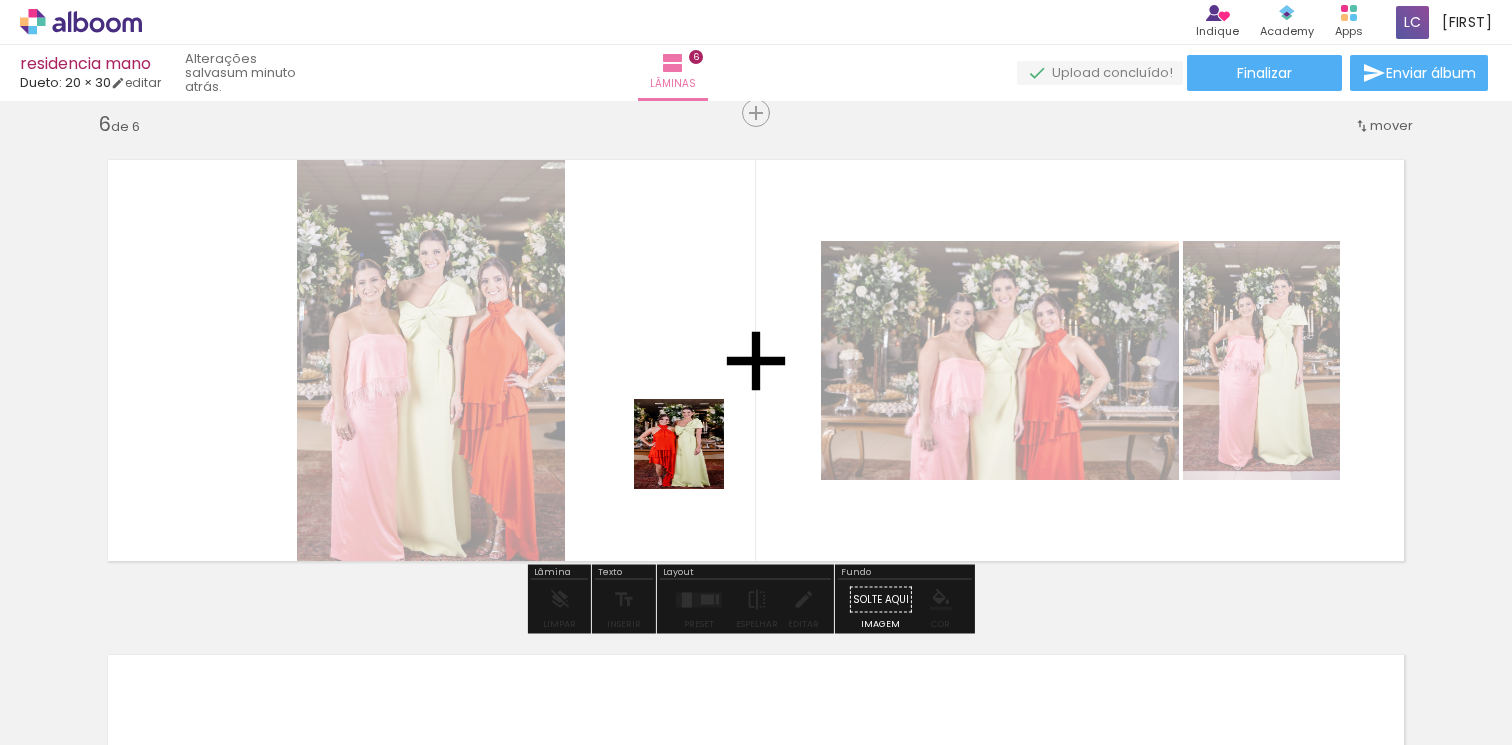 drag, startPoint x: 604, startPoint y: 678, endPoint x: 695, endPoint y: 456, distance: 239.92708 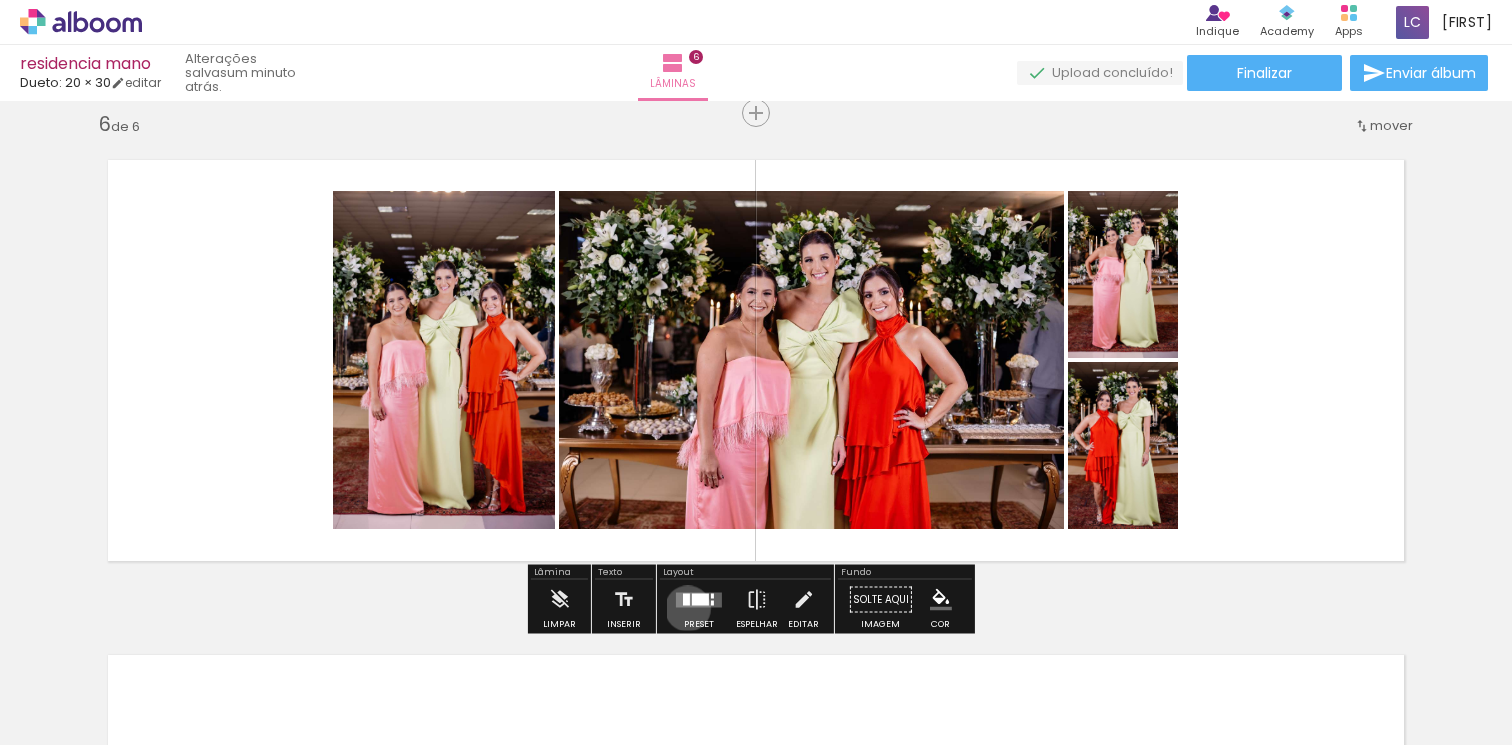 click at bounding box center (699, 600) 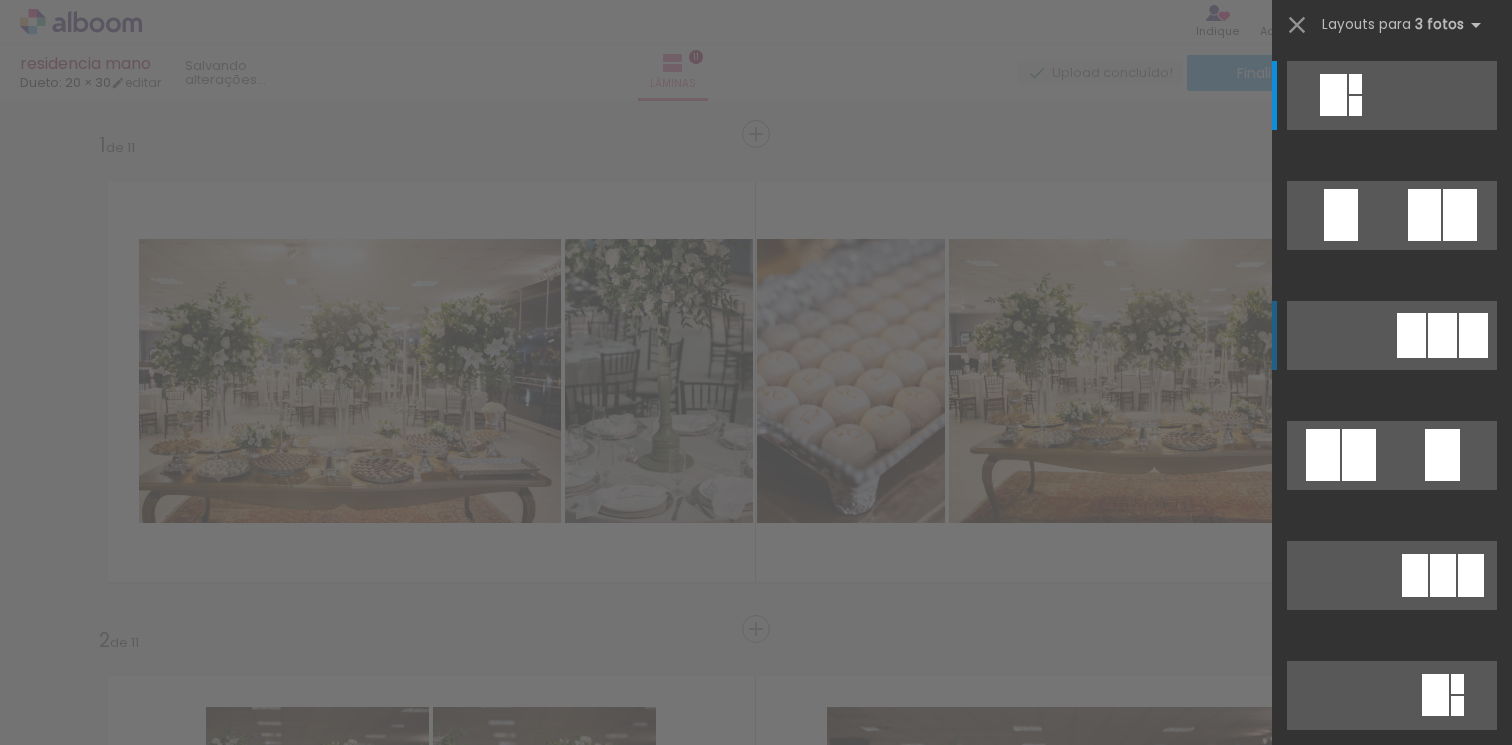 scroll, scrollTop: 0, scrollLeft: 0, axis: both 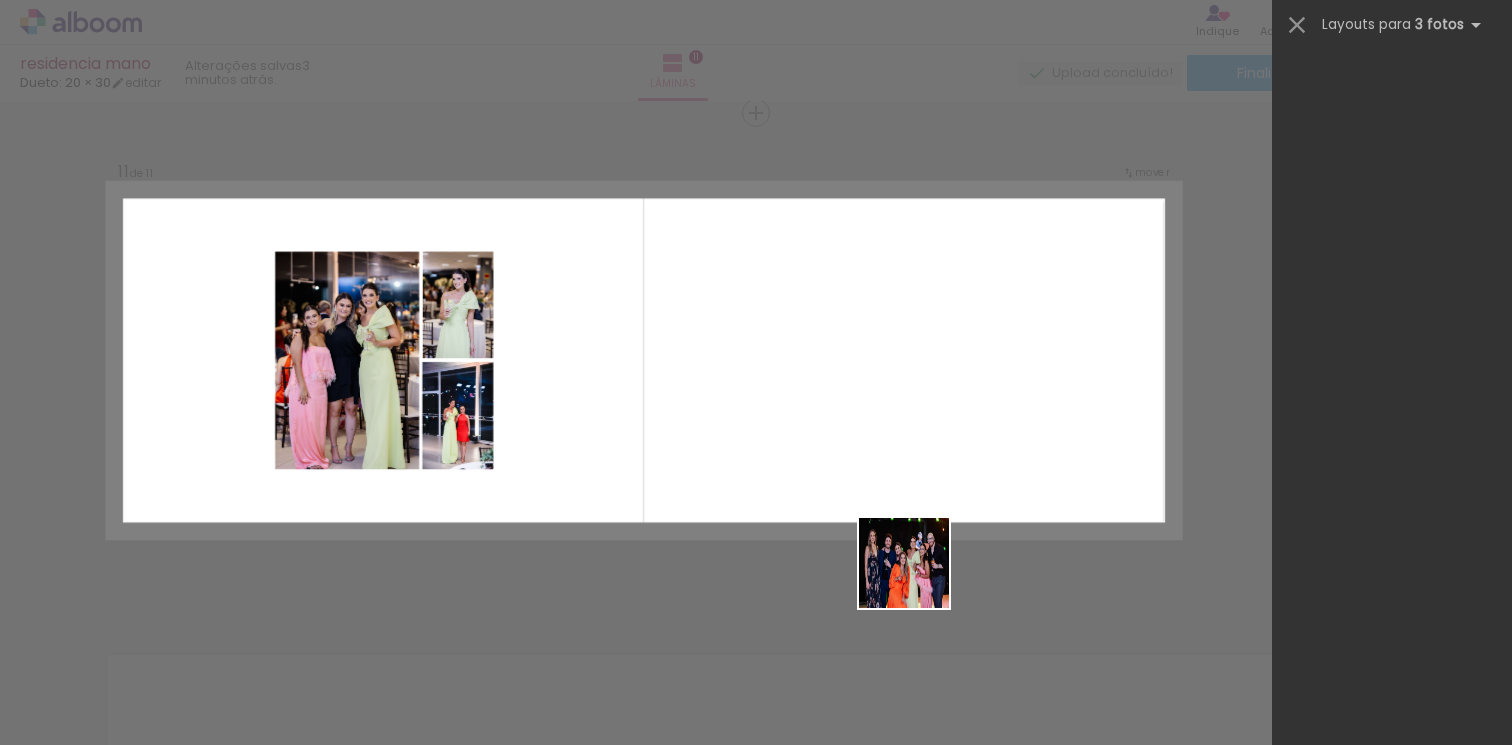 drag, startPoint x: 973, startPoint y: 645, endPoint x: 851, endPoint y: 473, distance: 210.87437 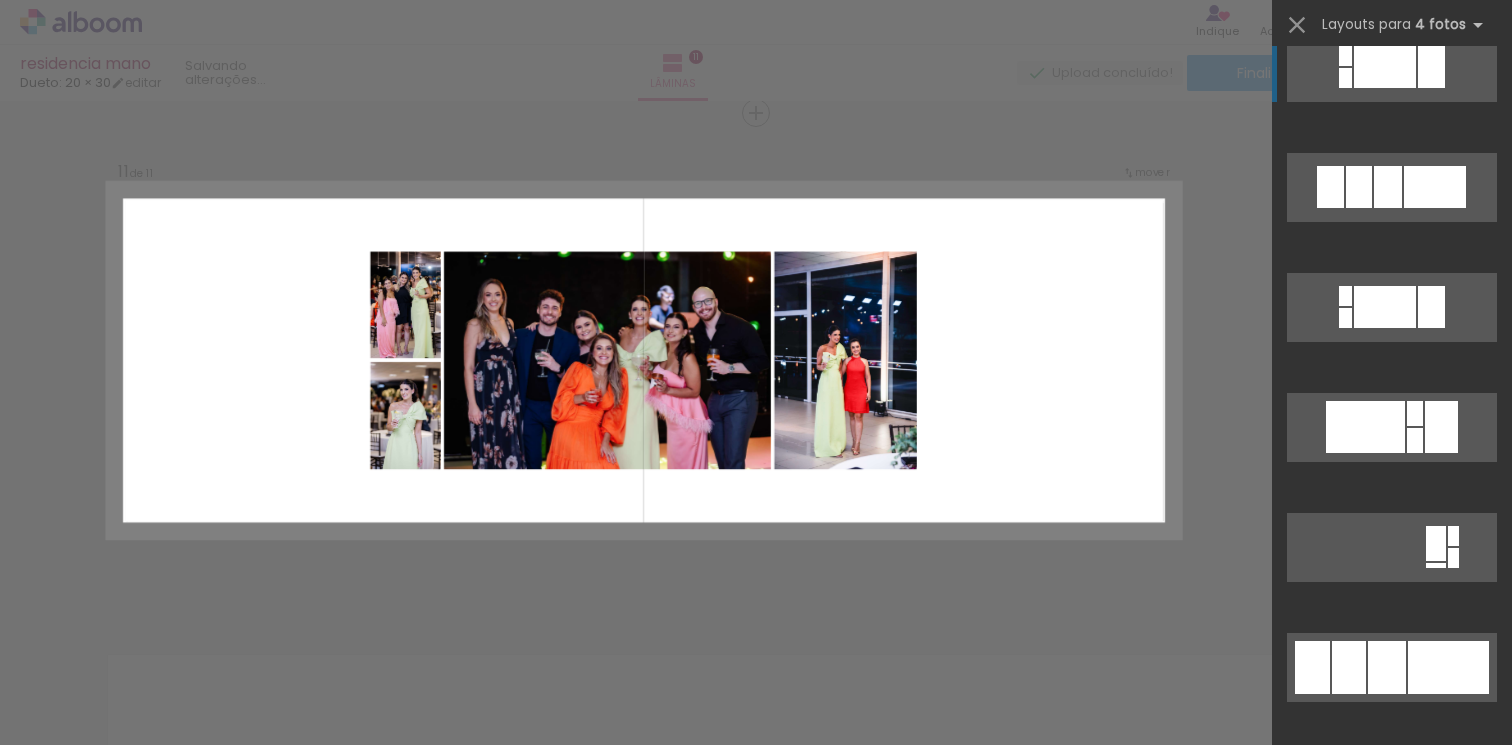 scroll, scrollTop: 793, scrollLeft: 0, axis: vertical 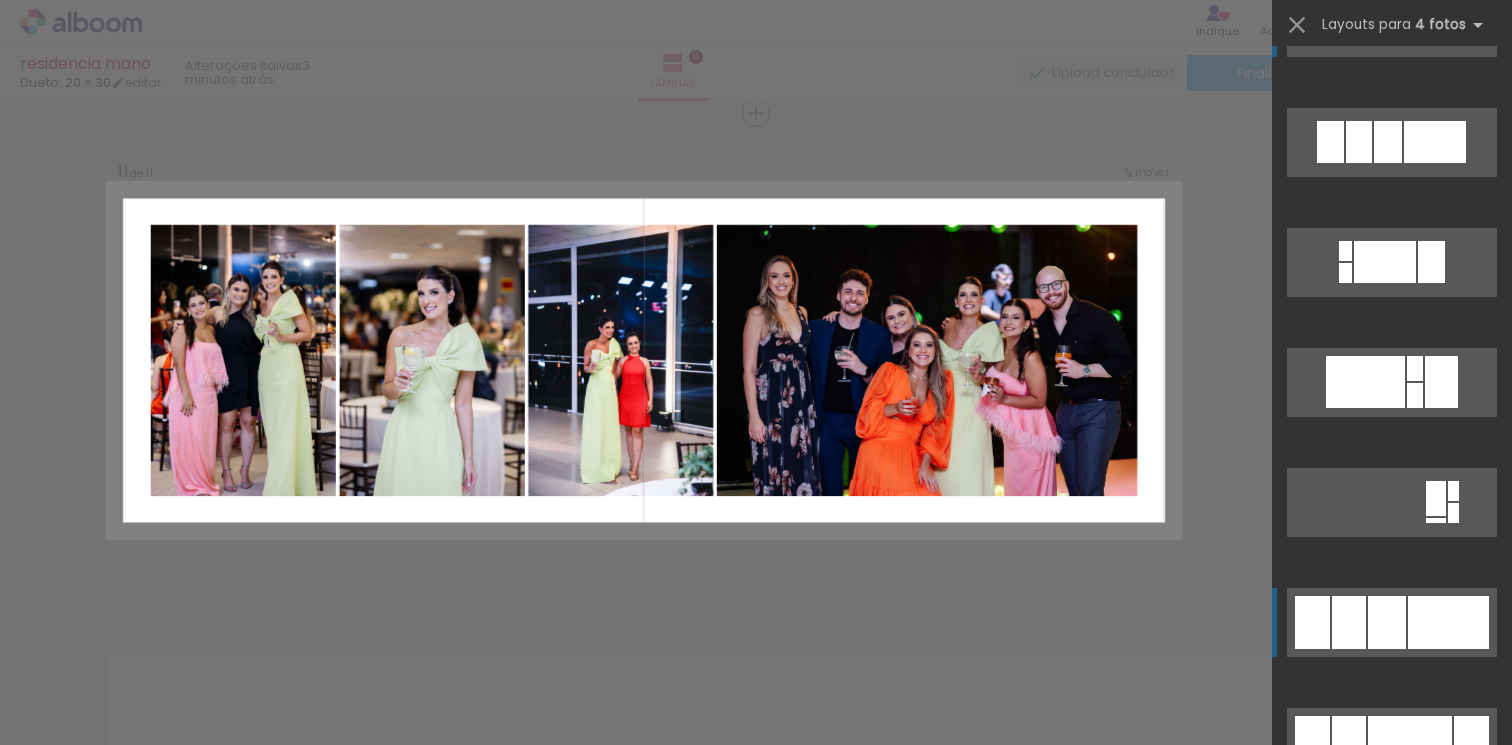 click at bounding box center [1443, -578] 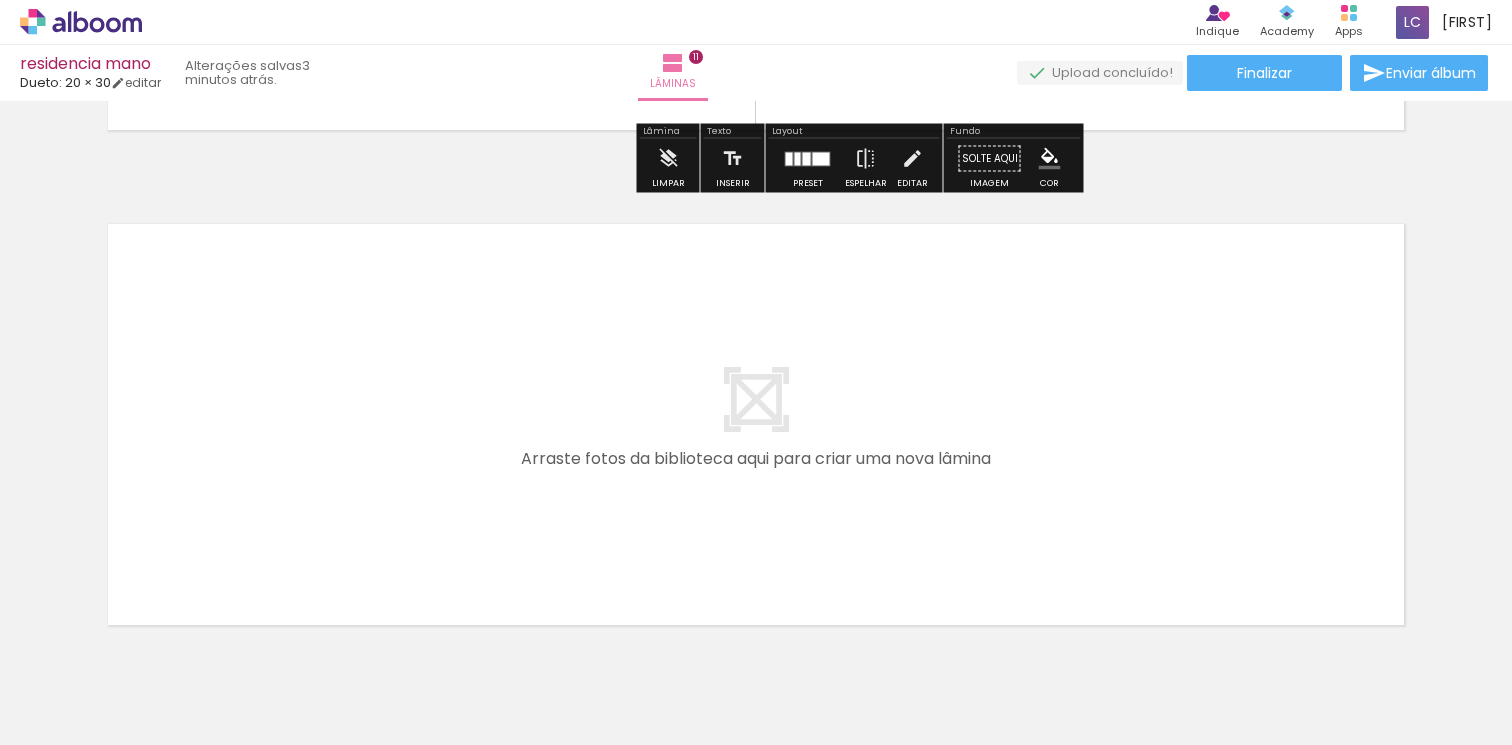 scroll, scrollTop: 5406, scrollLeft: 0, axis: vertical 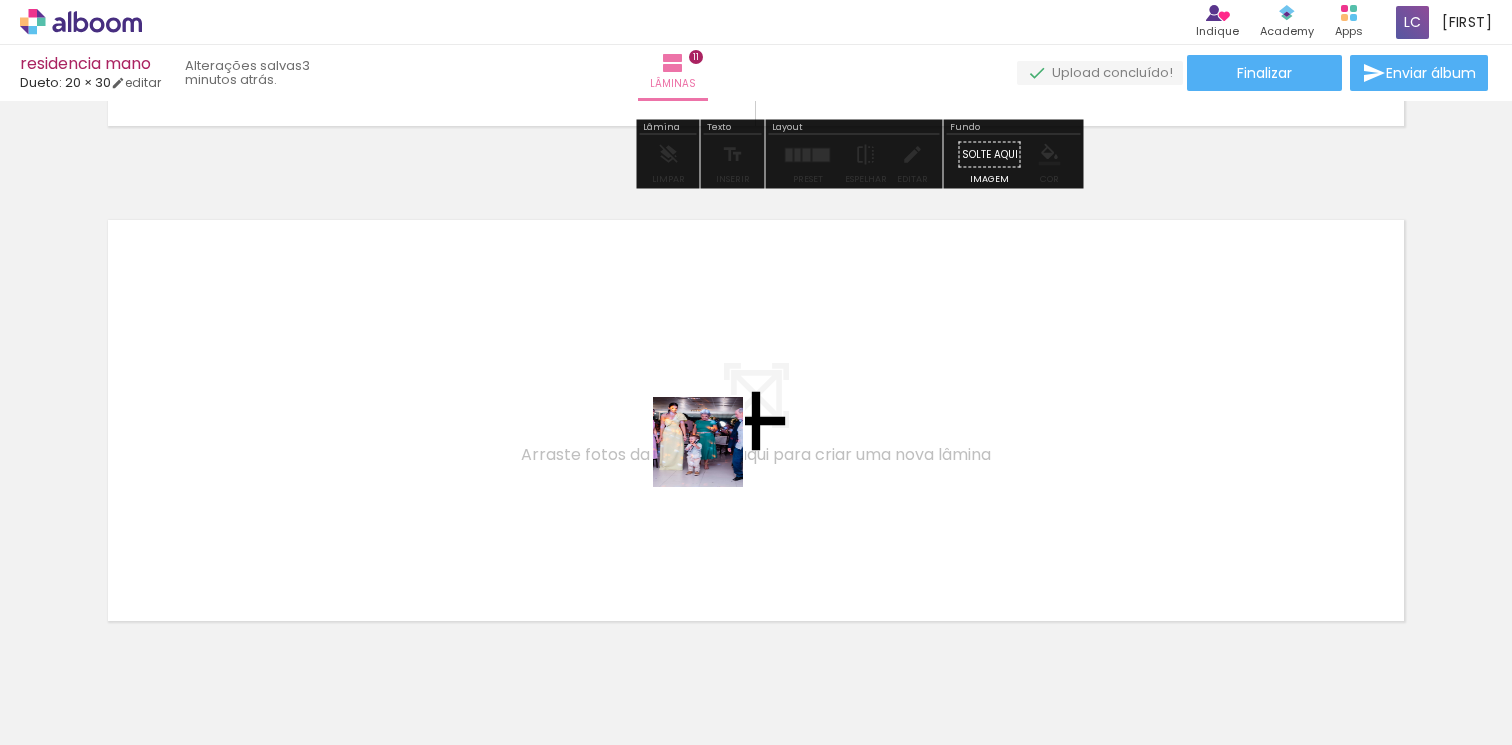 click at bounding box center (756, 372) 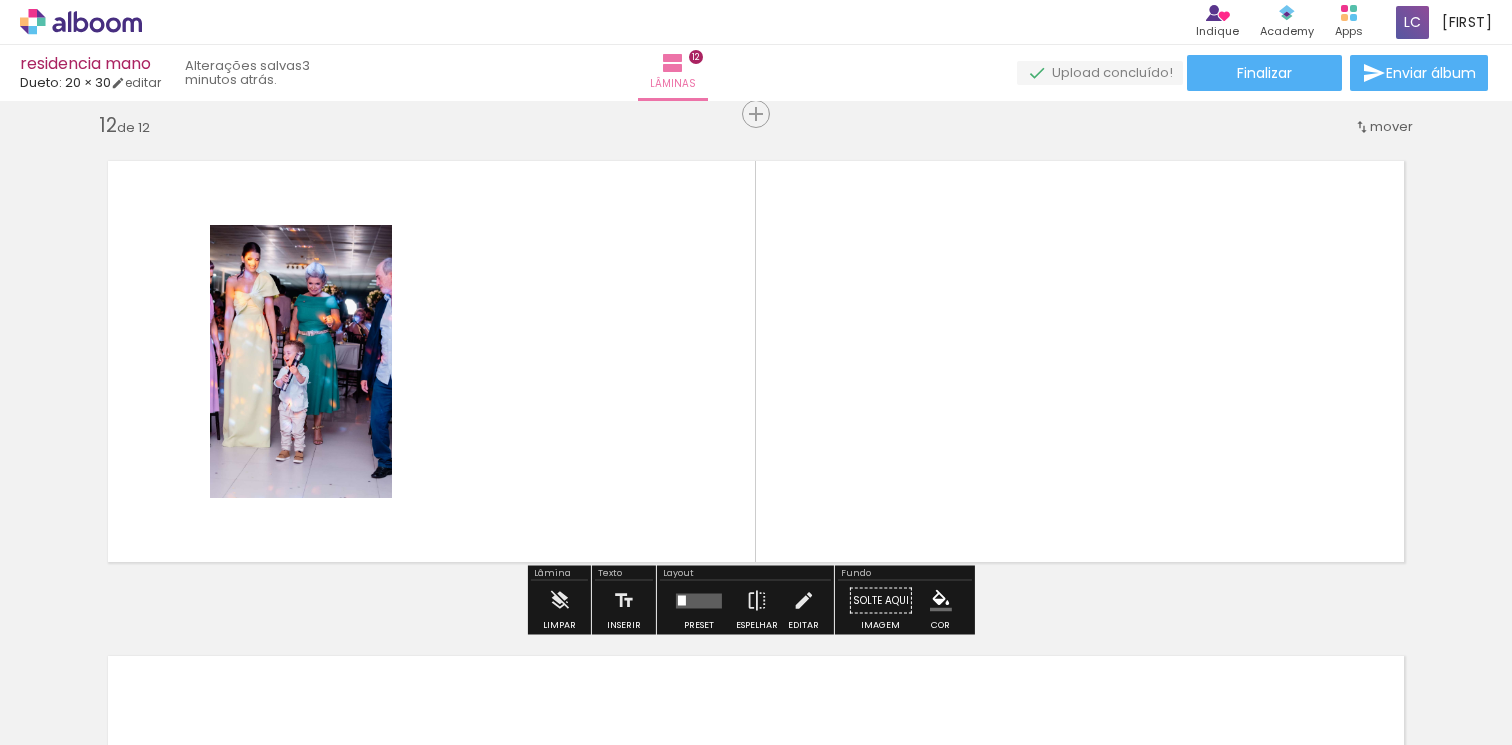scroll, scrollTop: 5466, scrollLeft: 0, axis: vertical 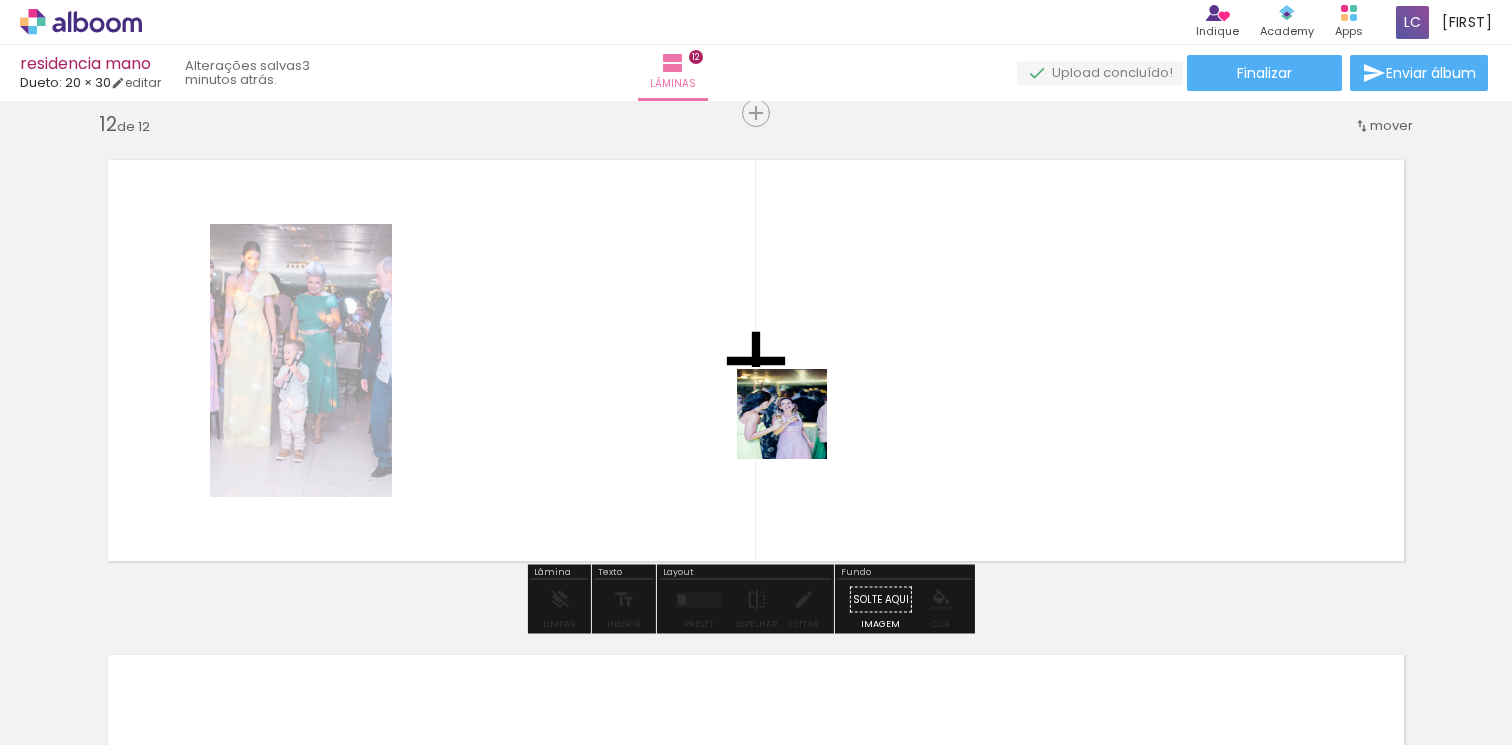 drag, startPoint x: 1093, startPoint y: 676, endPoint x: 820, endPoint y: 446, distance: 356.972 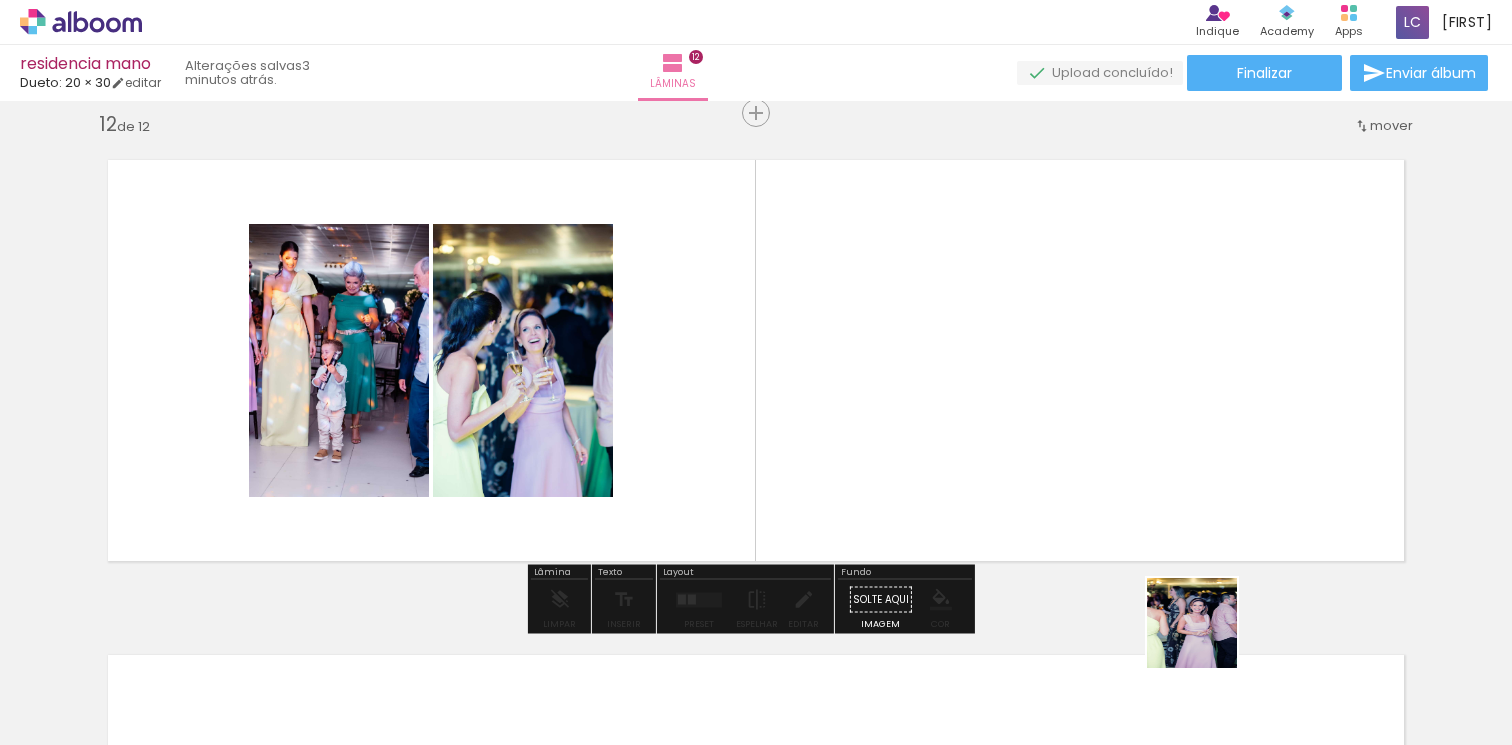 drag, startPoint x: 1223, startPoint y: 691, endPoint x: 1089, endPoint y: 503, distance: 230.86794 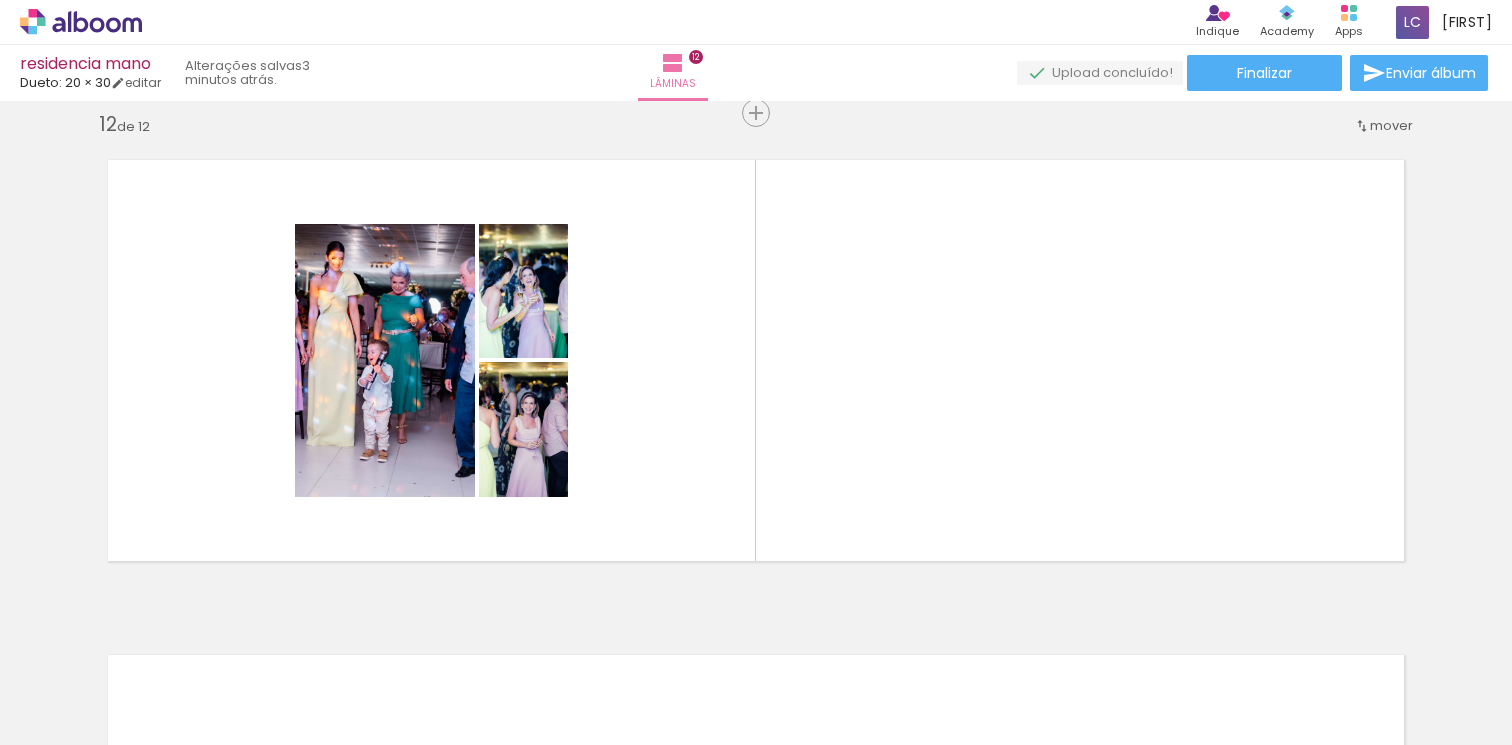 scroll, scrollTop: 0, scrollLeft: 3586, axis: horizontal 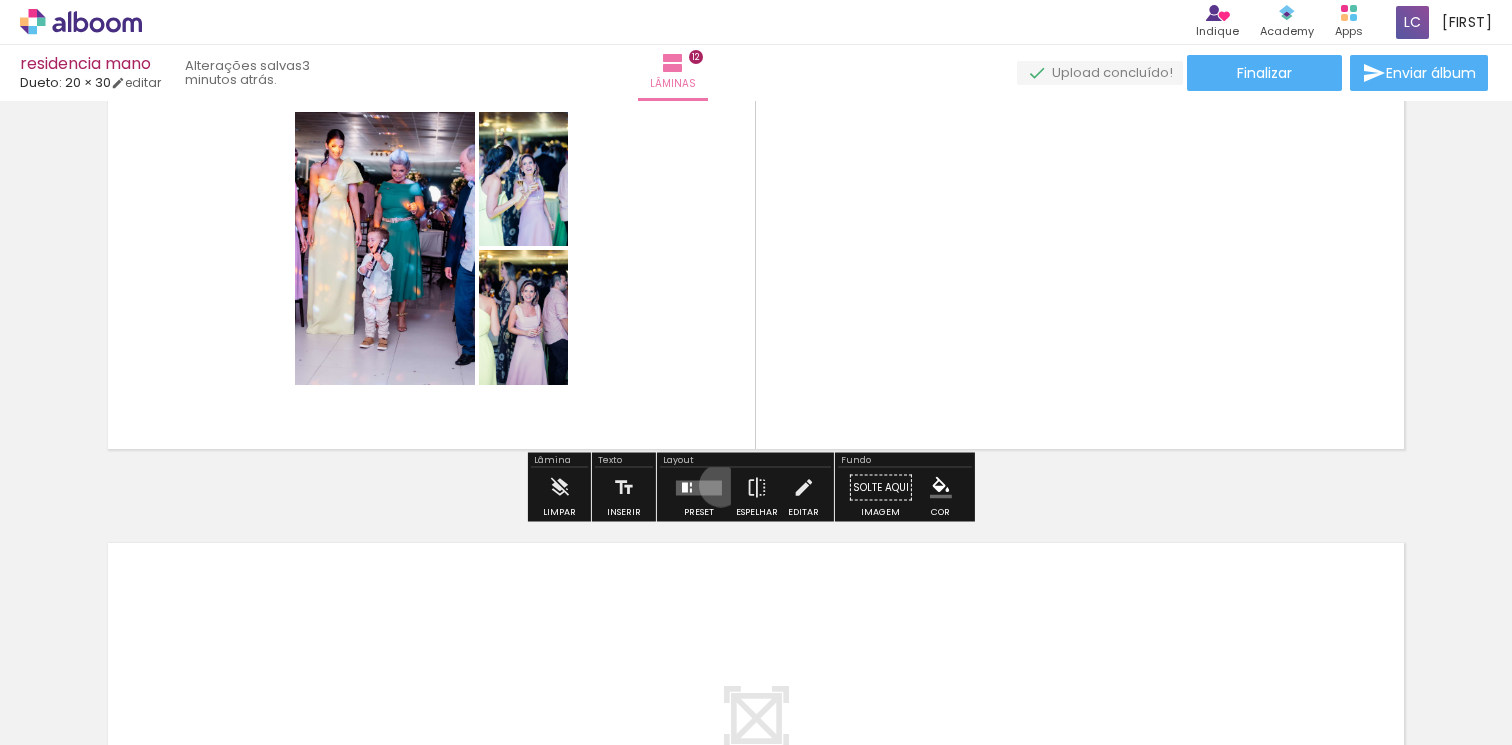 click at bounding box center (699, 487) 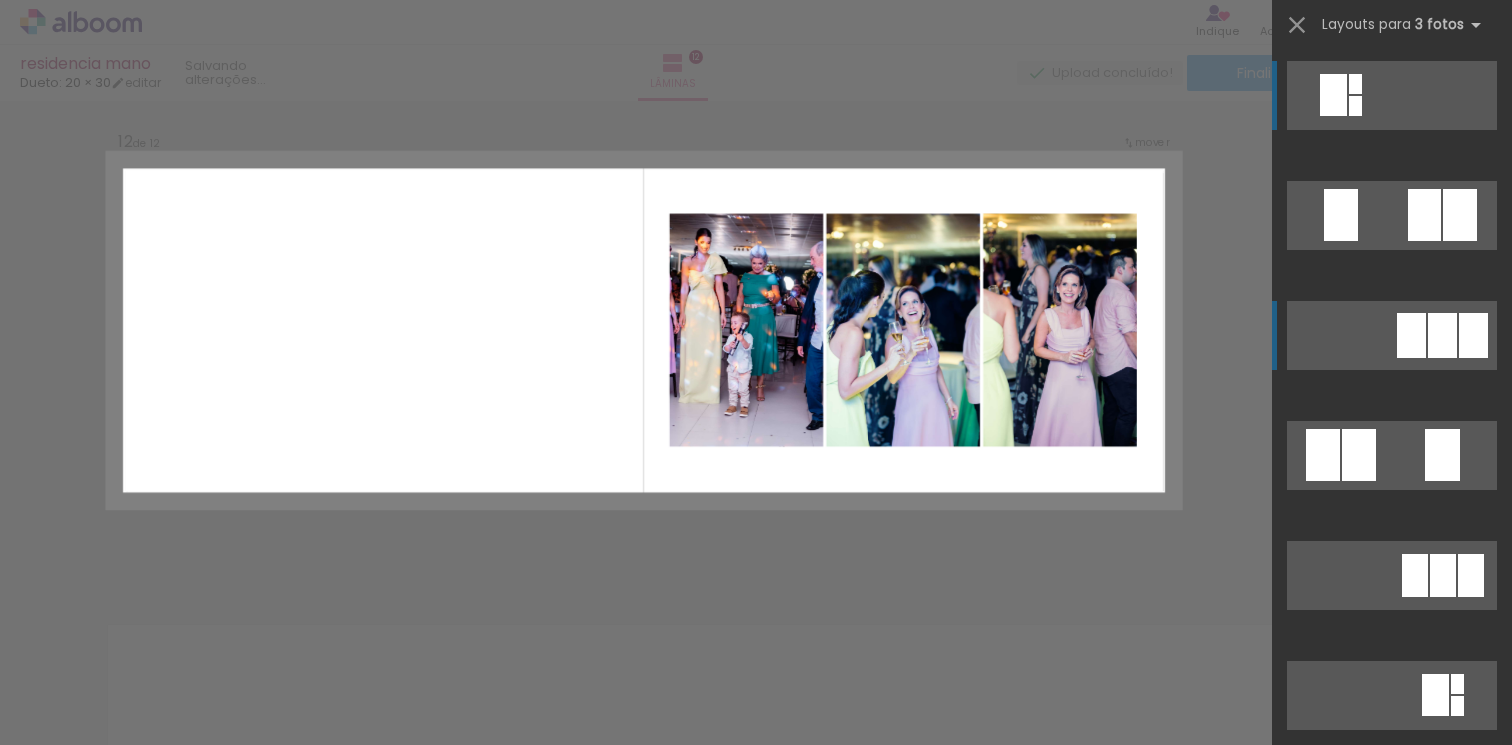 scroll, scrollTop: 5466, scrollLeft: 0, axis: vertical 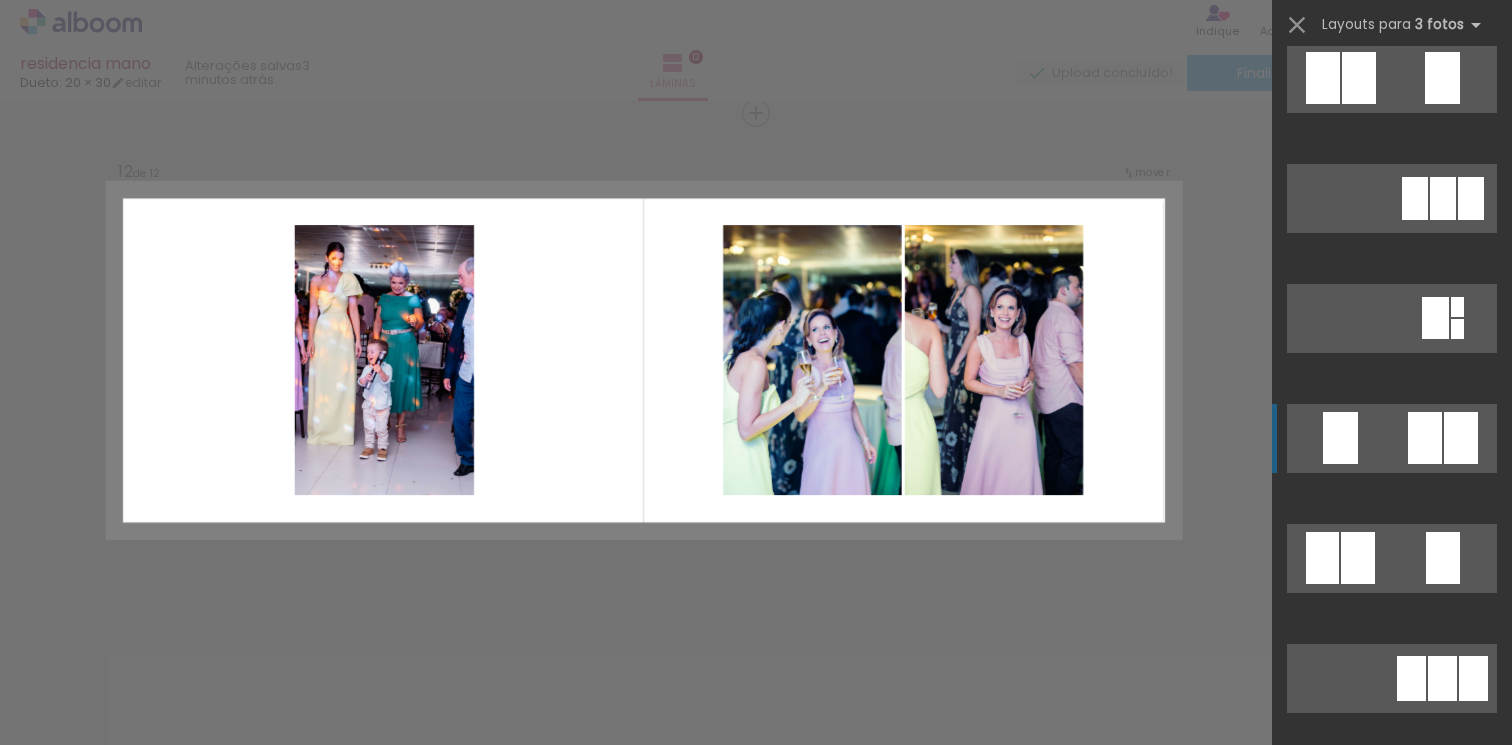 click at bounding box center [1392, -162] 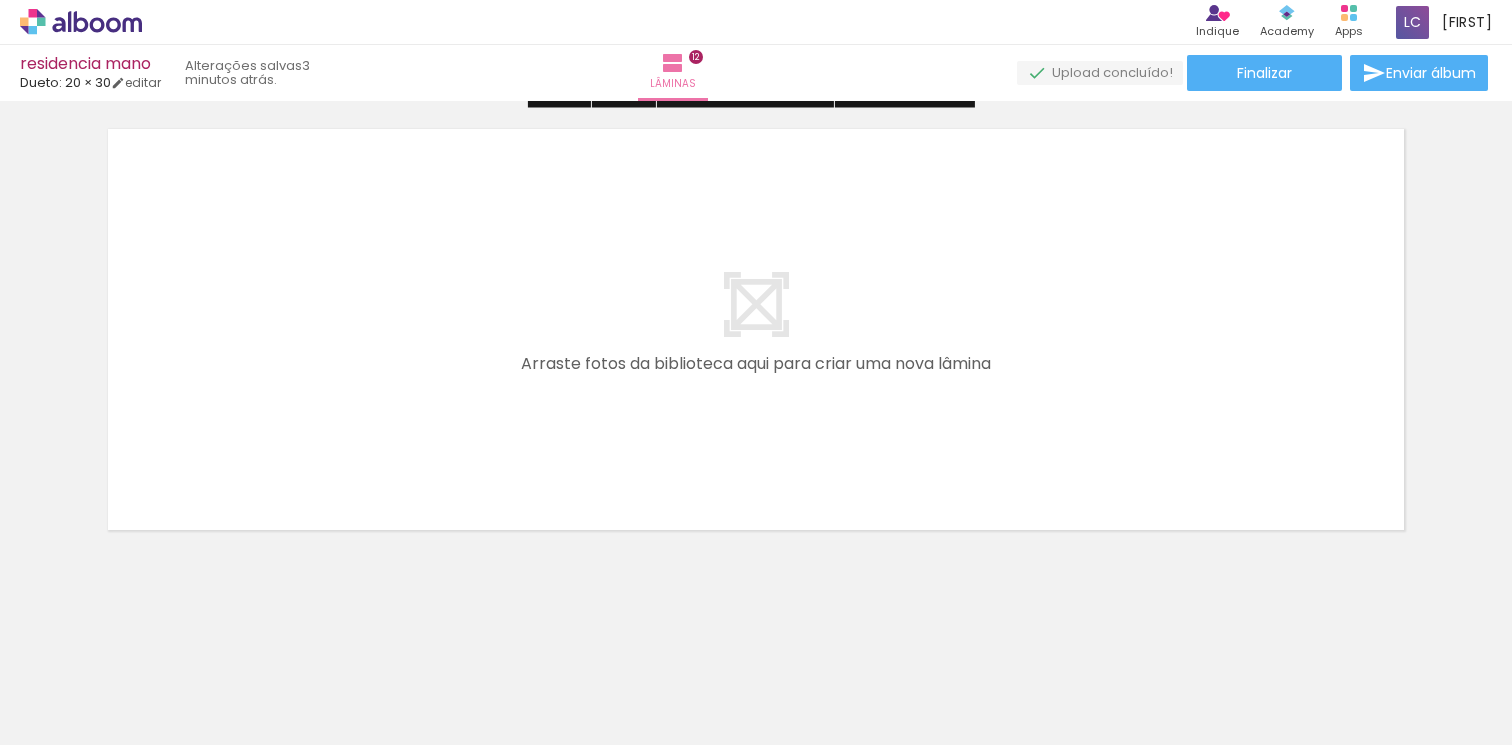 scroll, scrollTop: 5994, scrollLeft: 0, axis: vertical 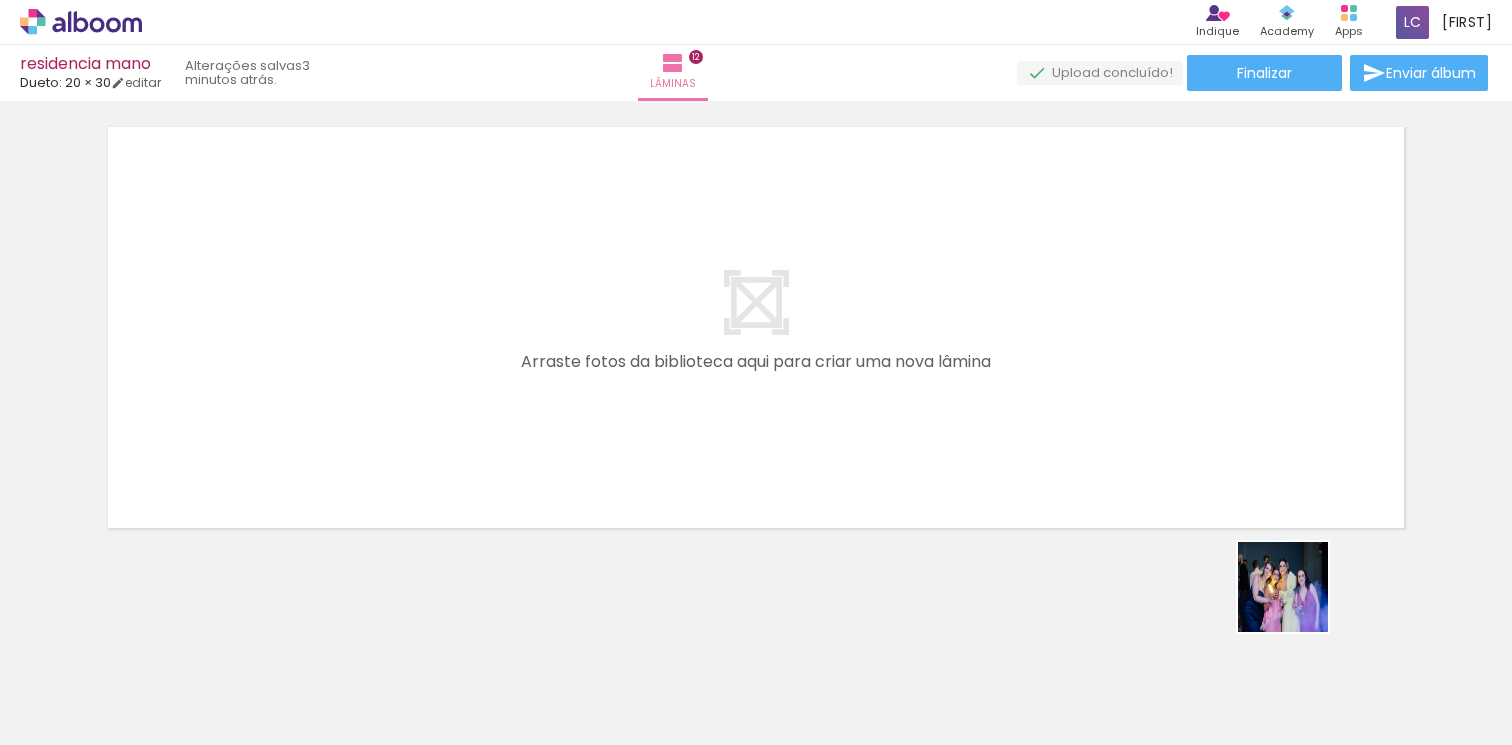drag, startPoint x: 1351, startPoint y: 669, endPoint x: 903, endPoint y: 427, distance: 509.18365 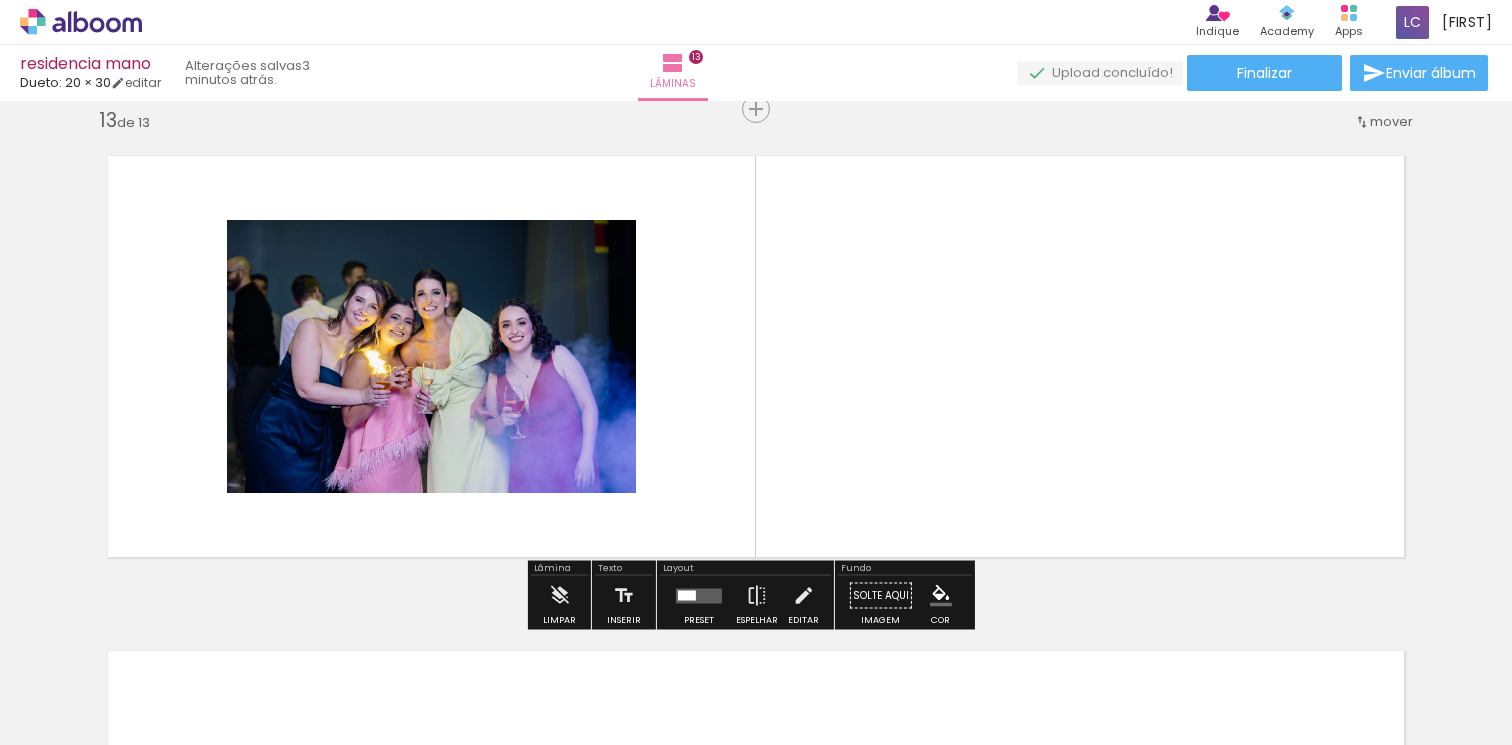 scroll, scrollTop: 5961, scrollLeft: 0, axis: vertical 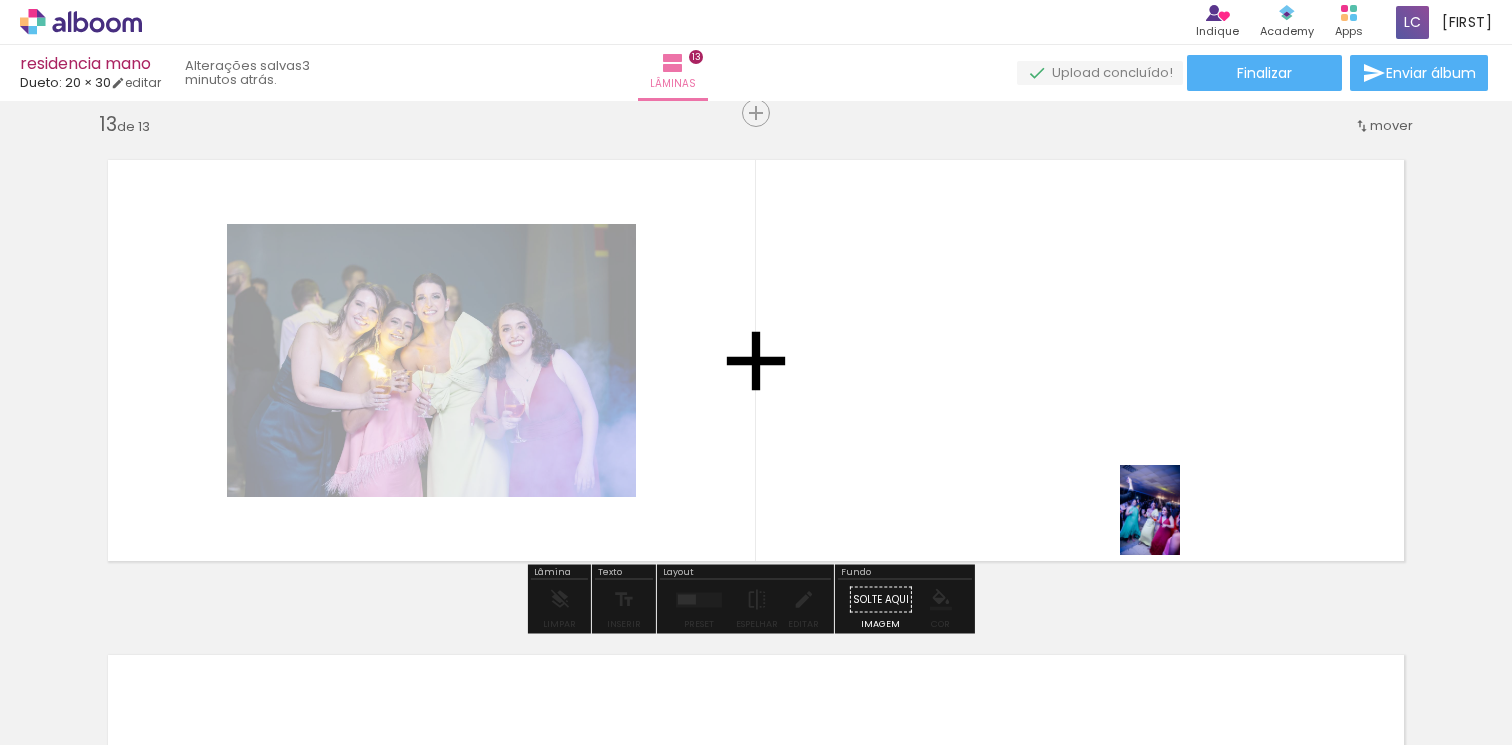 drag, startPoint x: 1461, startPoint y: 691, endPoint x: 1176, endPoint y: 517, distance: 333.91766 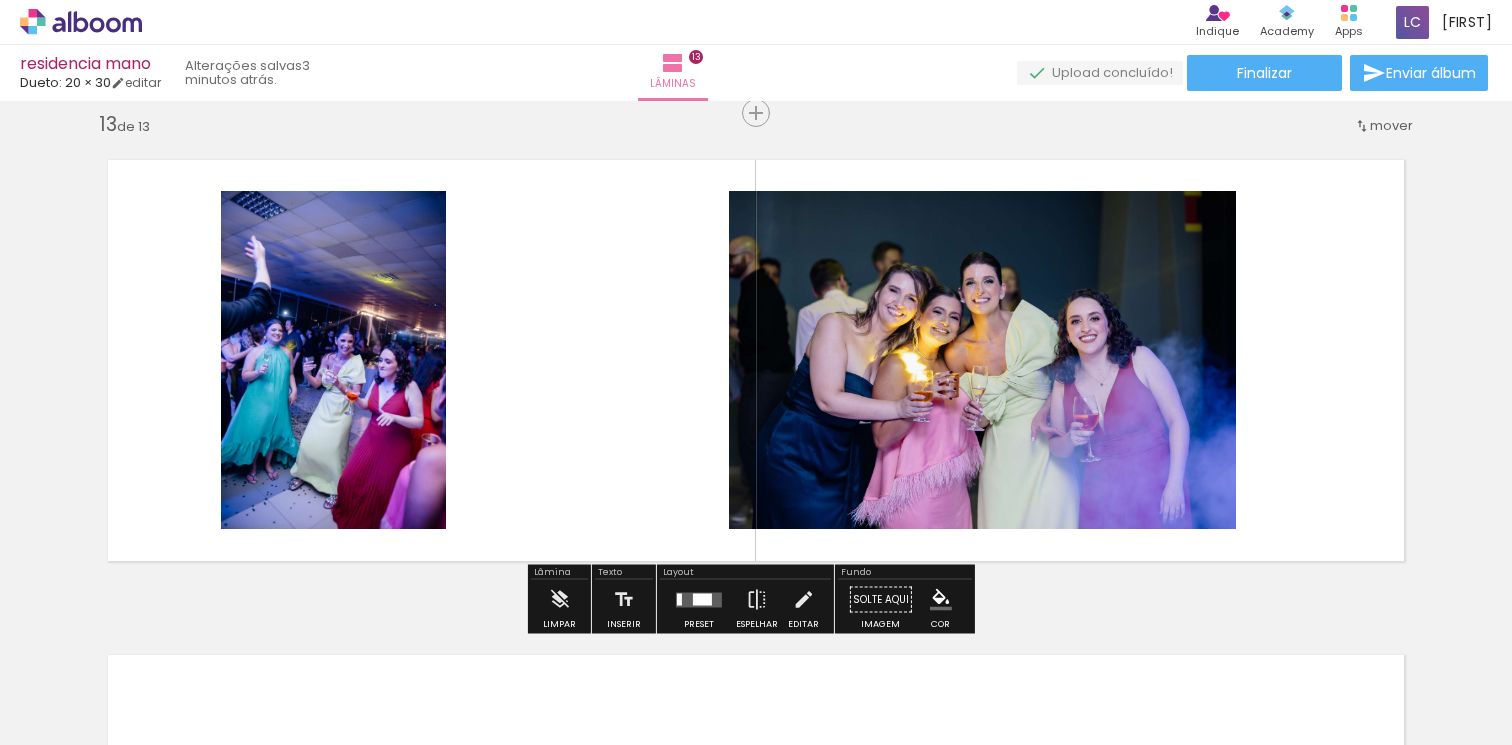 click at bounding box center [702, 599] 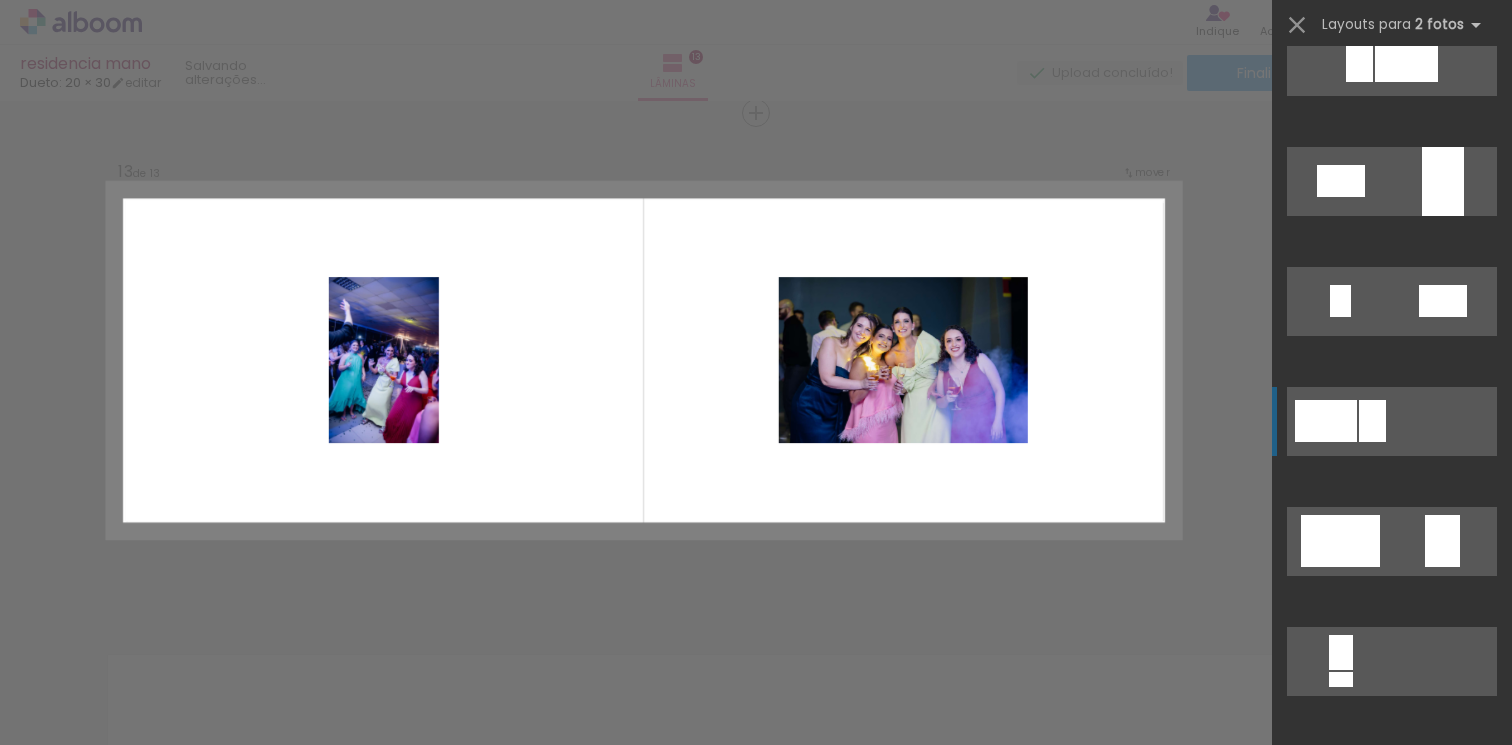 scroll, scrollTop: 327, scrollLeft: 0, axis: vertical 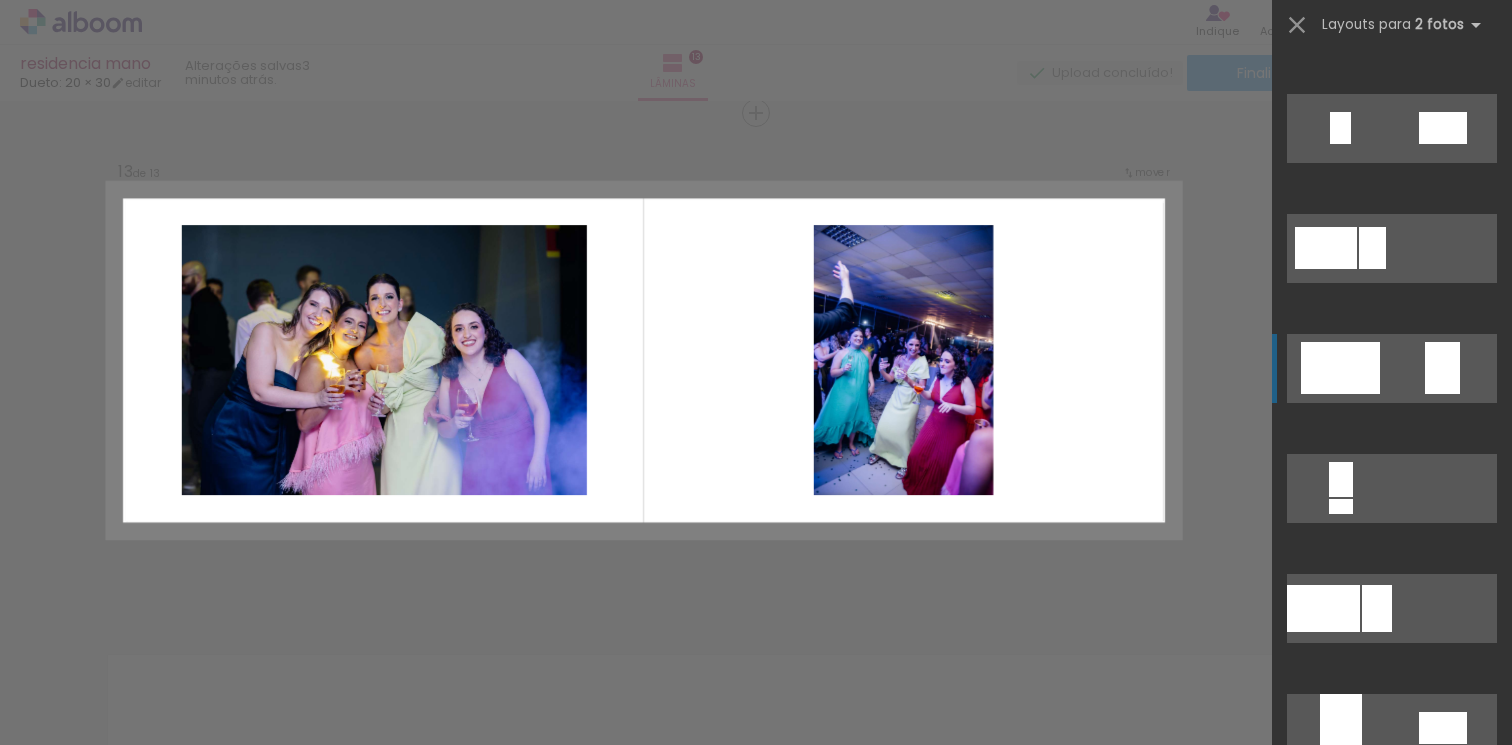 click at bounding box center (1359, -112) 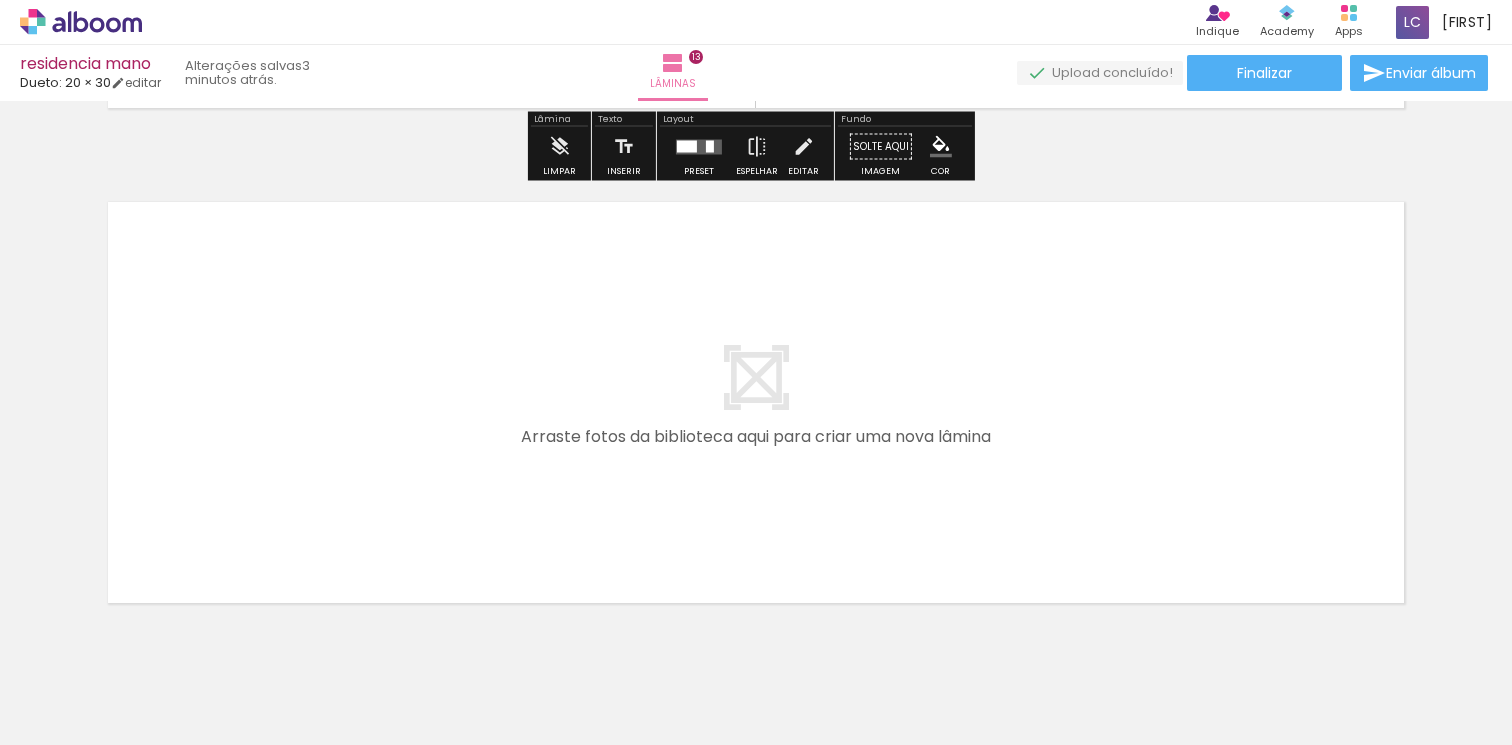 scroll, scrollTop: 6489, scrollLeft: 0, axis: vertical 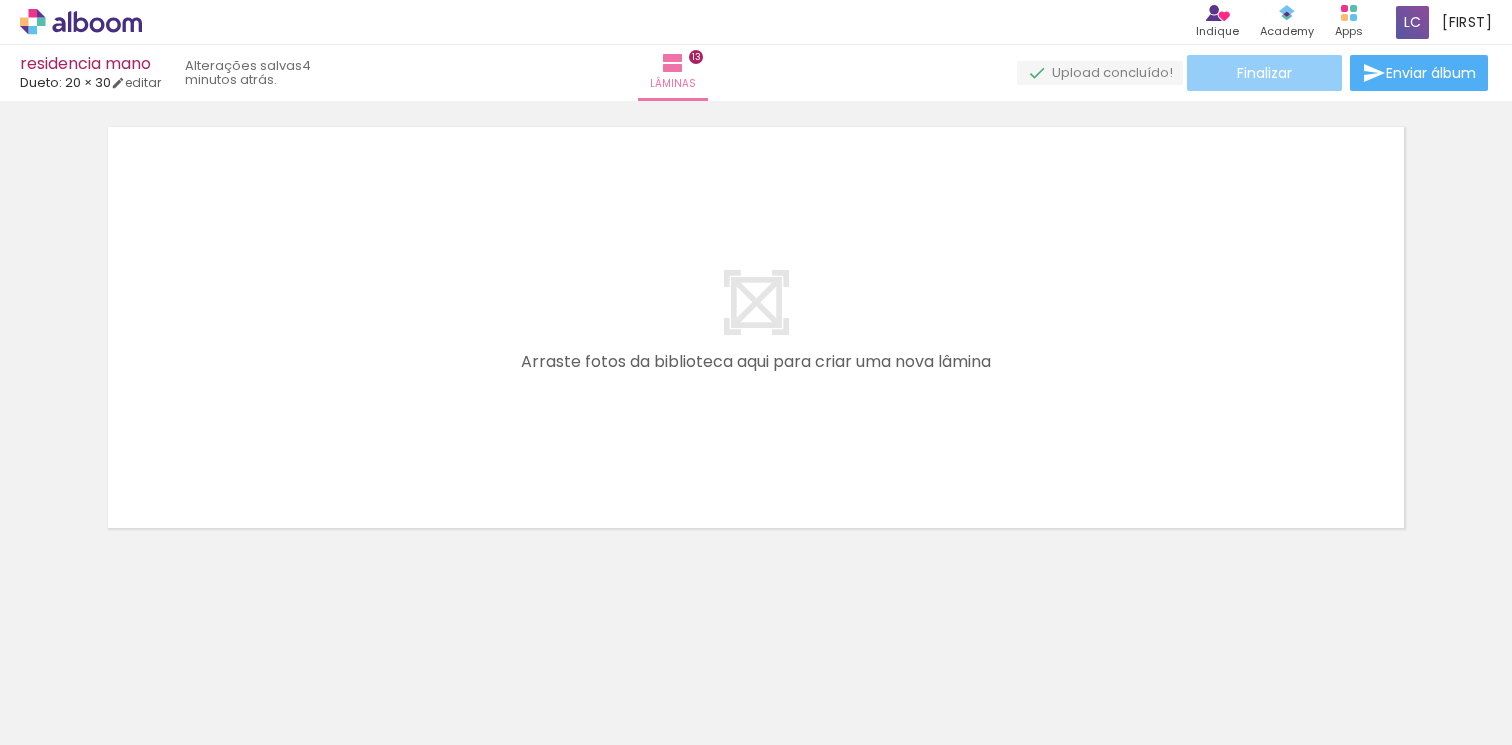 click on "Finalizar" 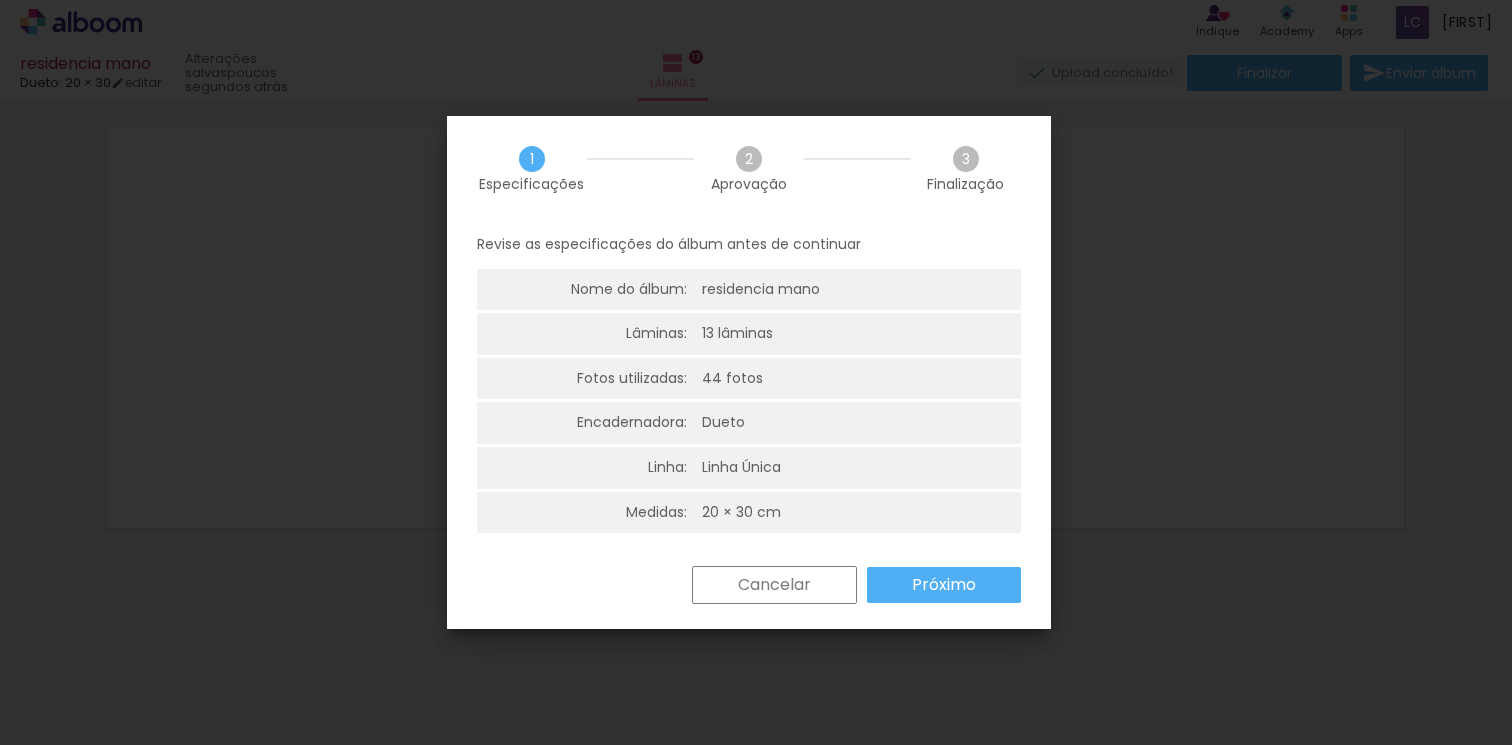 click on "Próximo" at bounding box center (0, 0) 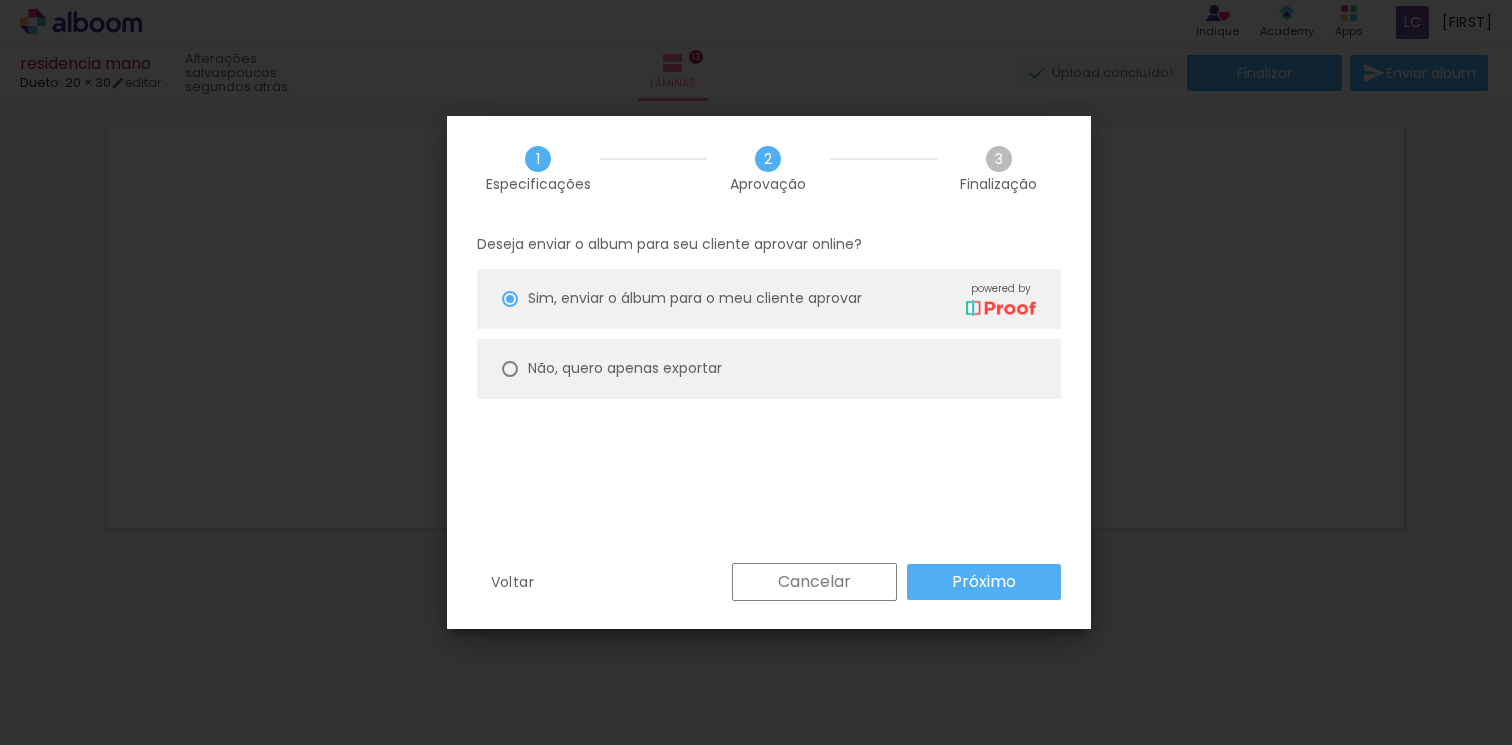 click on "Não, quero apenas exportar" at bounding box center [769, 369] 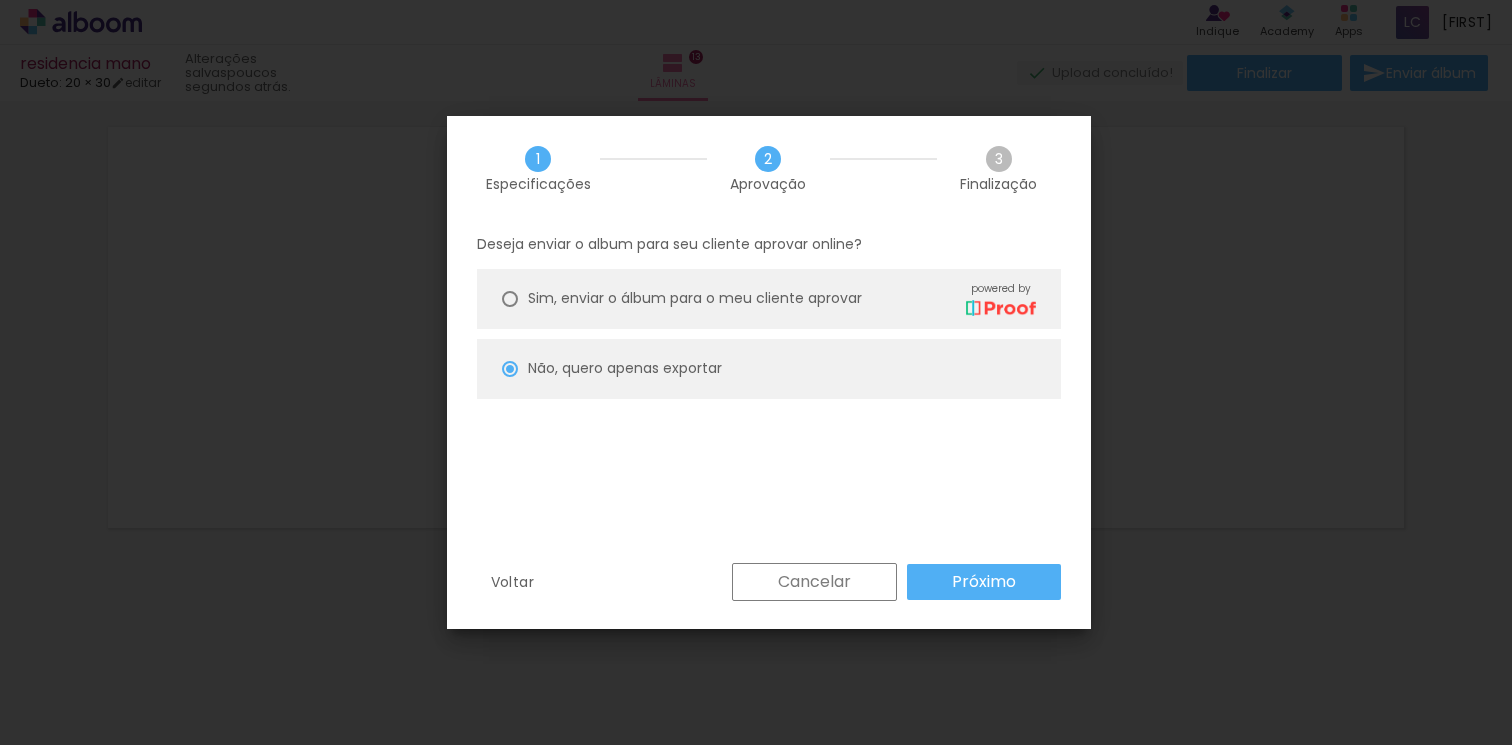 click on "Próximo" at bounding box center (0, 0) 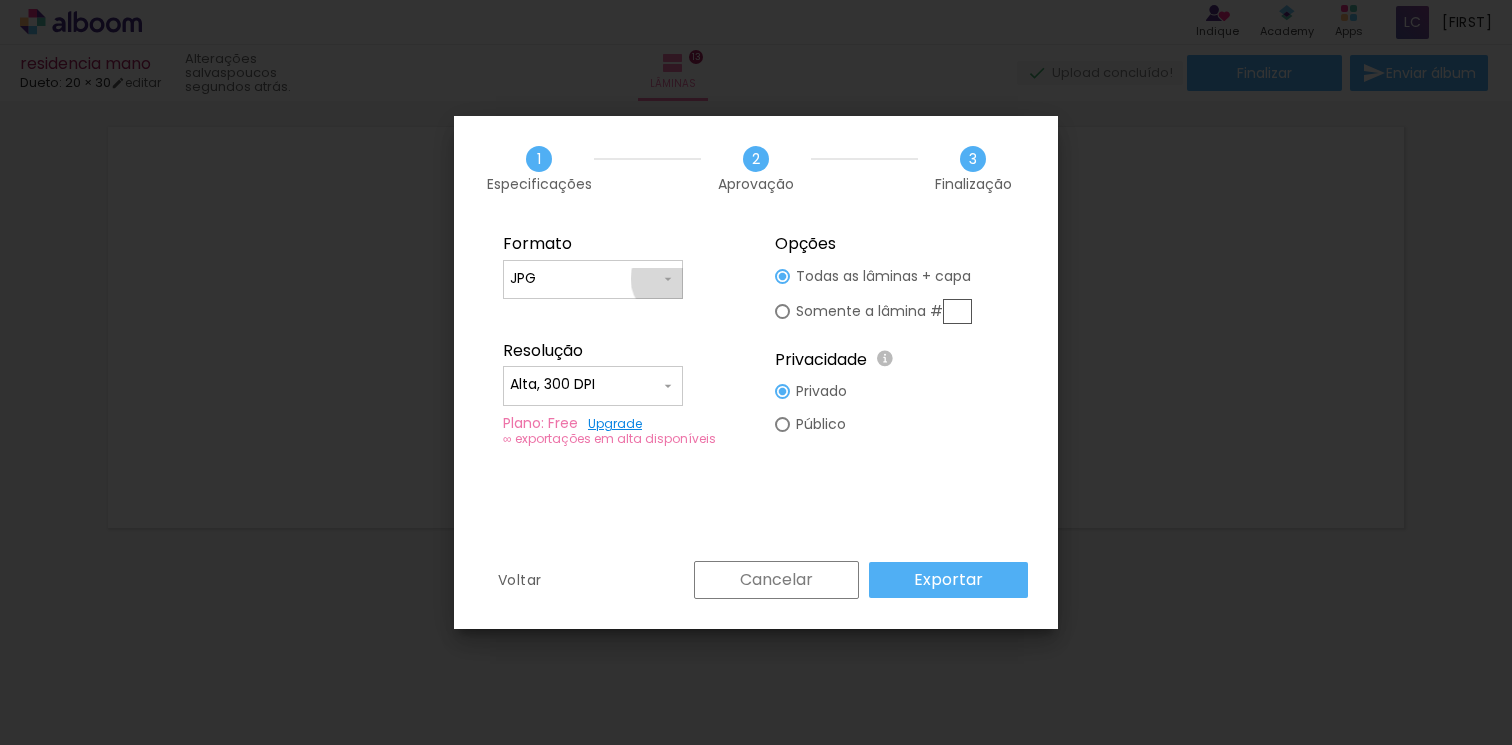 click 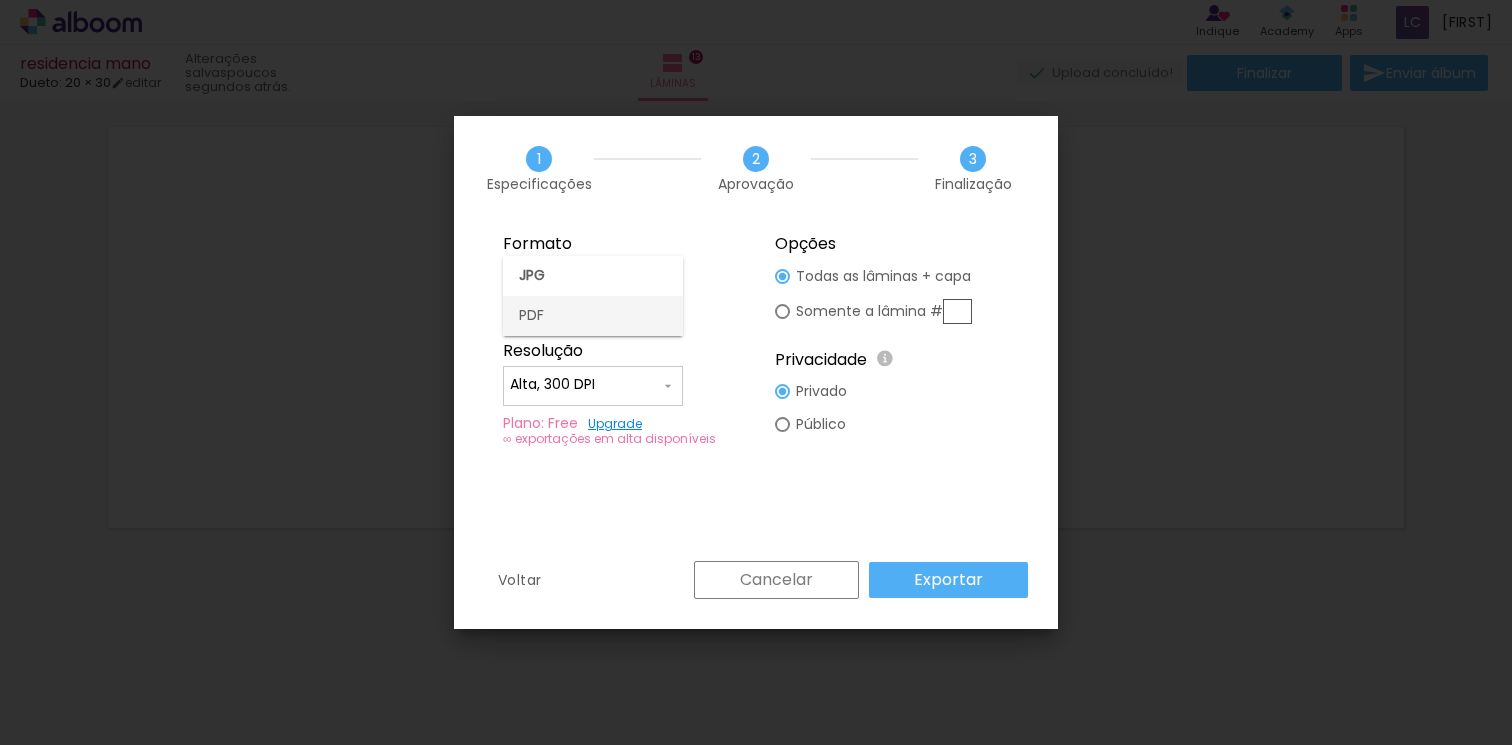 click on "PDF" at bounding box center [593, 316] 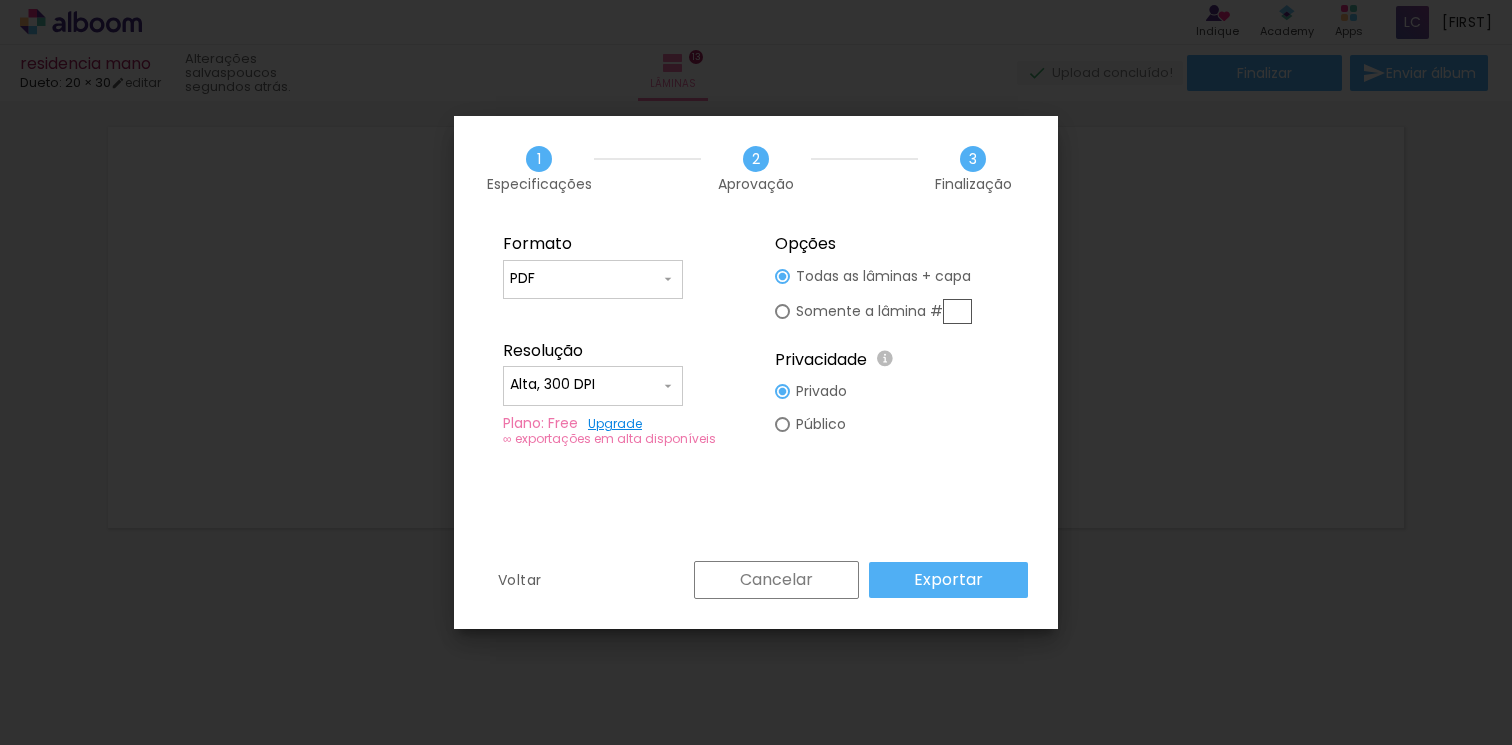 click on "Exportar" at bounding box center [0, 0] 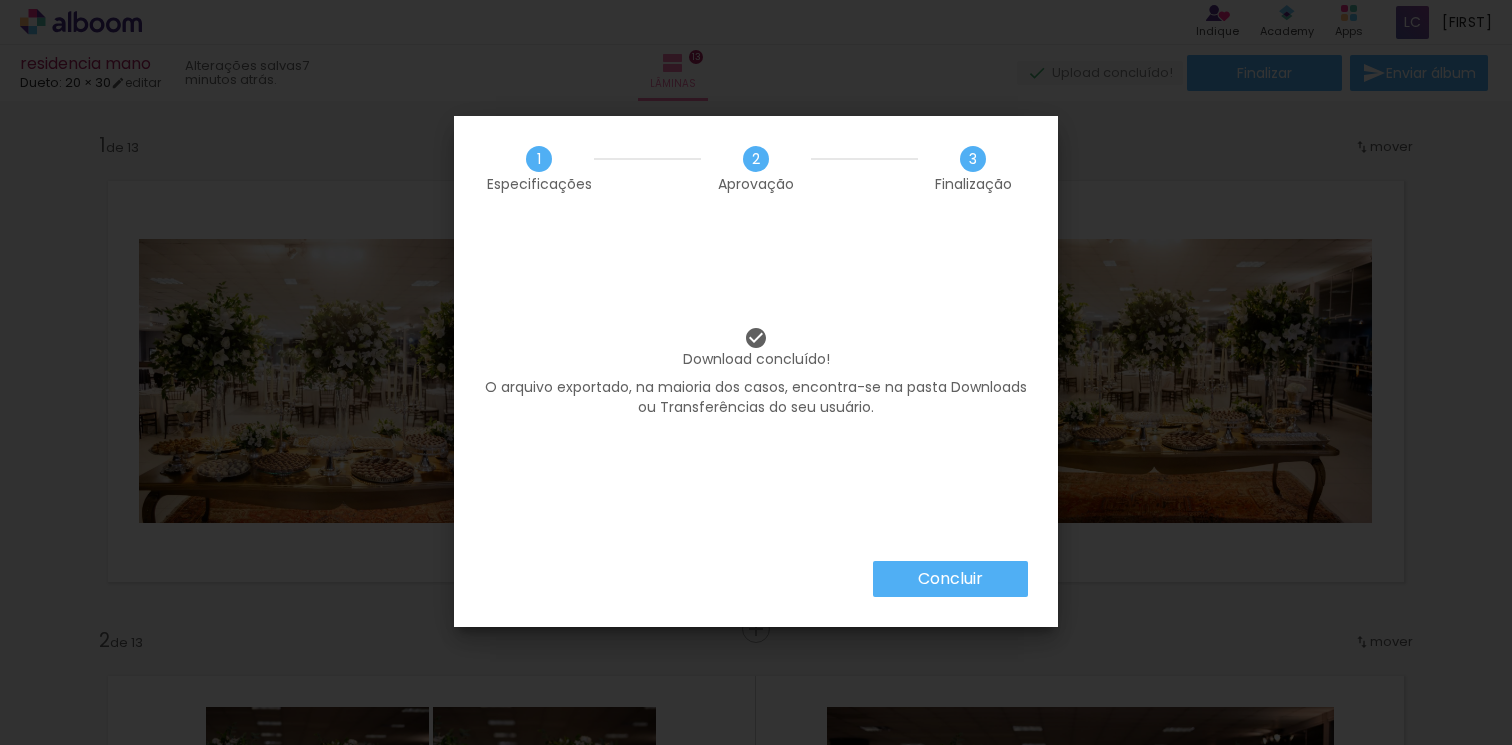scroll, scrollTop: 0, scrollLeft: 0, axis: both 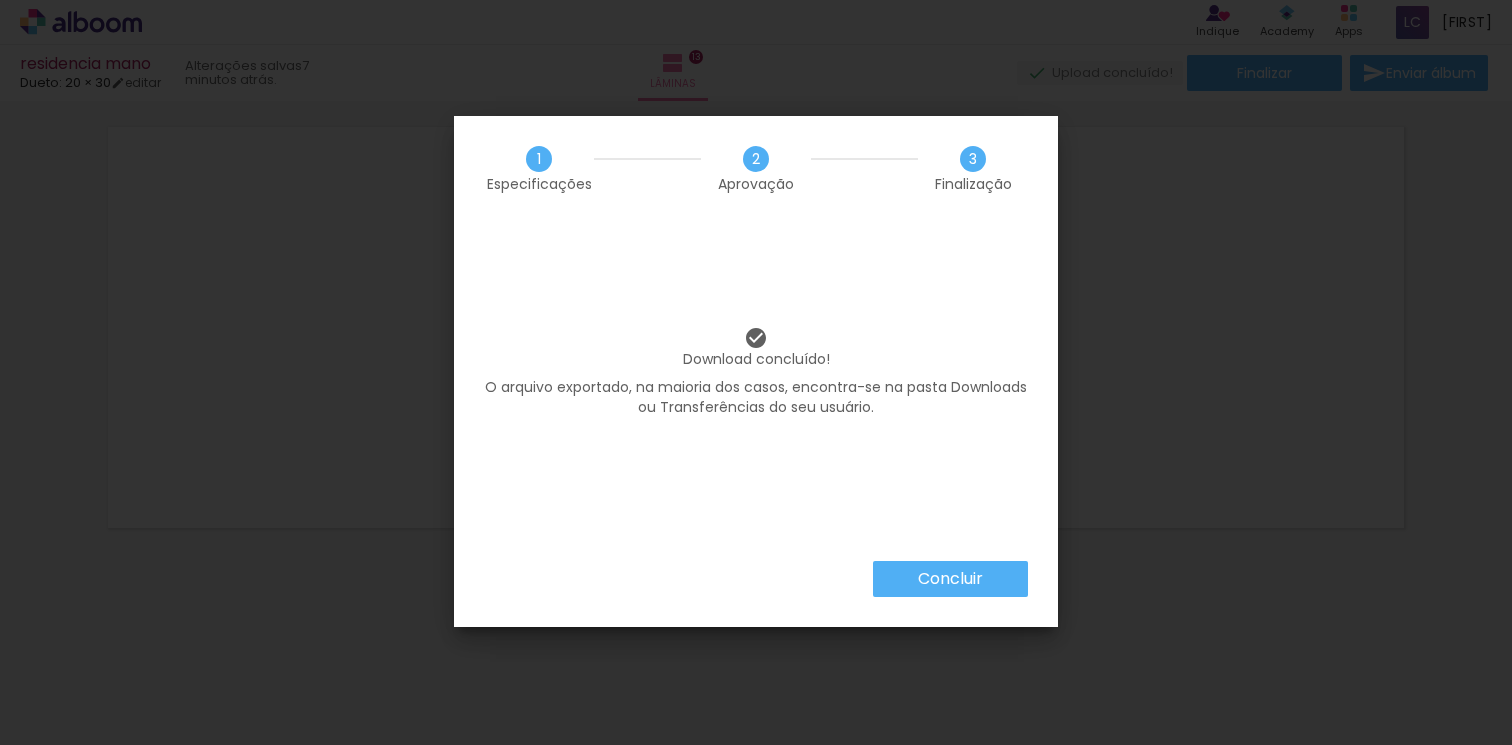 click on "Concluir" at bounding box center (0, 0) 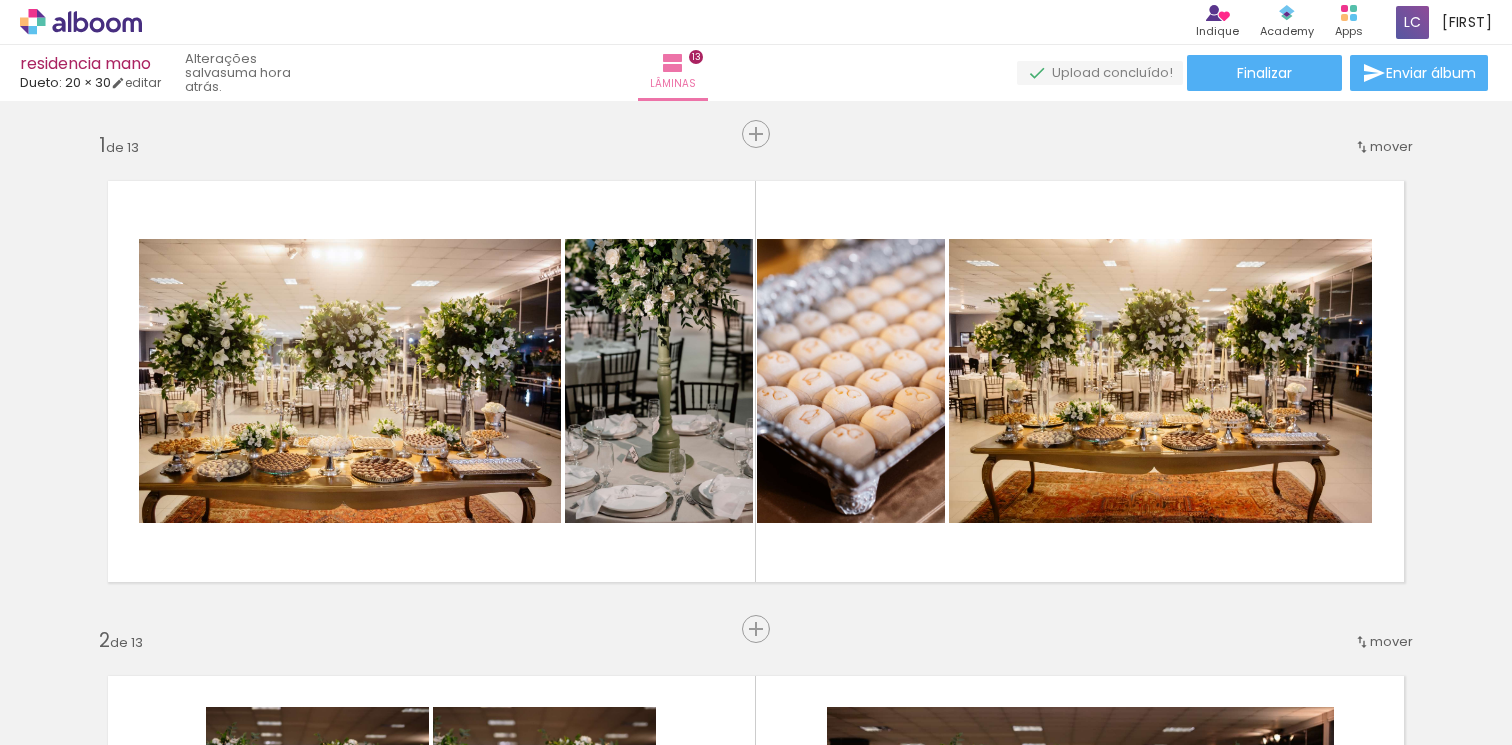 scroll, scrollTop: 0, scrollLeft: 0, axis: both 